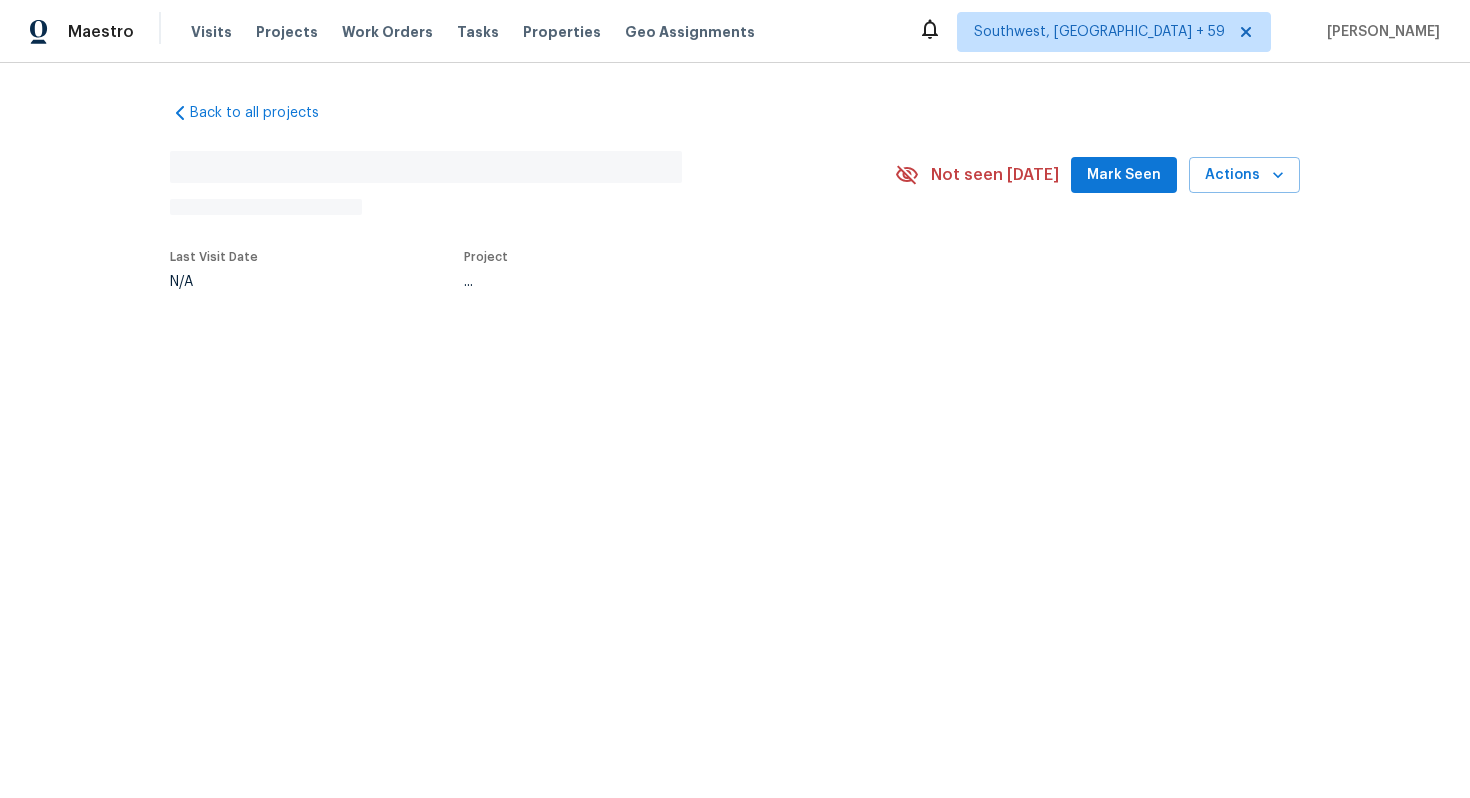 scroll, scrollTop: 0, scrollLeft: 0, axis: both 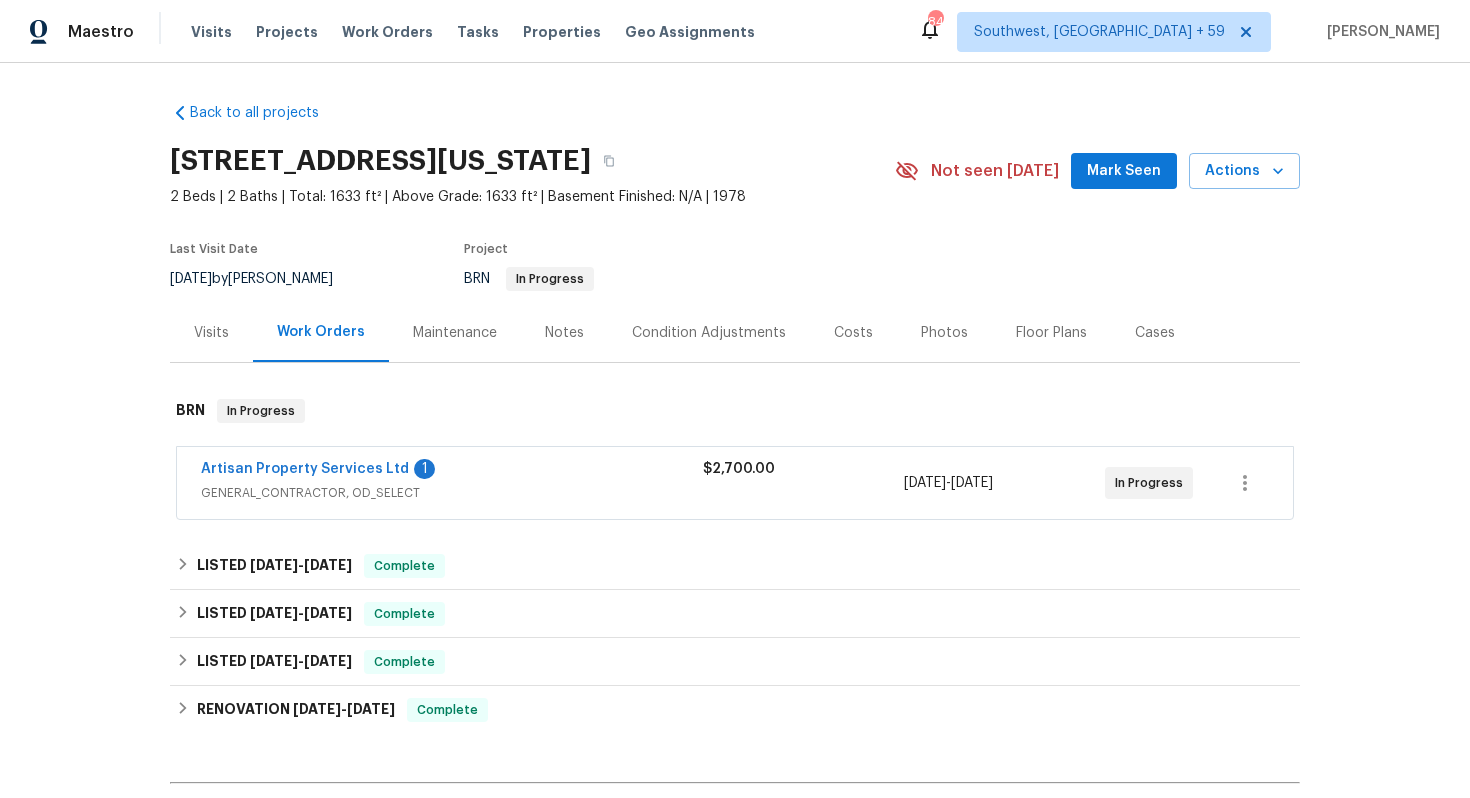 click on "Artisan Property Services Ltd" at bounding box center (305, 469) 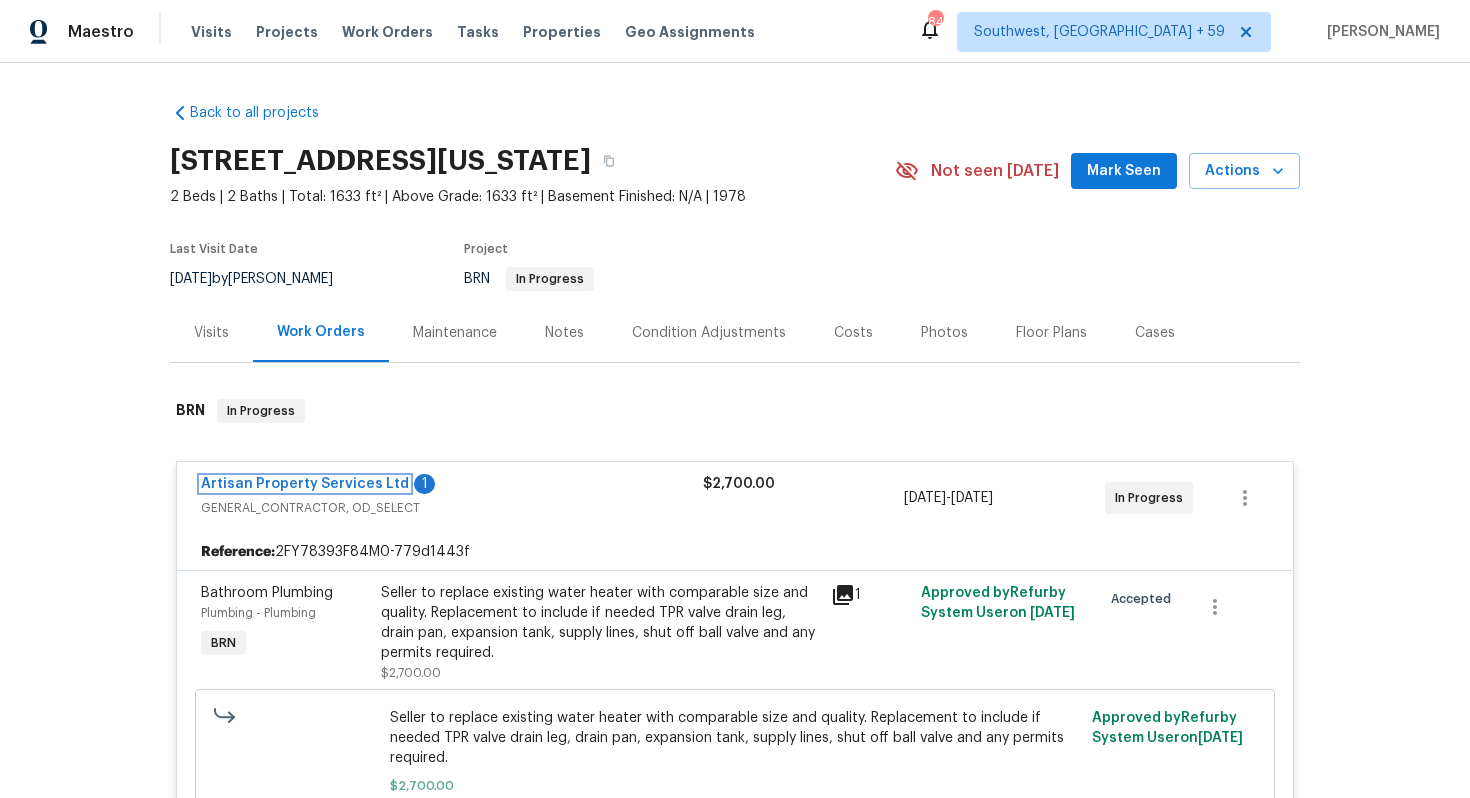 click on "Artisan Property Services Ltd" at bounding box center [305, 484] 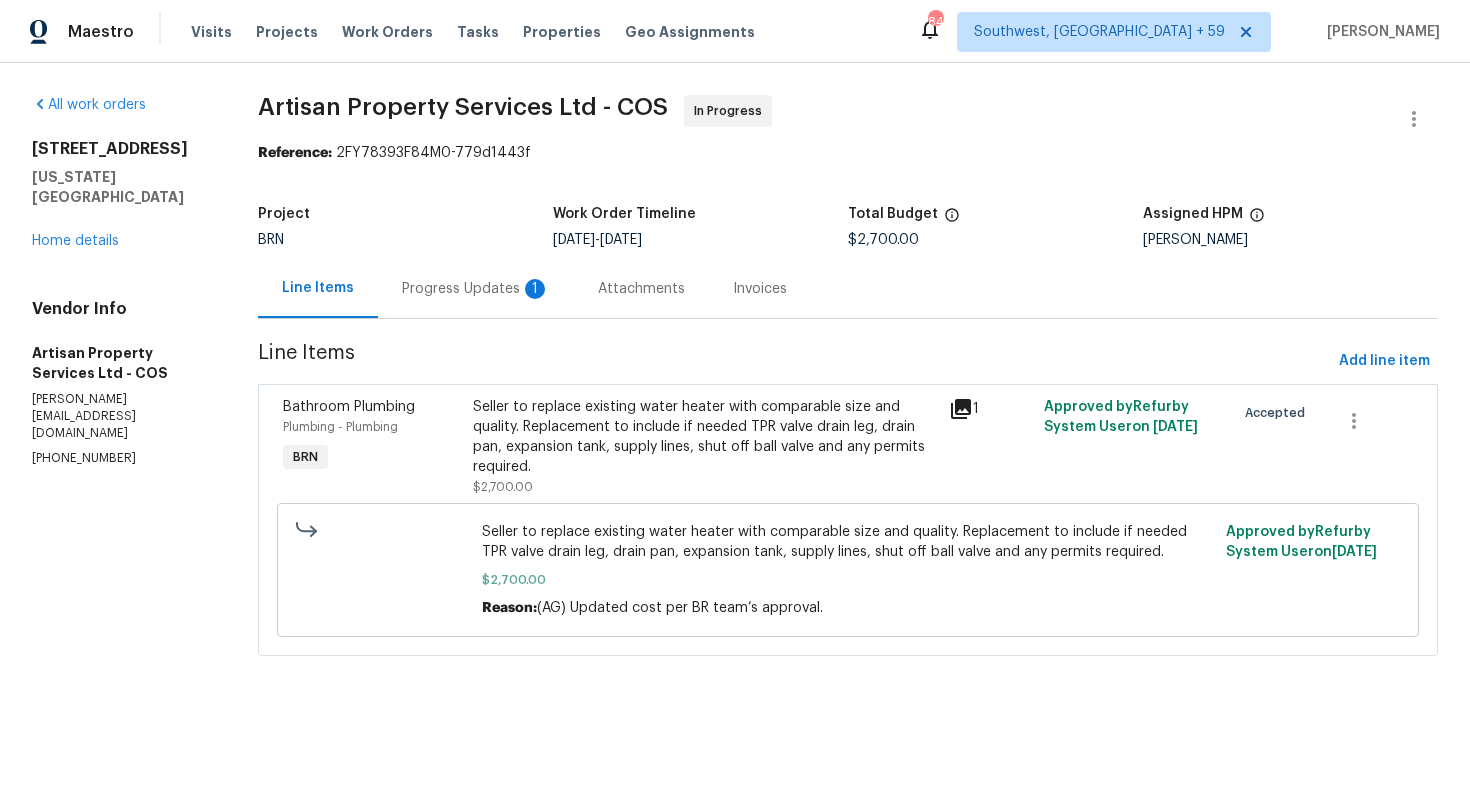 click on "Progress Updates 1" at bounding box center (476, 289) 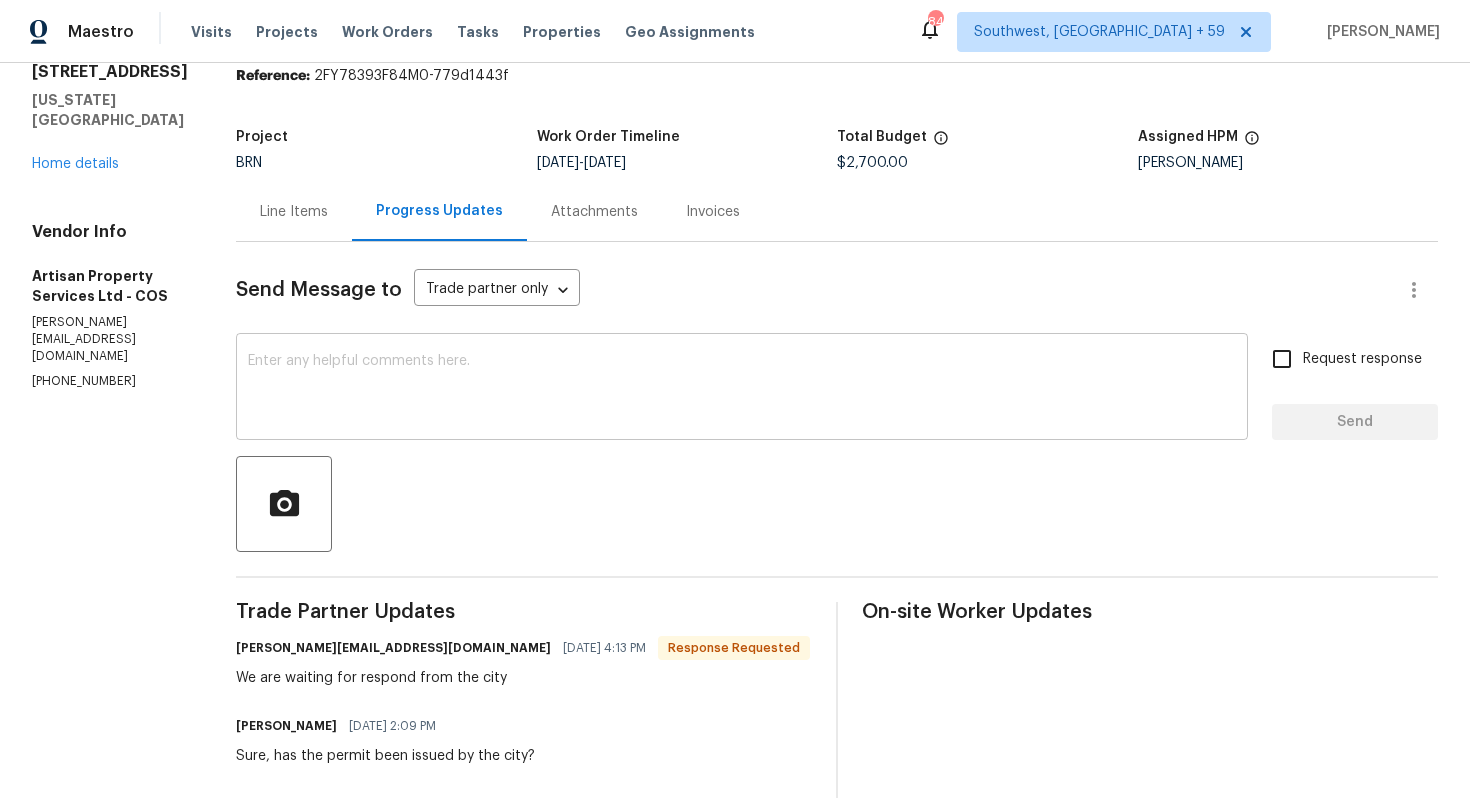 scroll, scrollTop: 79, scrollLeft: 0, axis: vertical 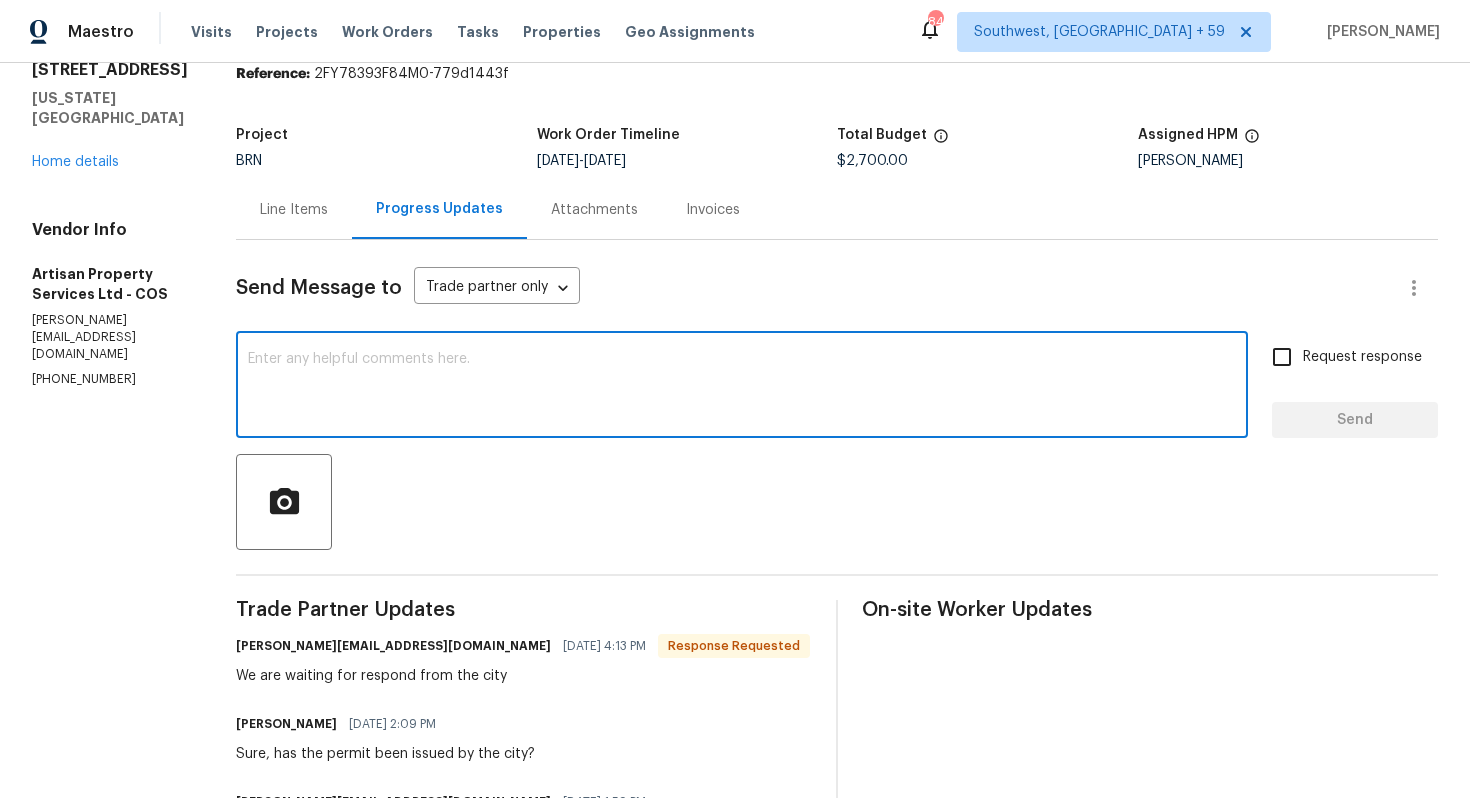 click at bounding box center [742, 387] 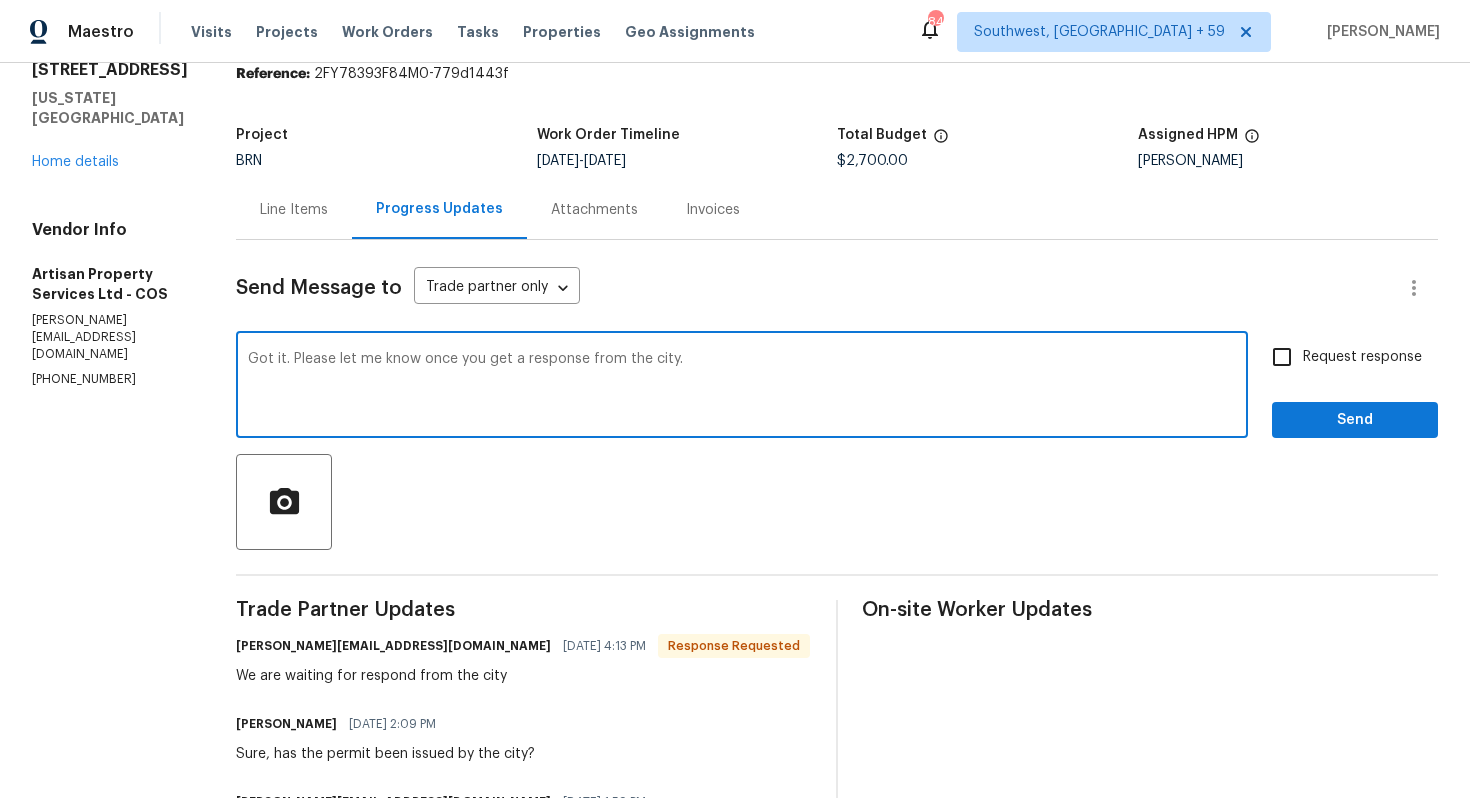 type on "Got it. Please let me know once you get a response from the city." 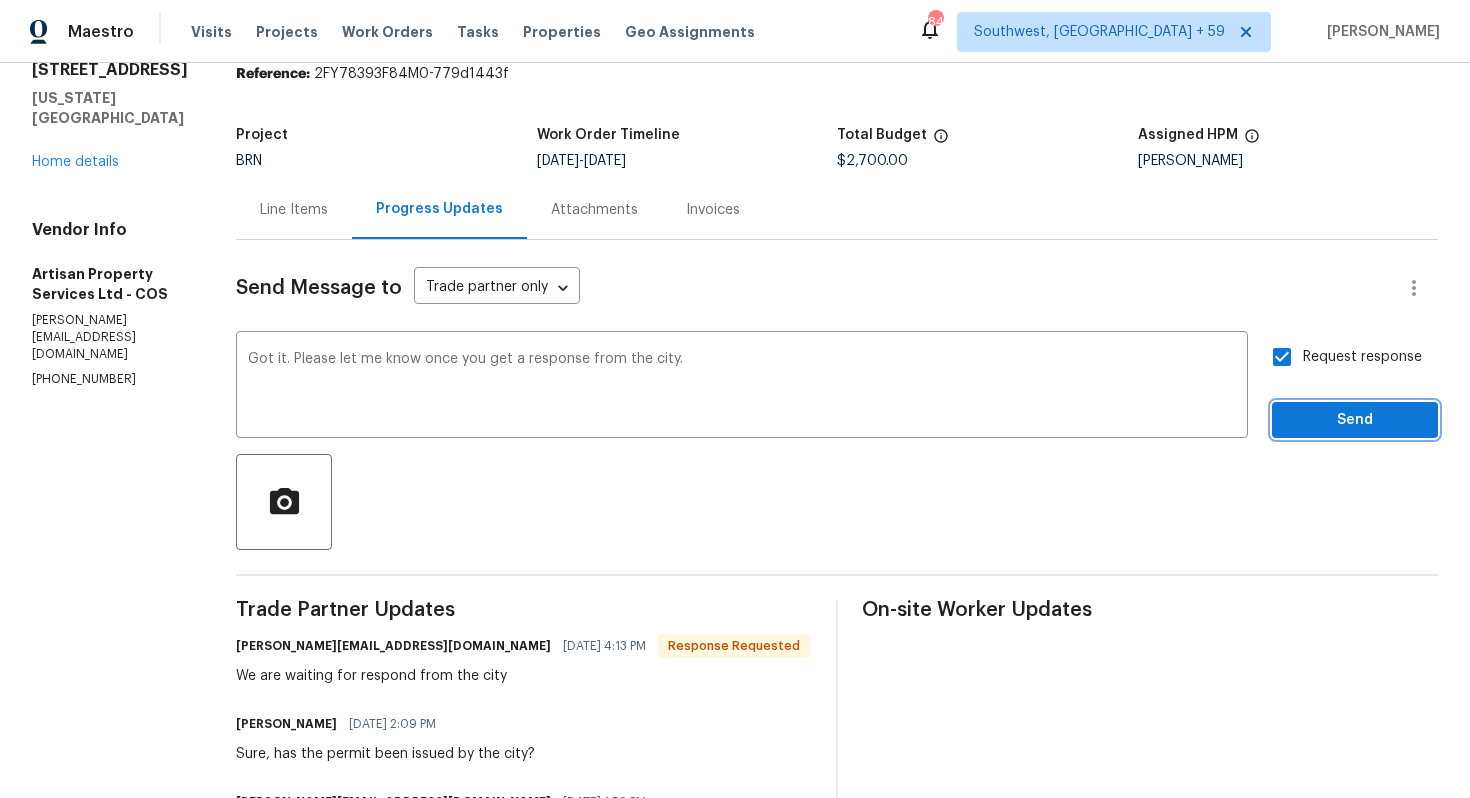 click on "Send" at bounding box center (1355, 420) 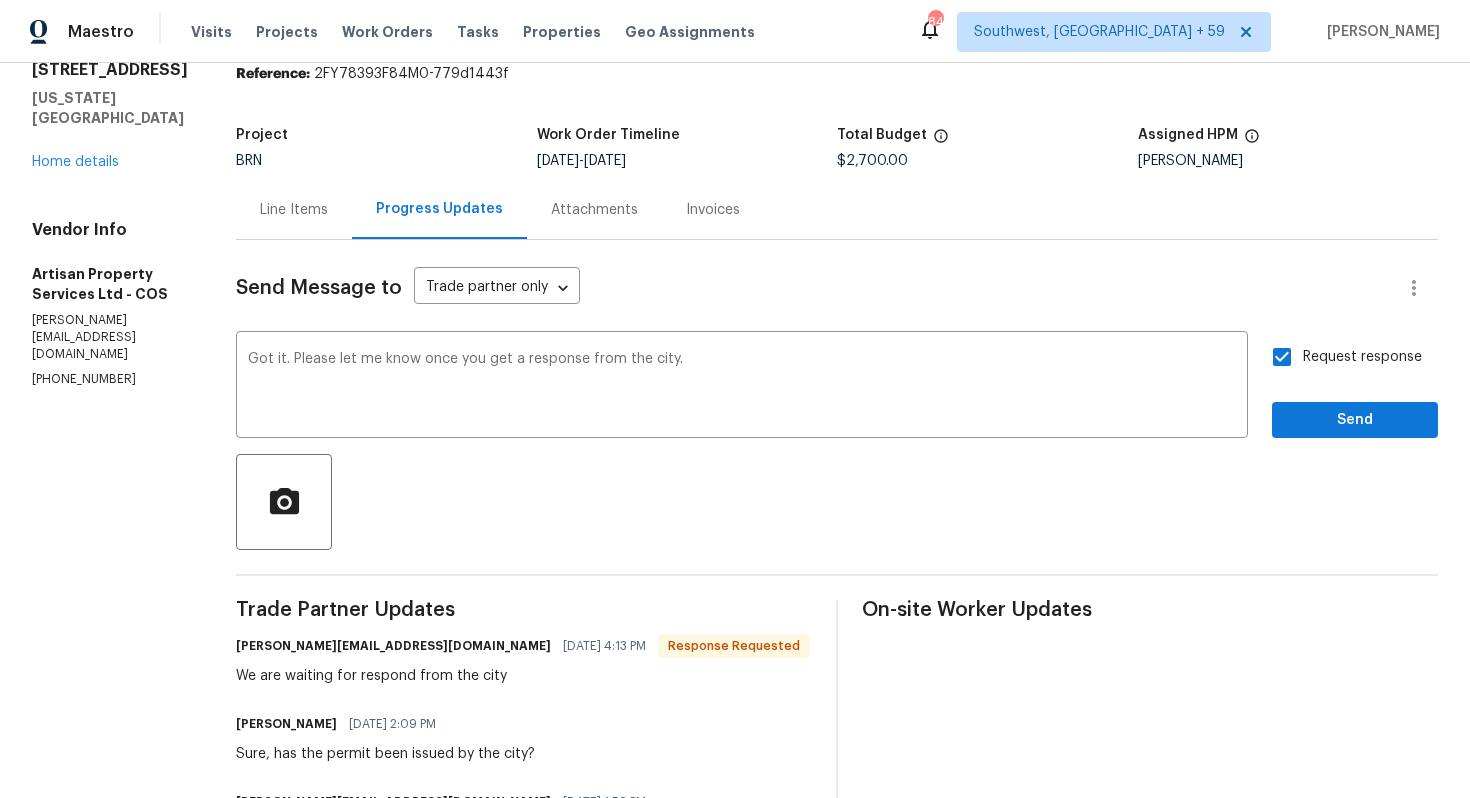 scroll, scrollTop: 0, scrollLeft: 0, axis: both 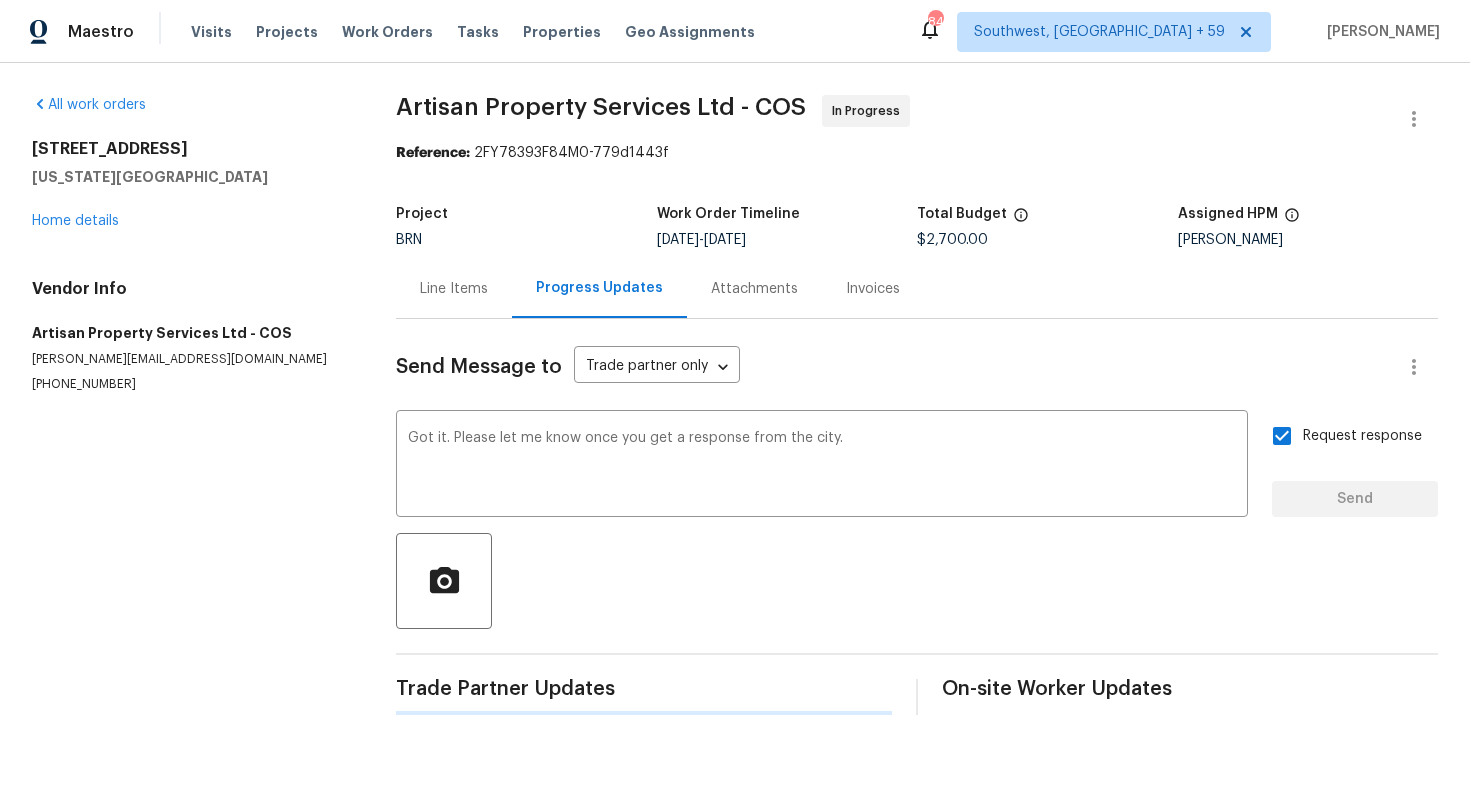 type 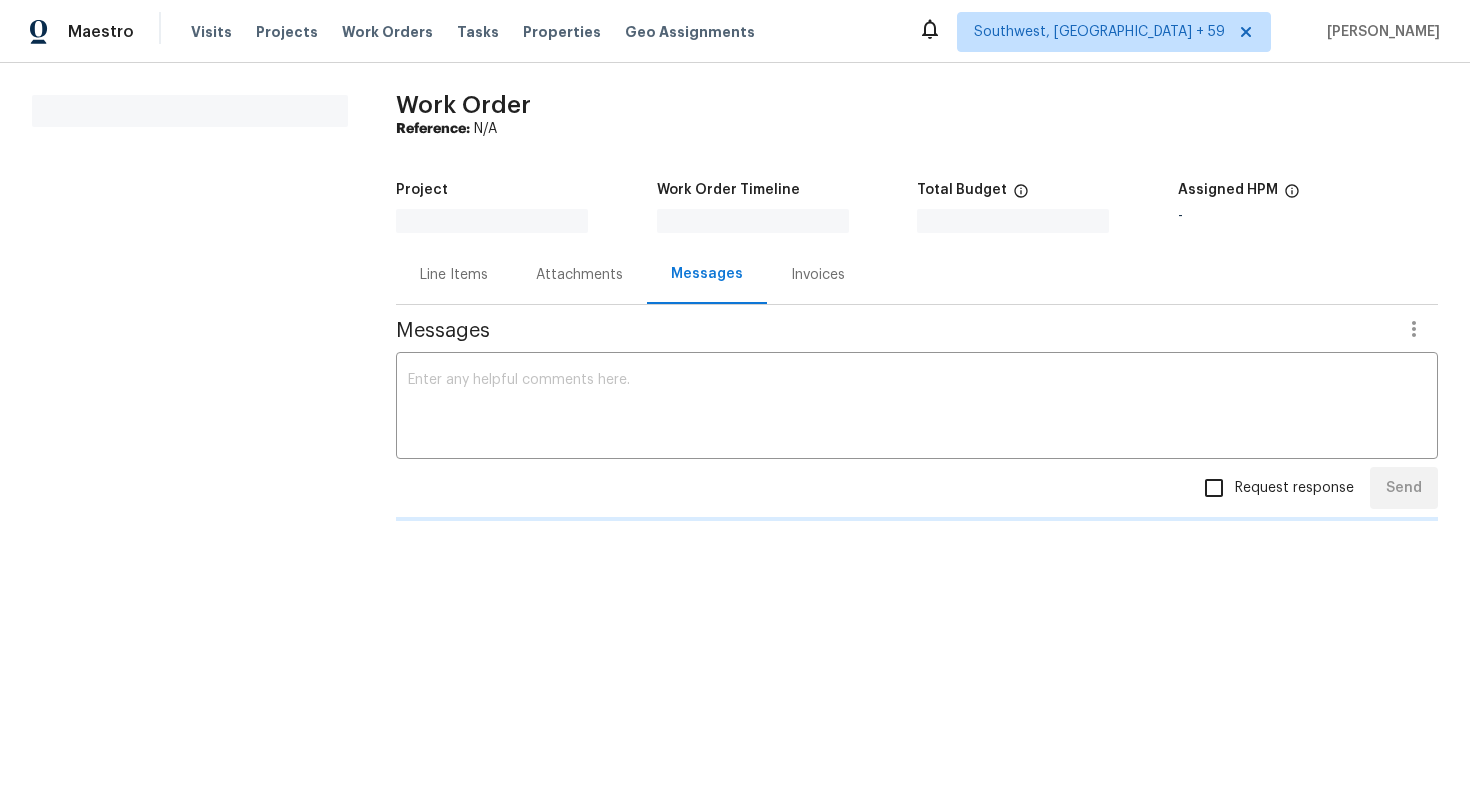 scroll, scrollTop: 0, scrollLeft: 0, axis: both 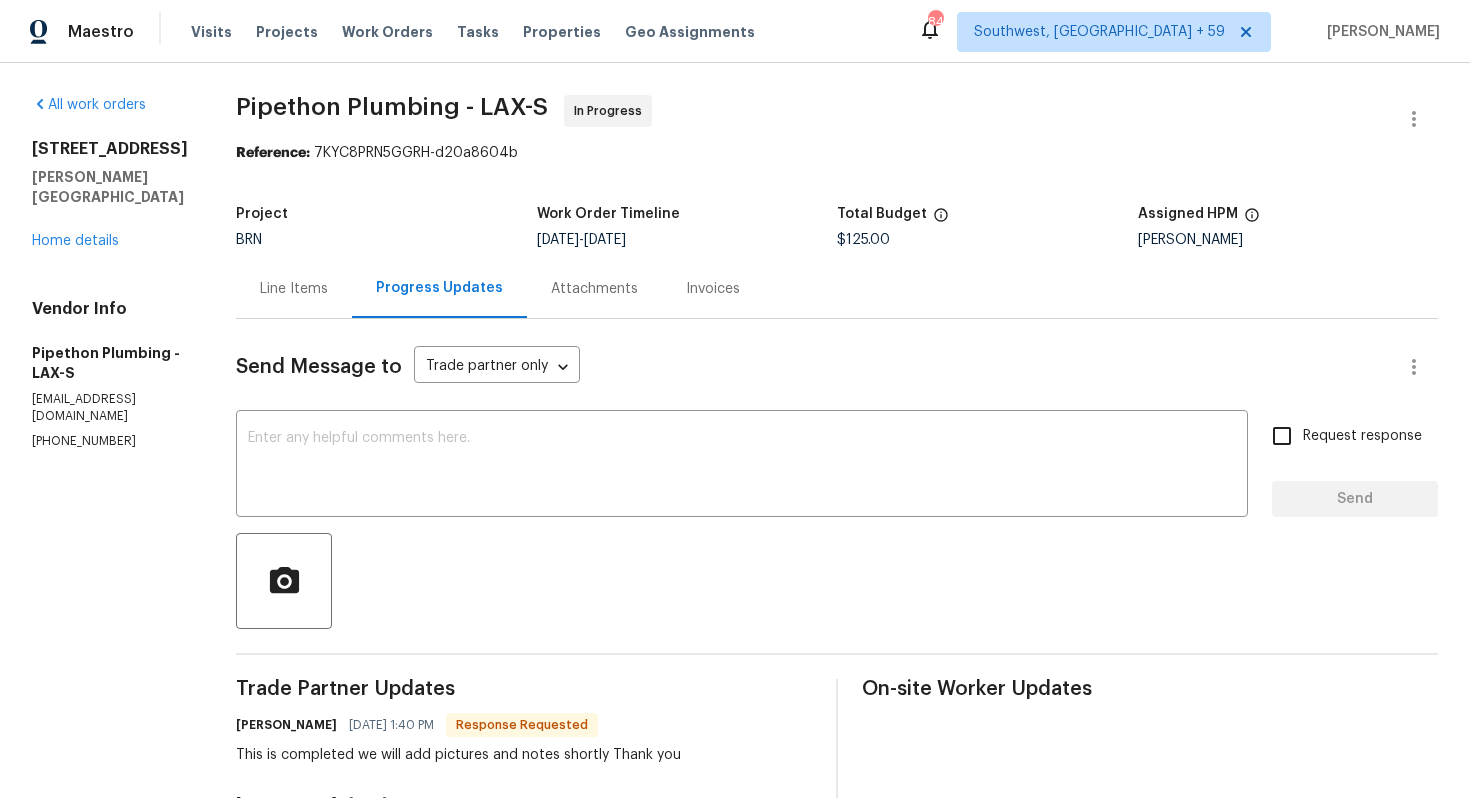 click on "Line Items" at bounding box center [294, 289] 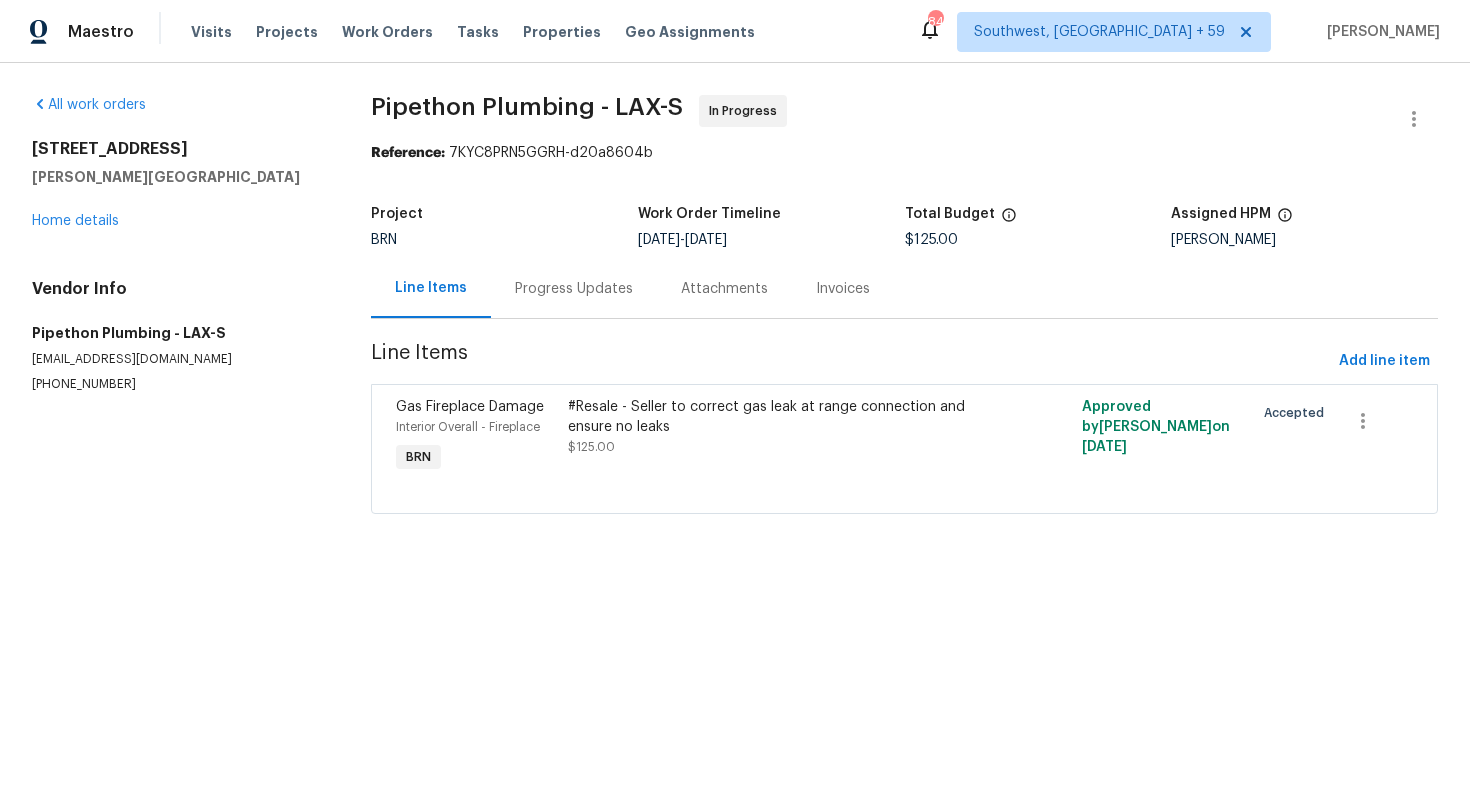 click on "Progress Updates" at bounding box center (574, 289) 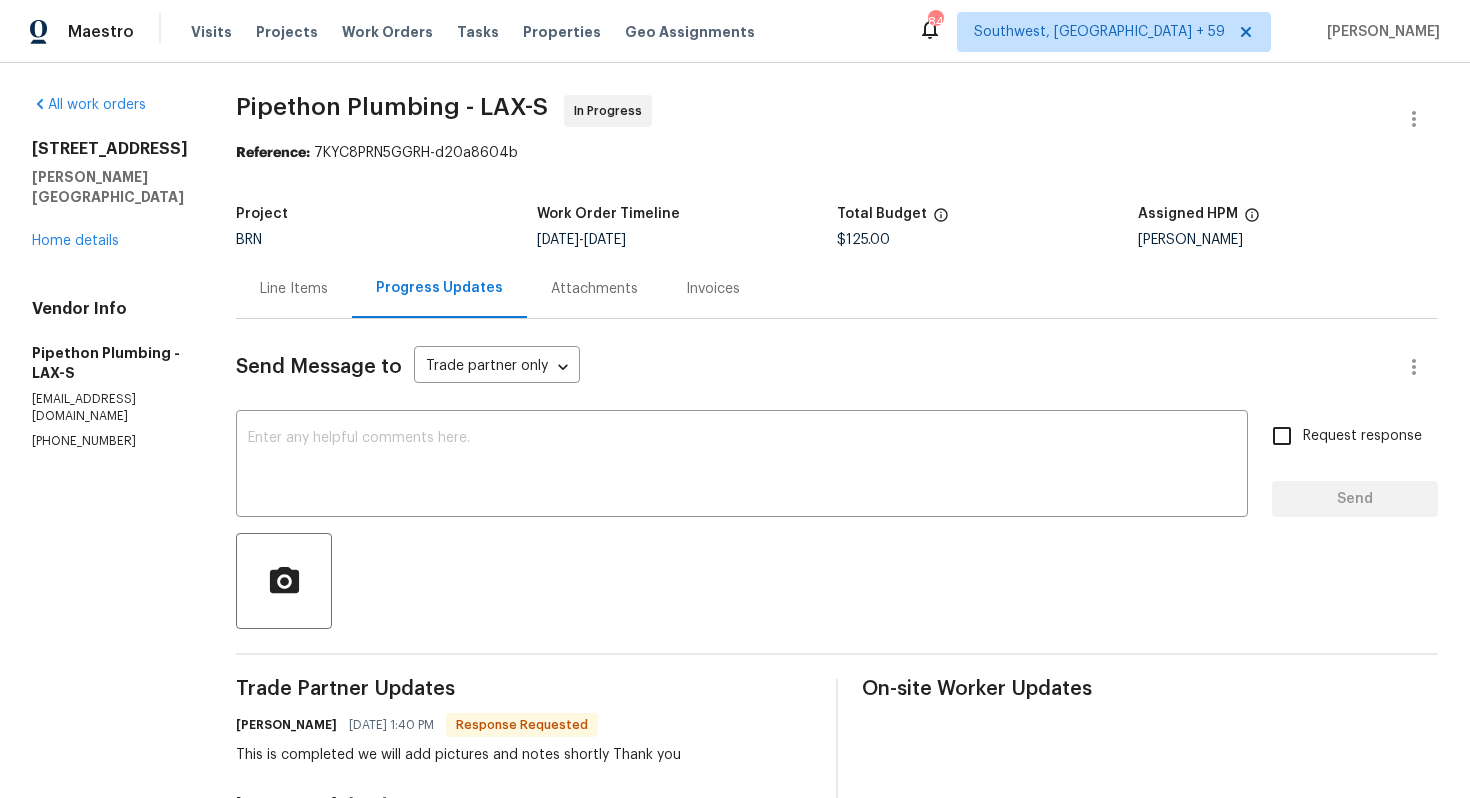 click on "Line Items" at bounding box center (294, 288) 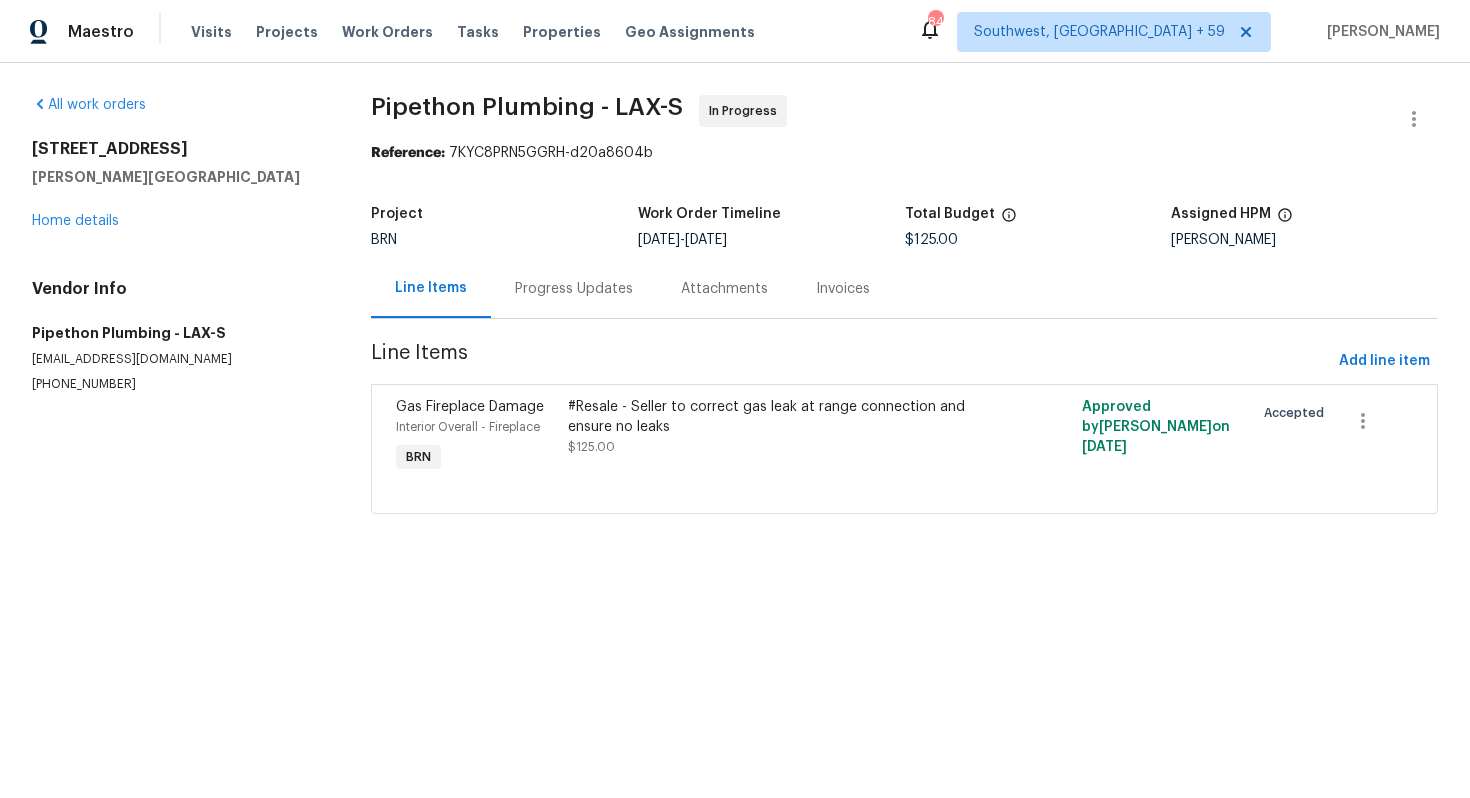 click on "Progress Updates" at bounding box center (574, 288) 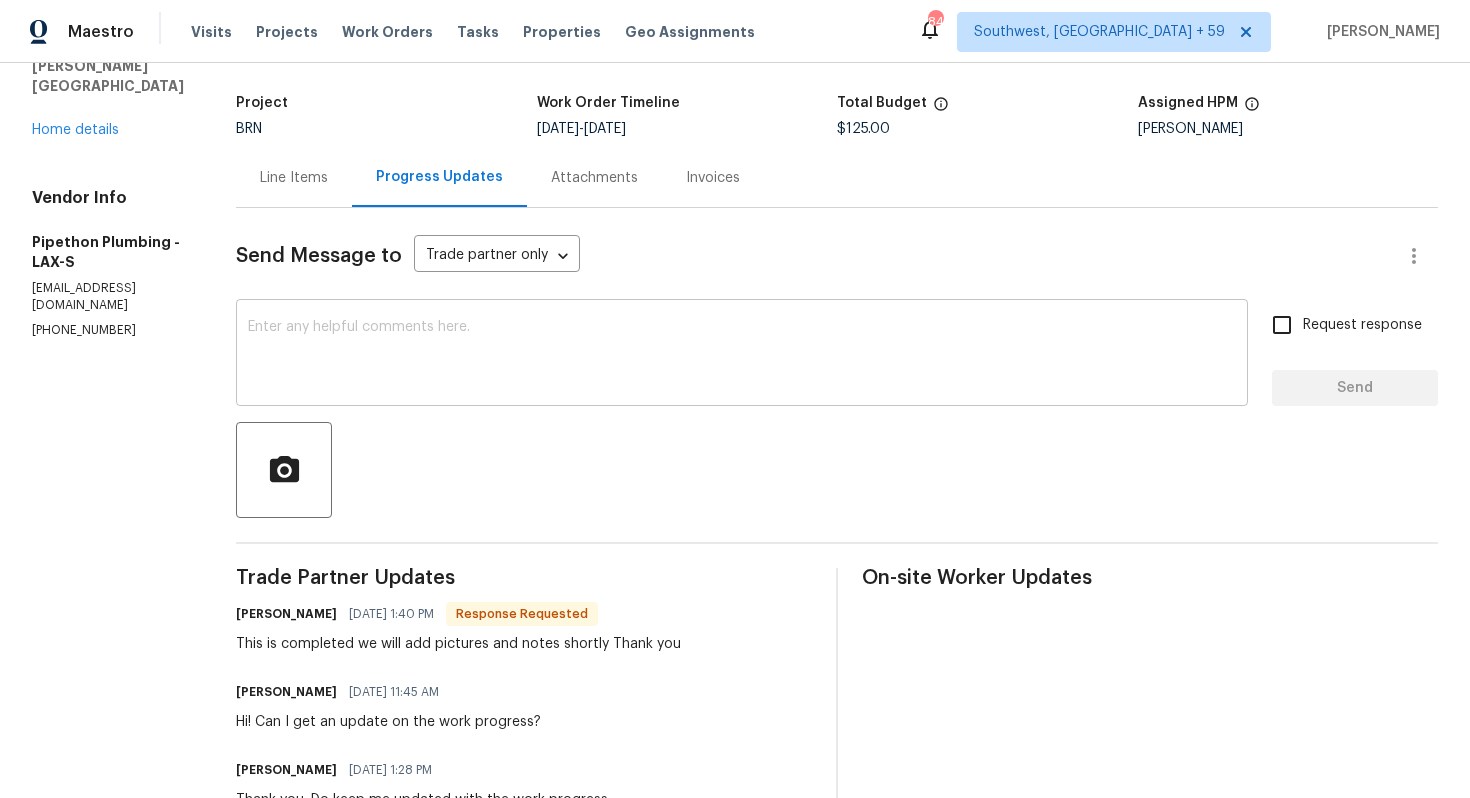 scroll, scrollTop: 119, scrollLeft: 0, axis: vertical 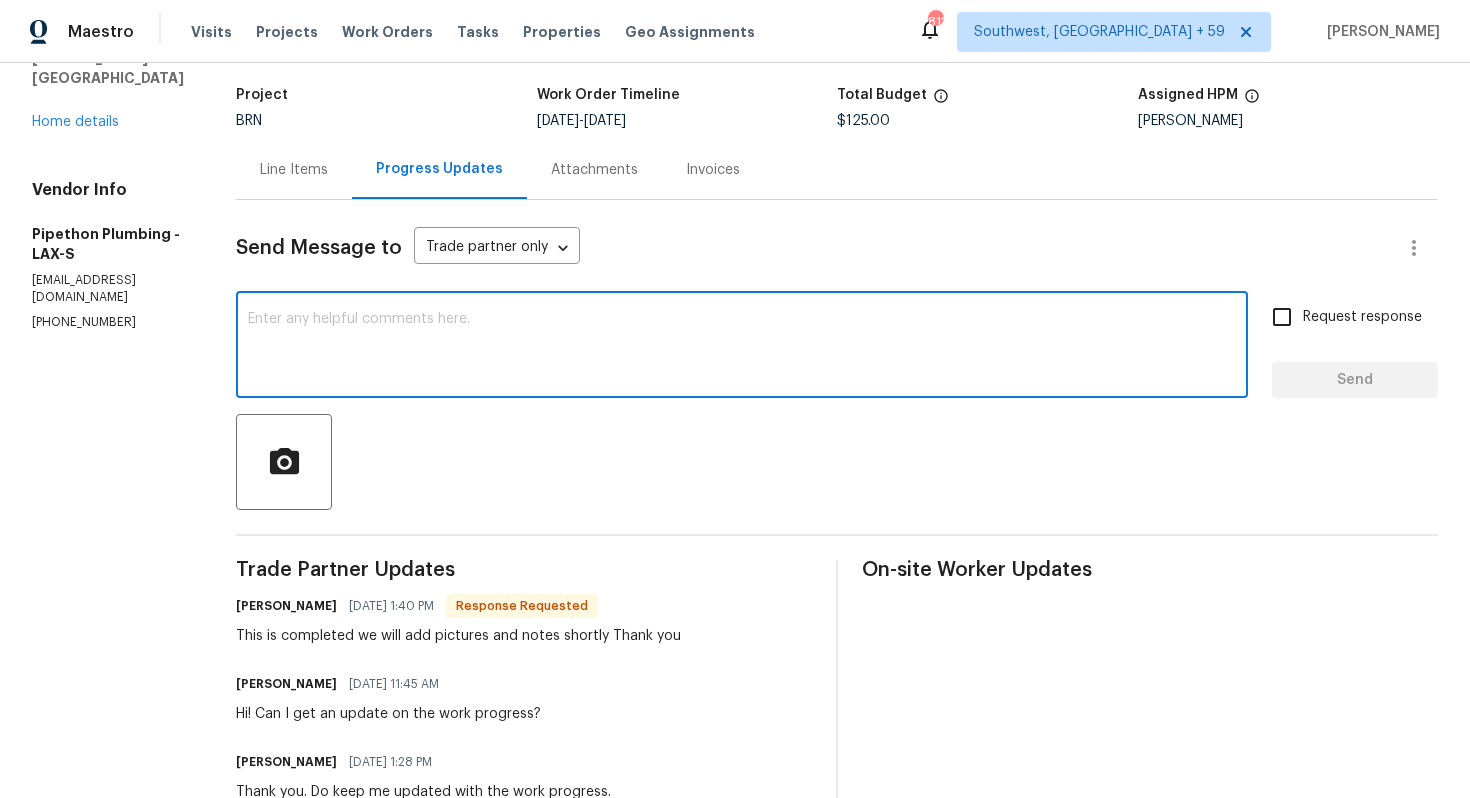 click at bounding box center [742, 347] 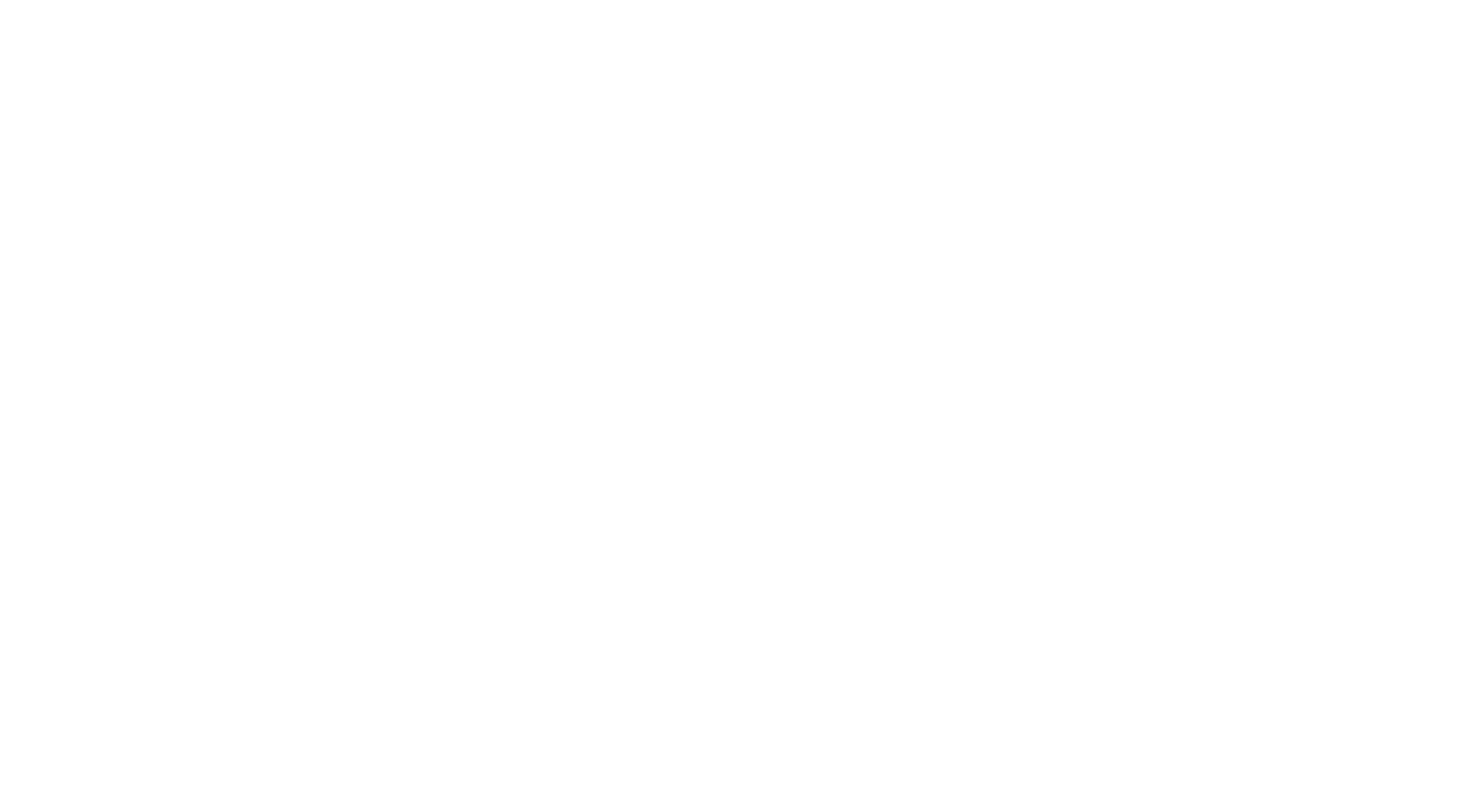 scroll, scrollTop: 0, scrollLeft: 0, axis: both 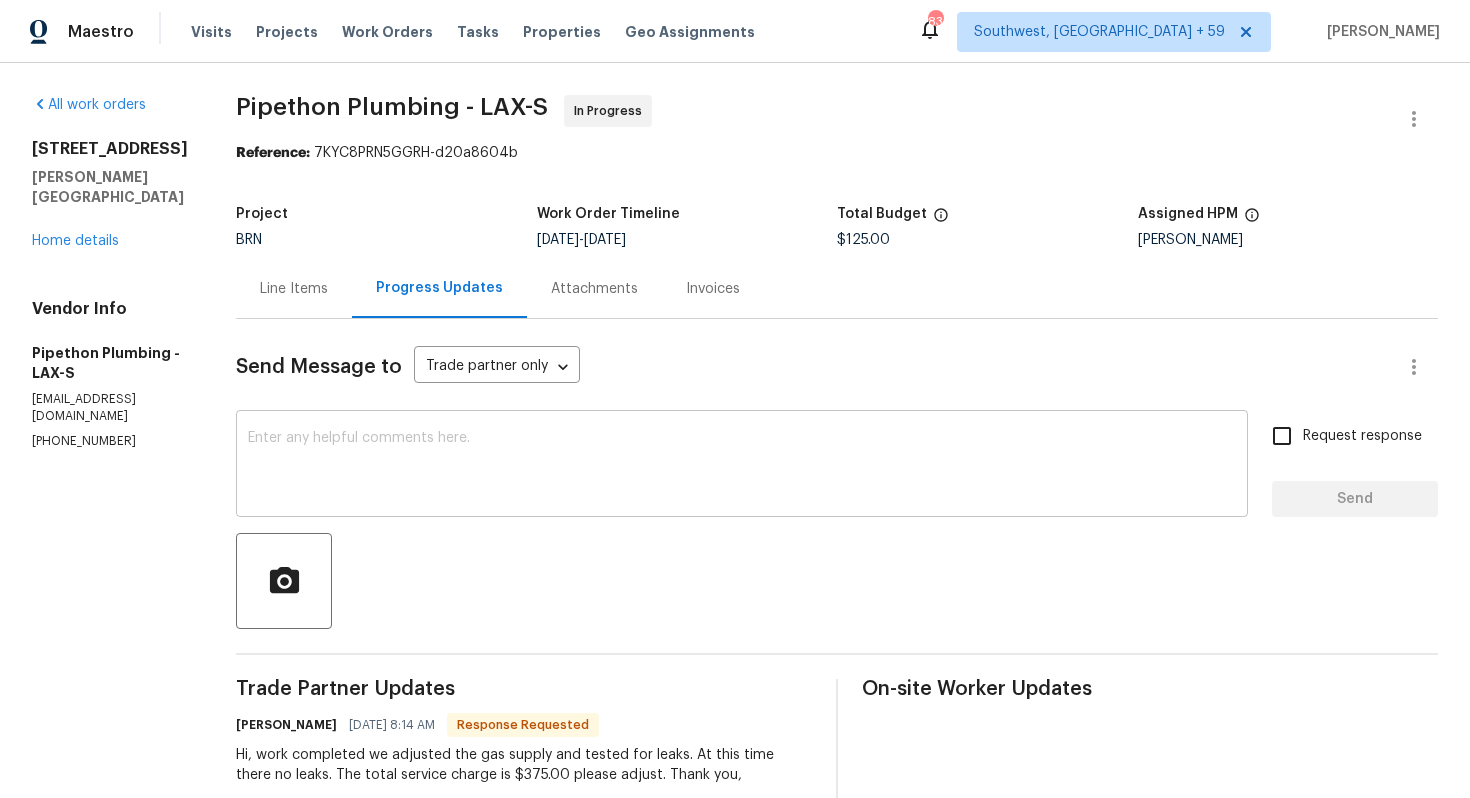 click at bounding box center [742, 466] 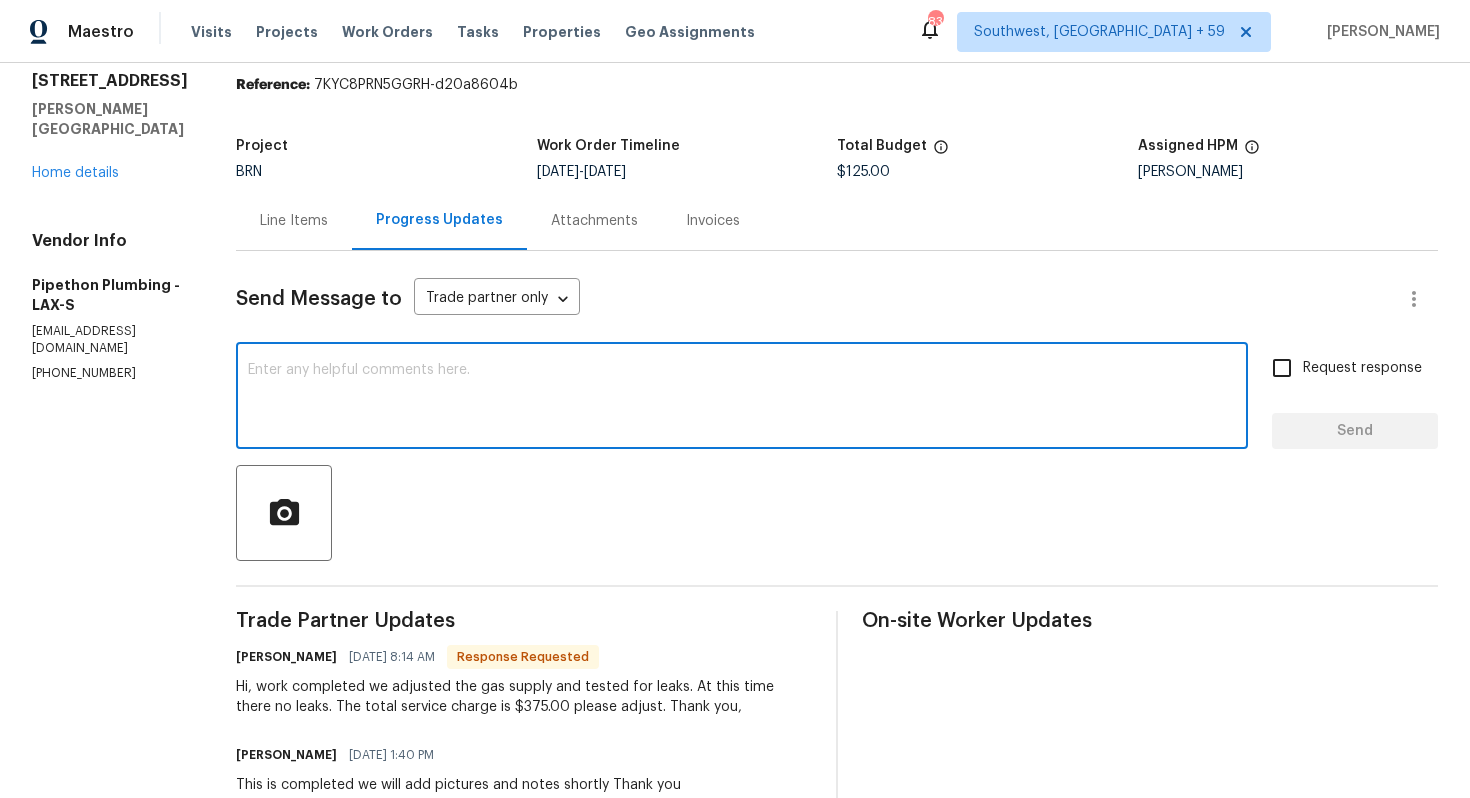scroll, scrollTop: 0, scrollLeft: 0, axis: both 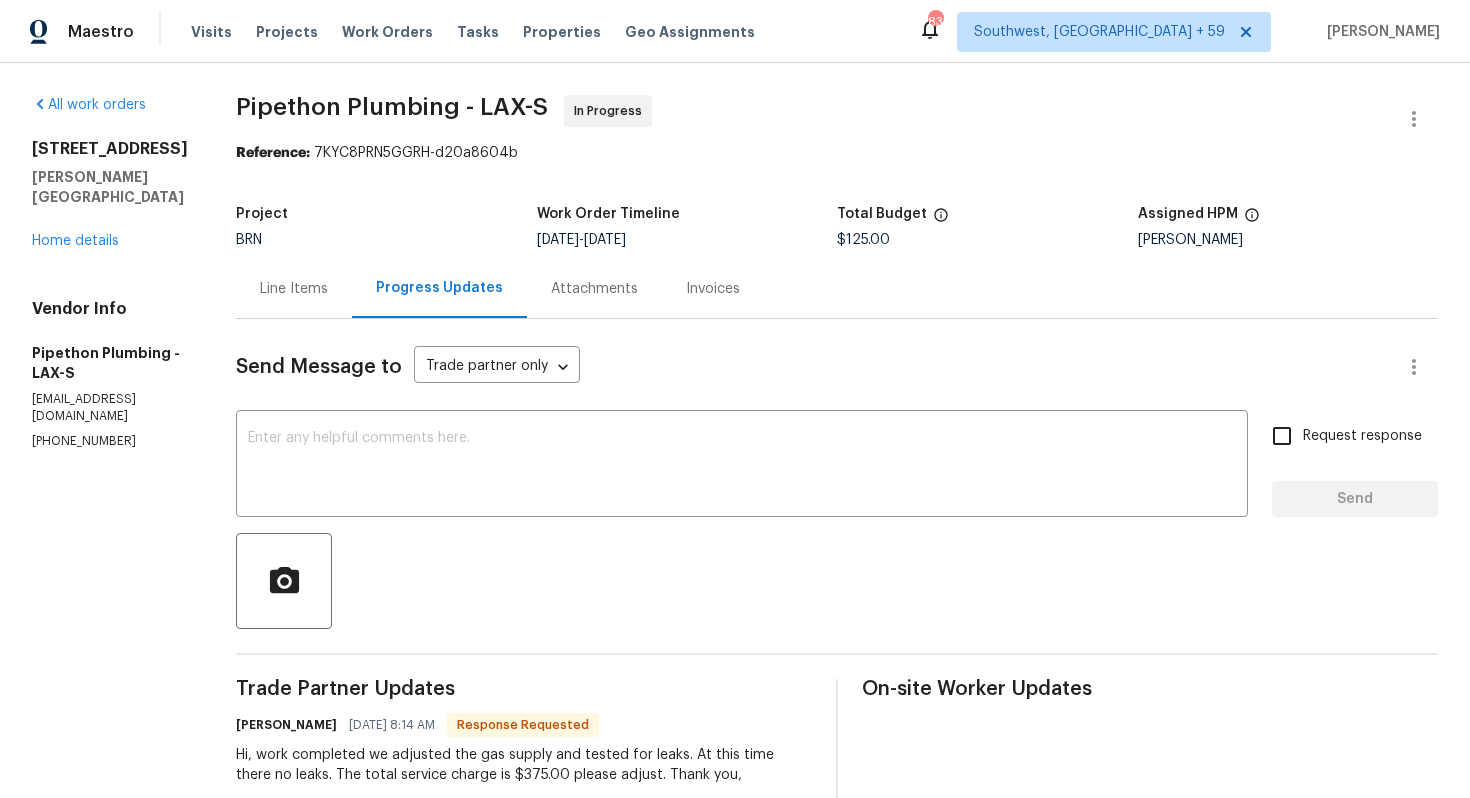 click on "Line Items" at bounding box center (294, 288) 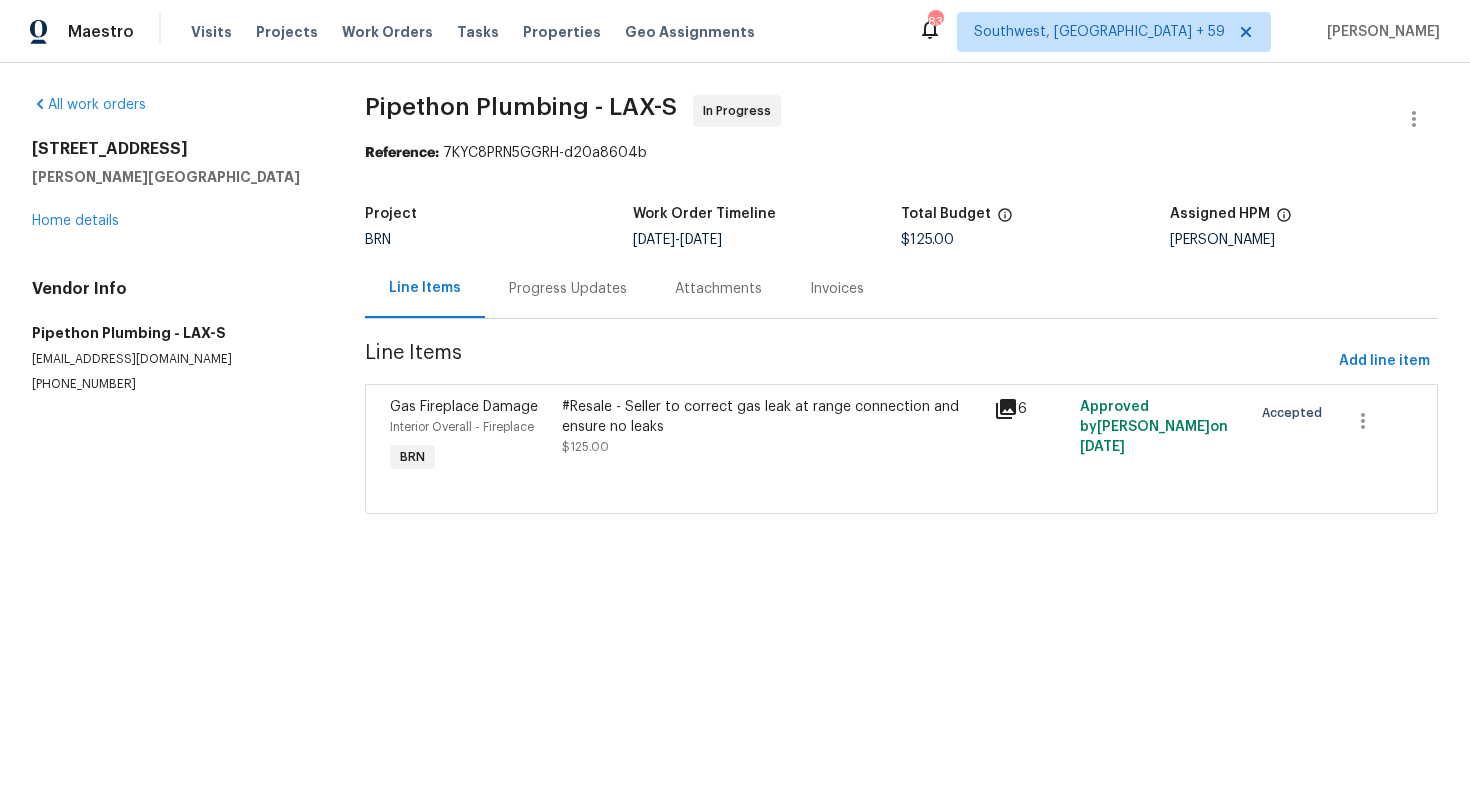click on "Progress Updates" at bounding box center (568, 288) 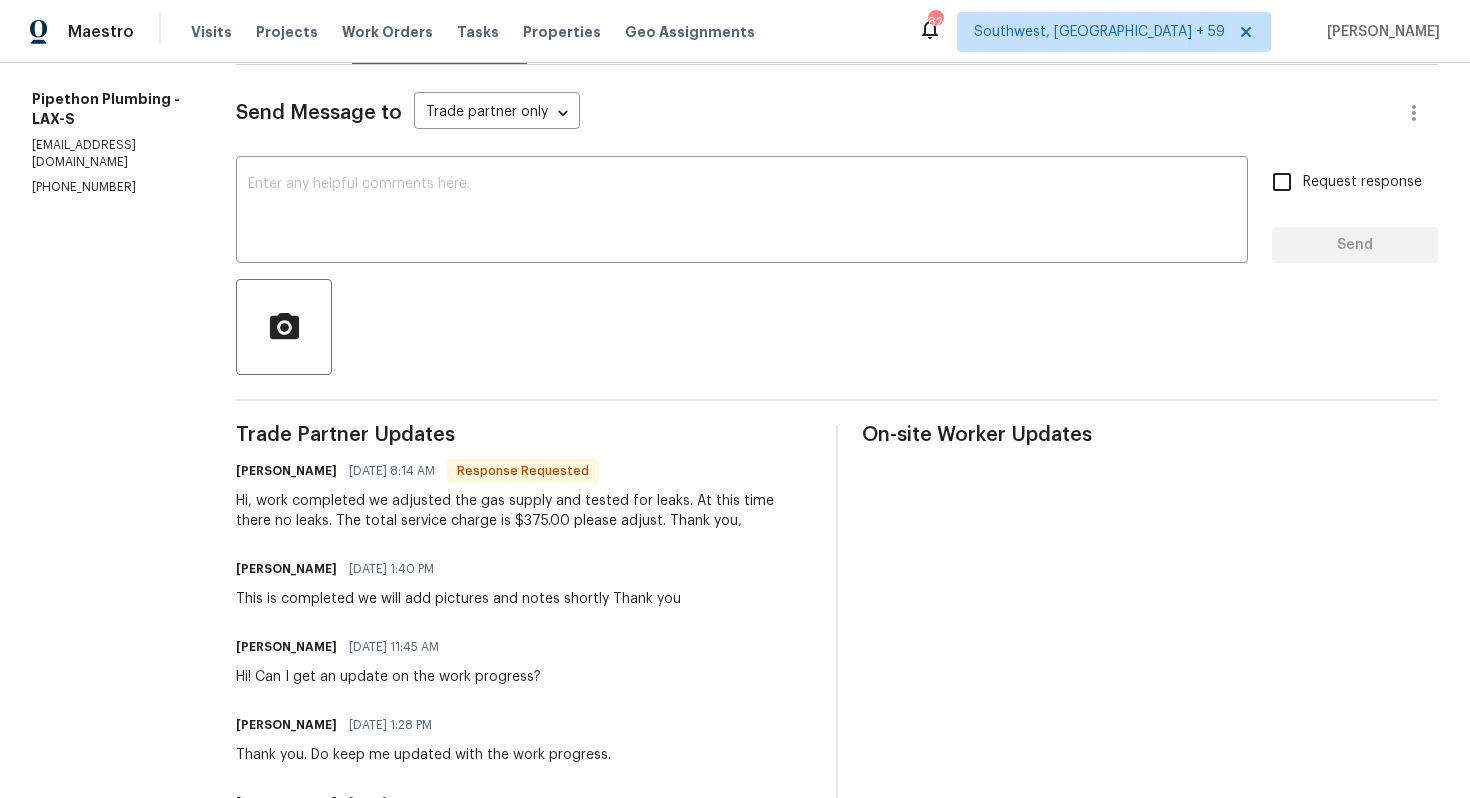scroll, scrollTop: 0, scrollLeft: 0, axis: both 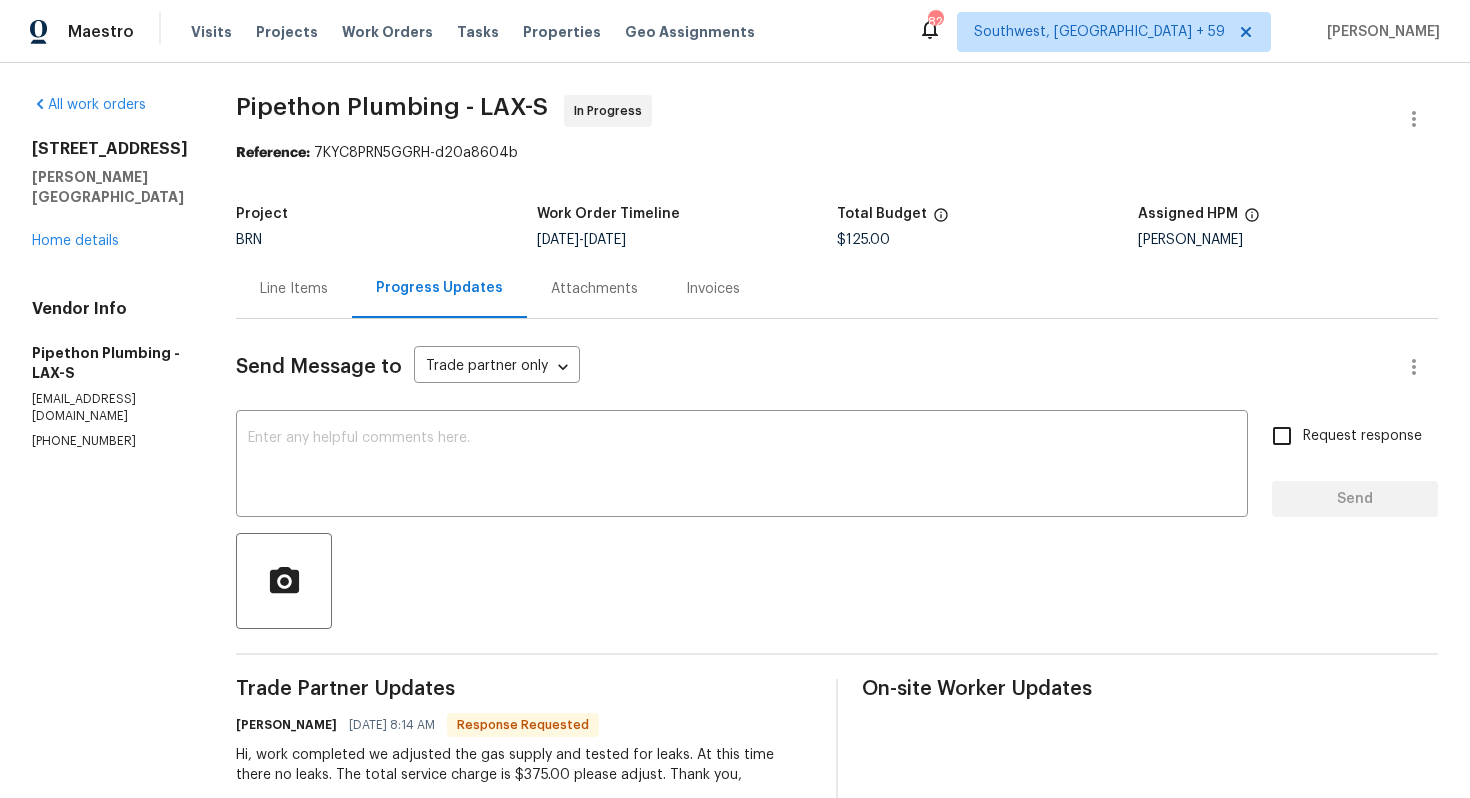 click on "Line Items" at bounding box center [294, 289] 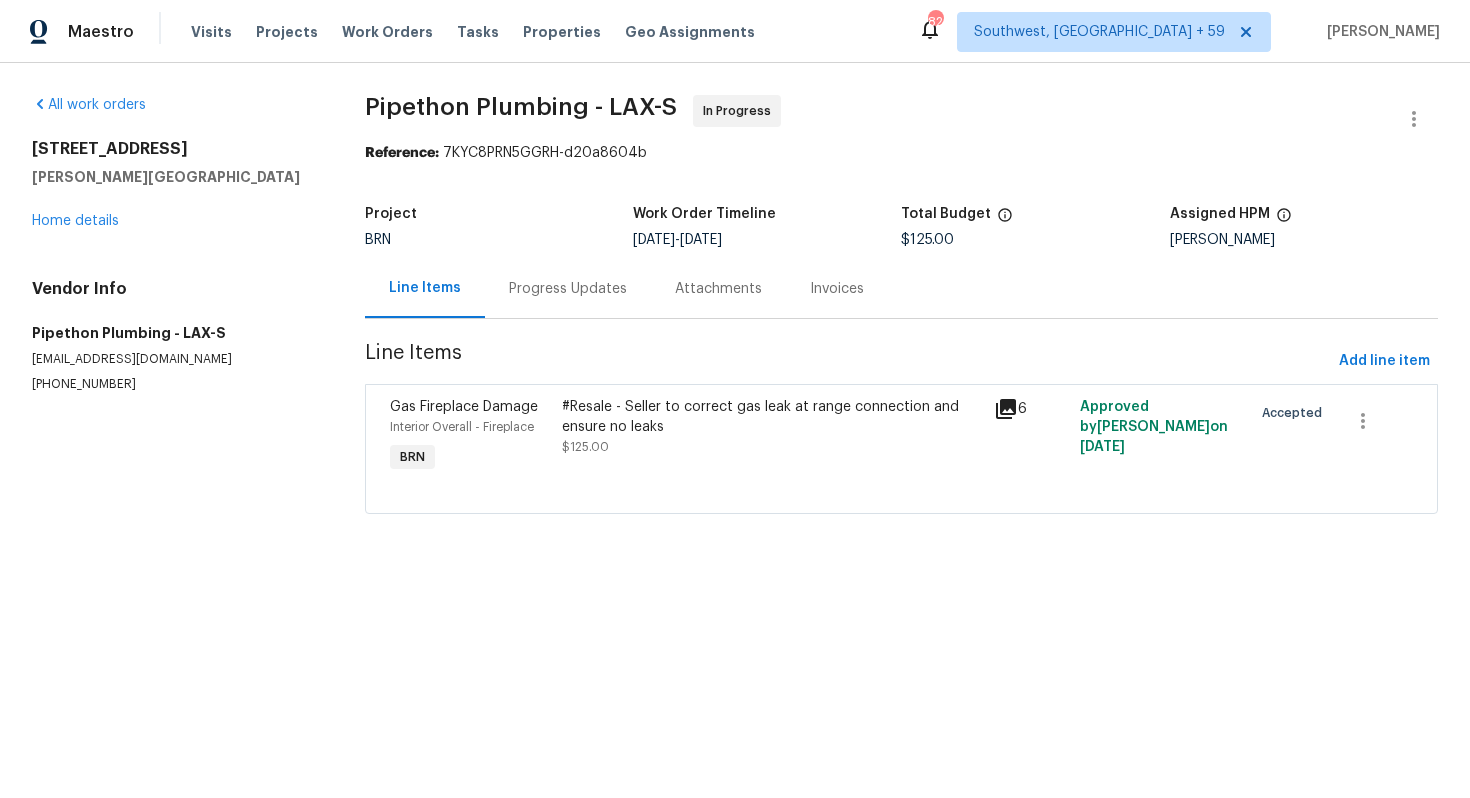 click on "#Resale - Seller to correct gas leak at range connection and ensure no leaks" at bounding box center (771, 417) 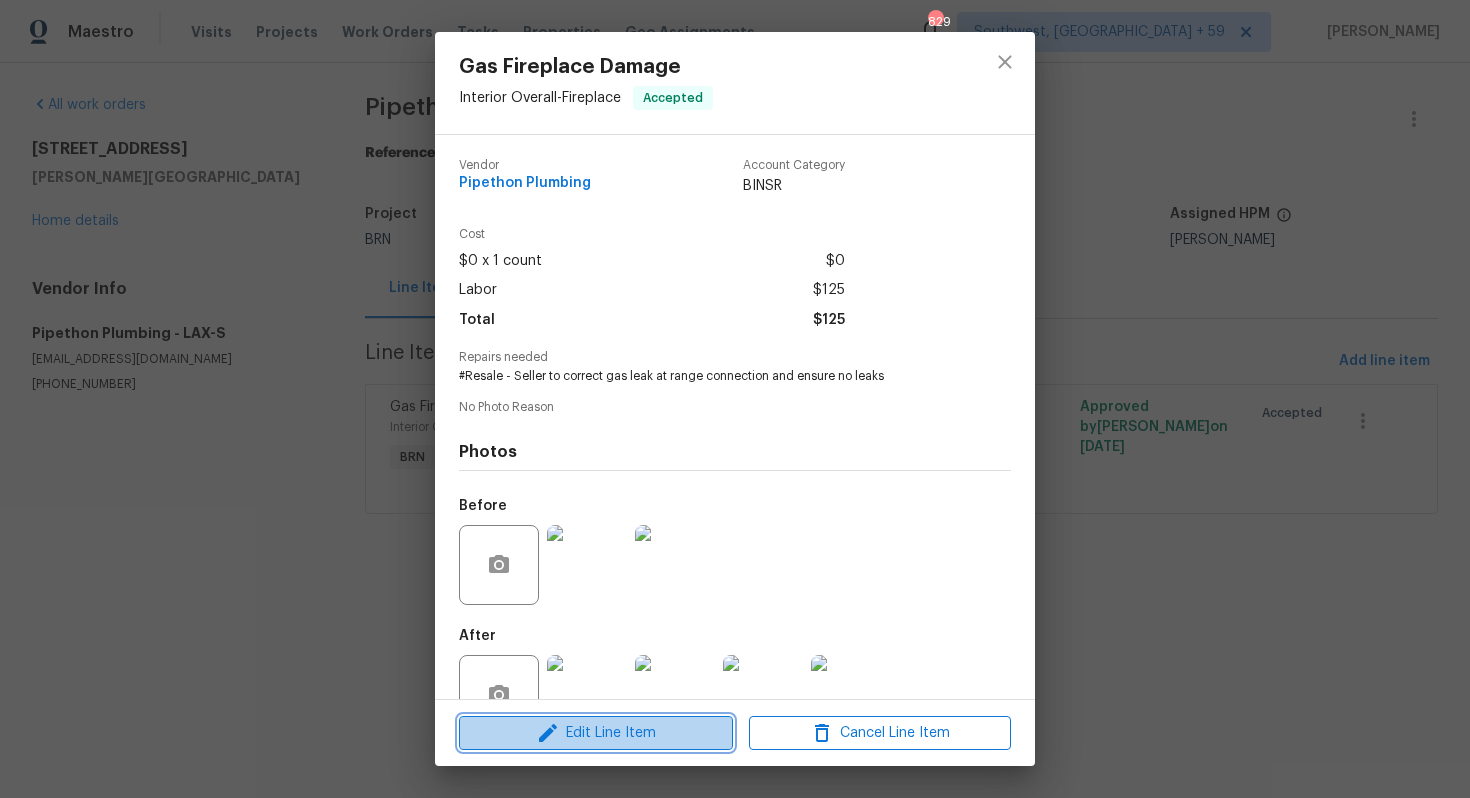 click on "Edit Line Item" at bounding box center (596, 733) 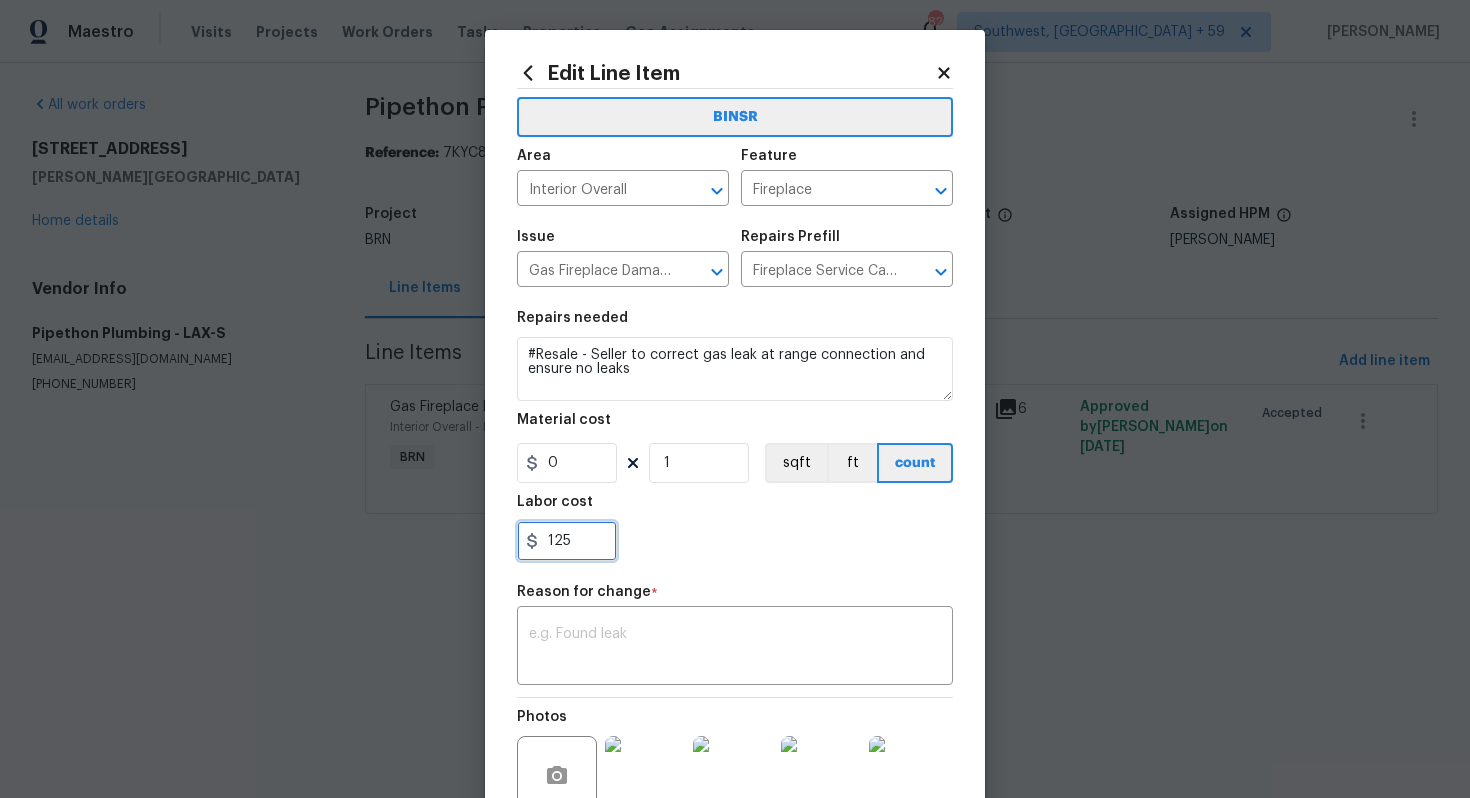 click on "125" at bounding box center [567, 541] 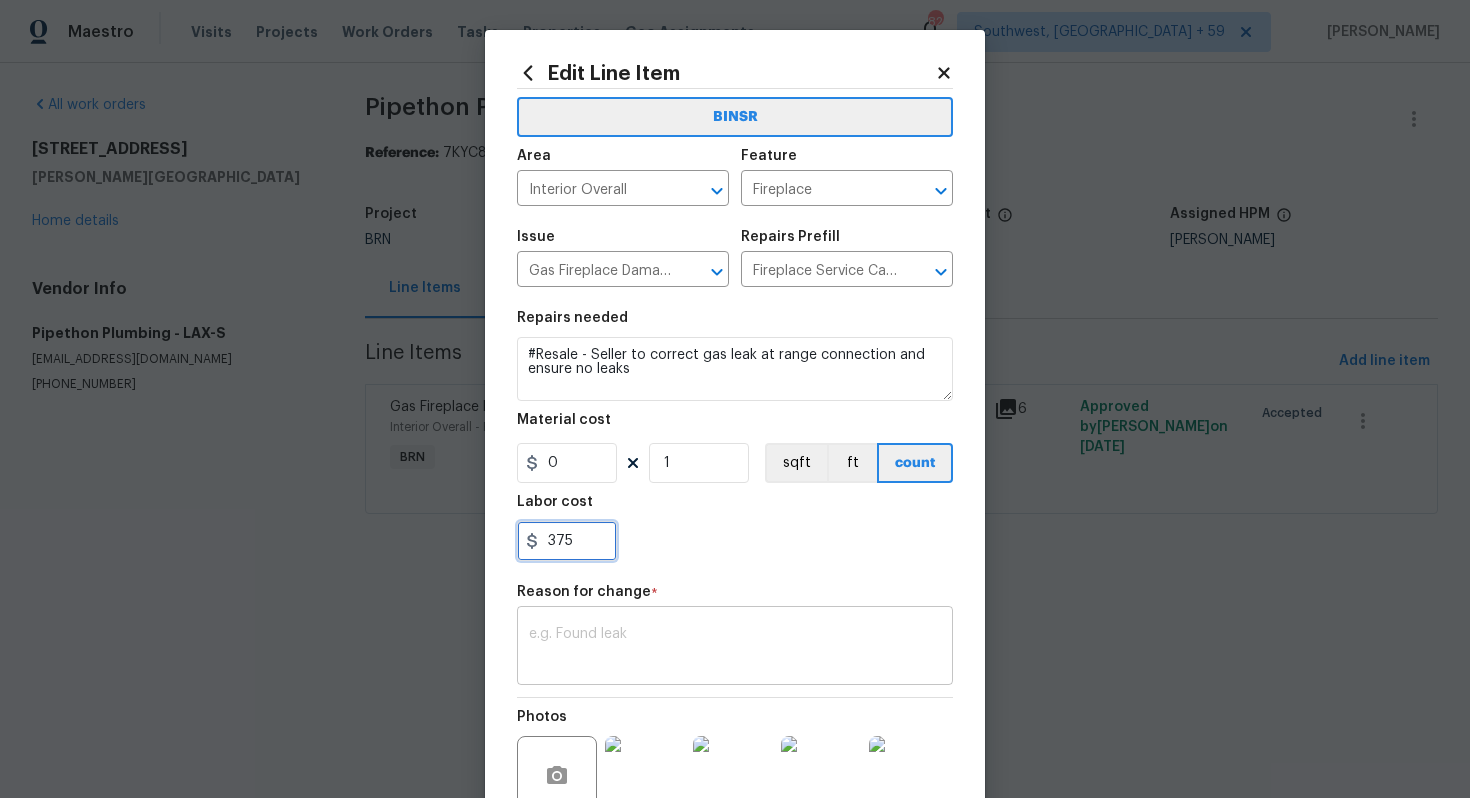 type on "375" 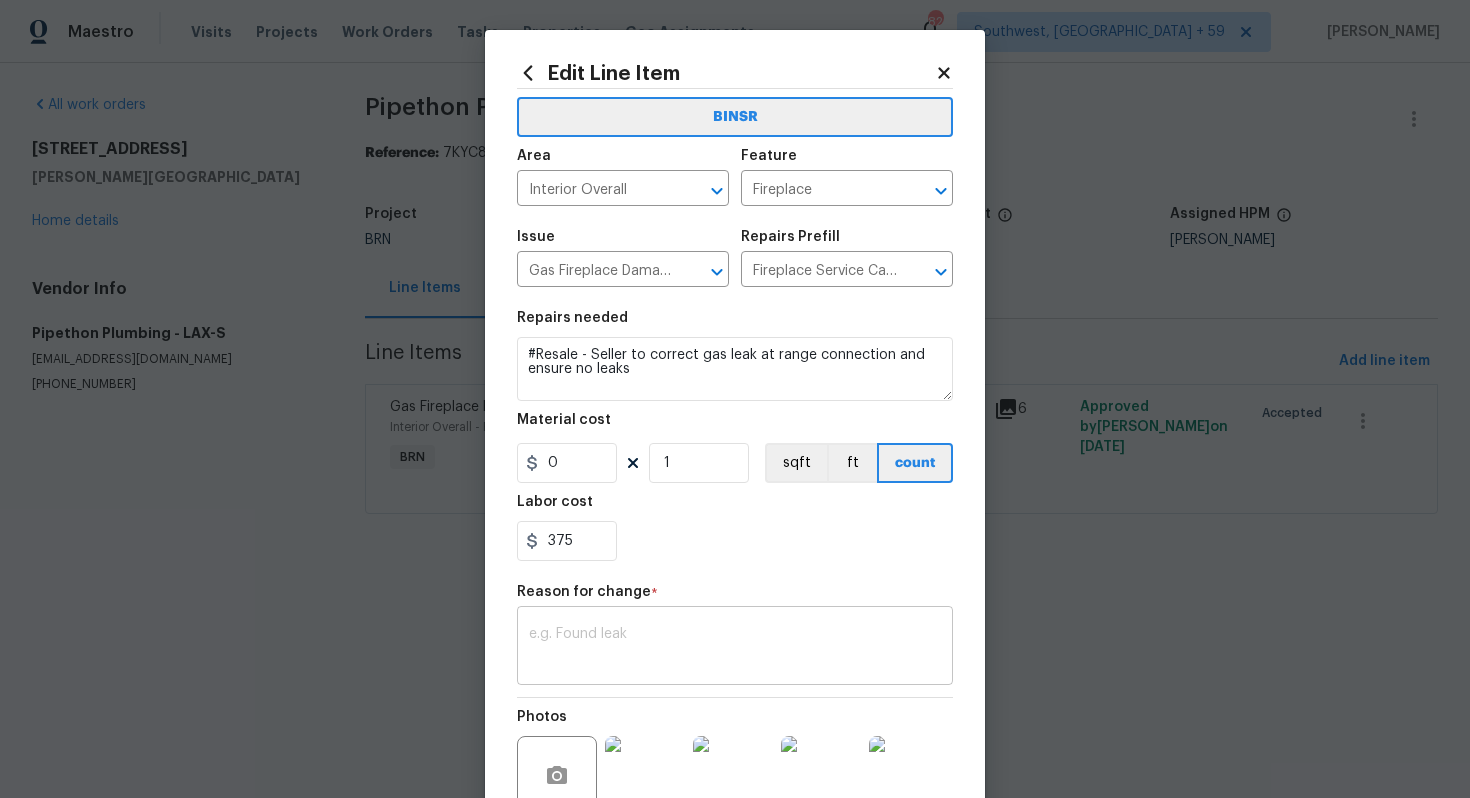 click at bounding box center (735, 648) 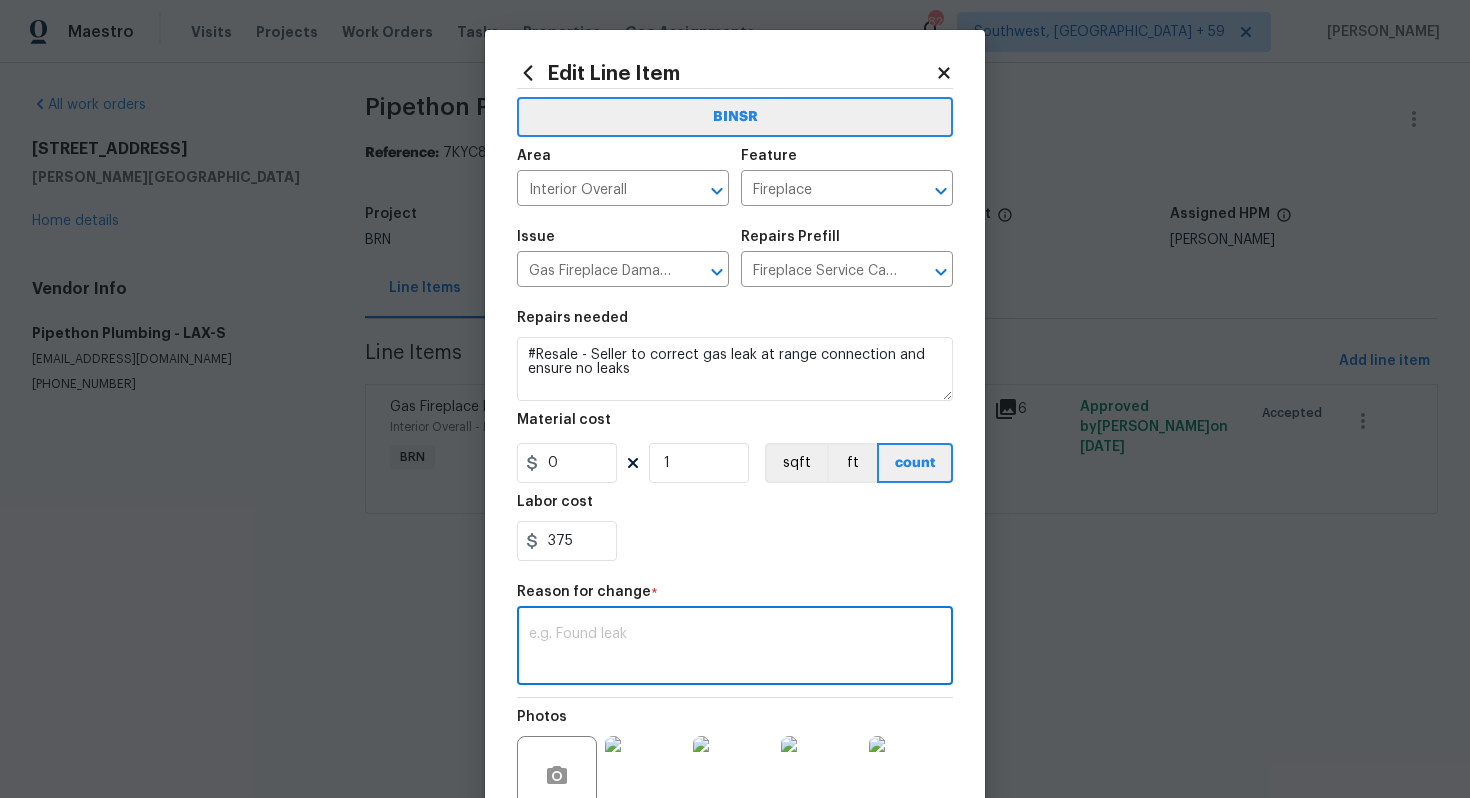 click on "x ​" at bounding box center (735, 648) 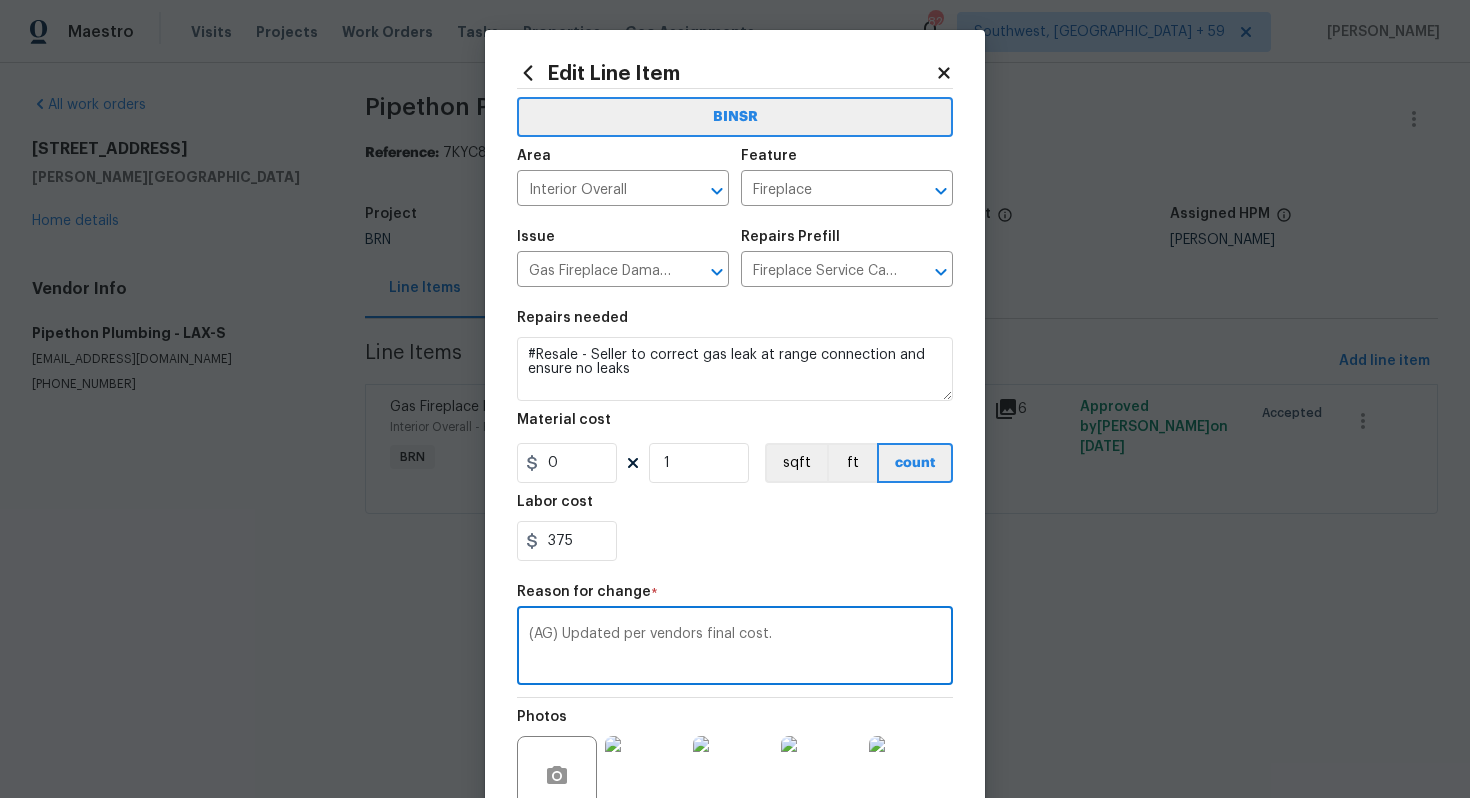 scroll, scrollTop: 208, scrollLeft: 0, axis: vertical 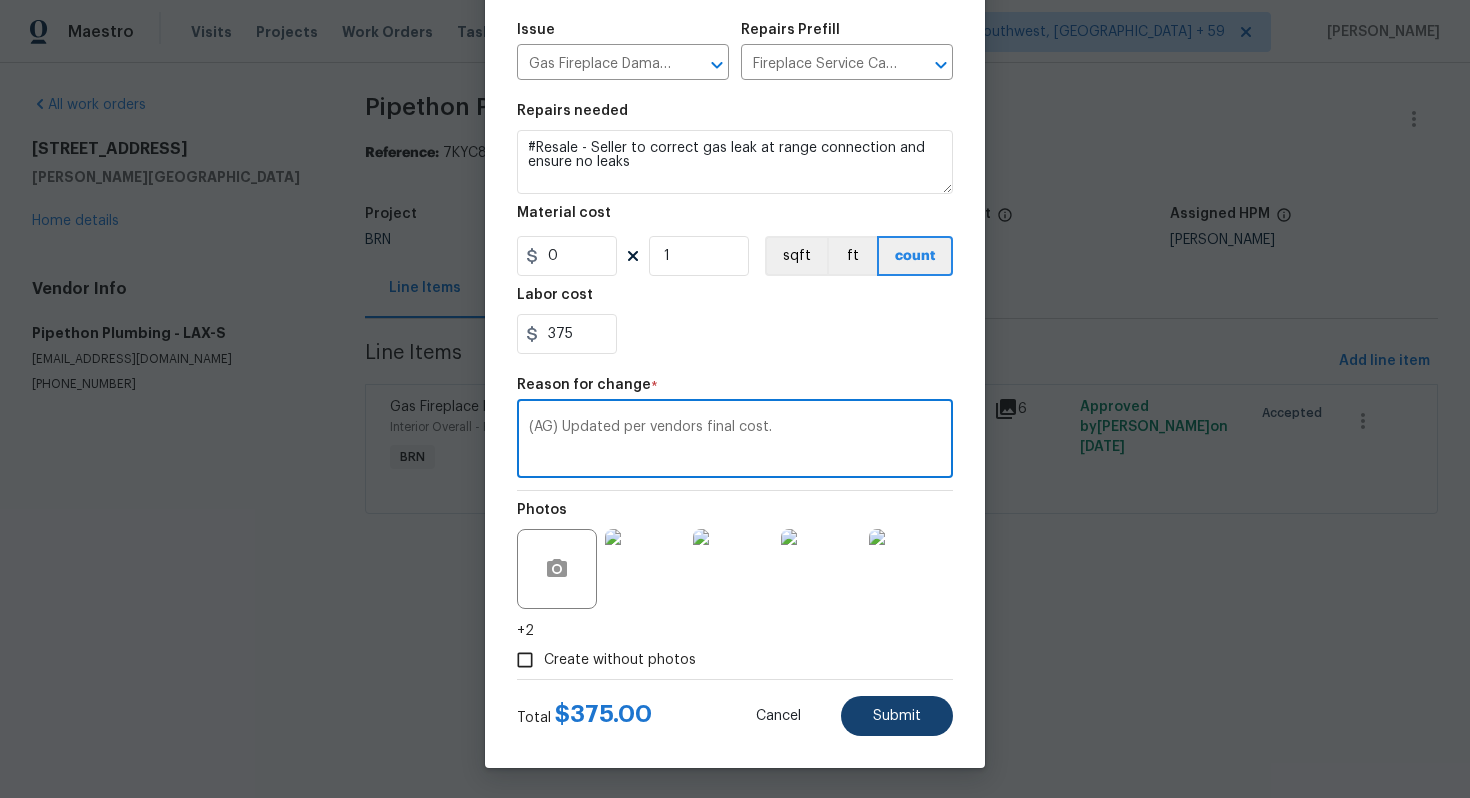 type on "(AG) Updated per vendors final cost." 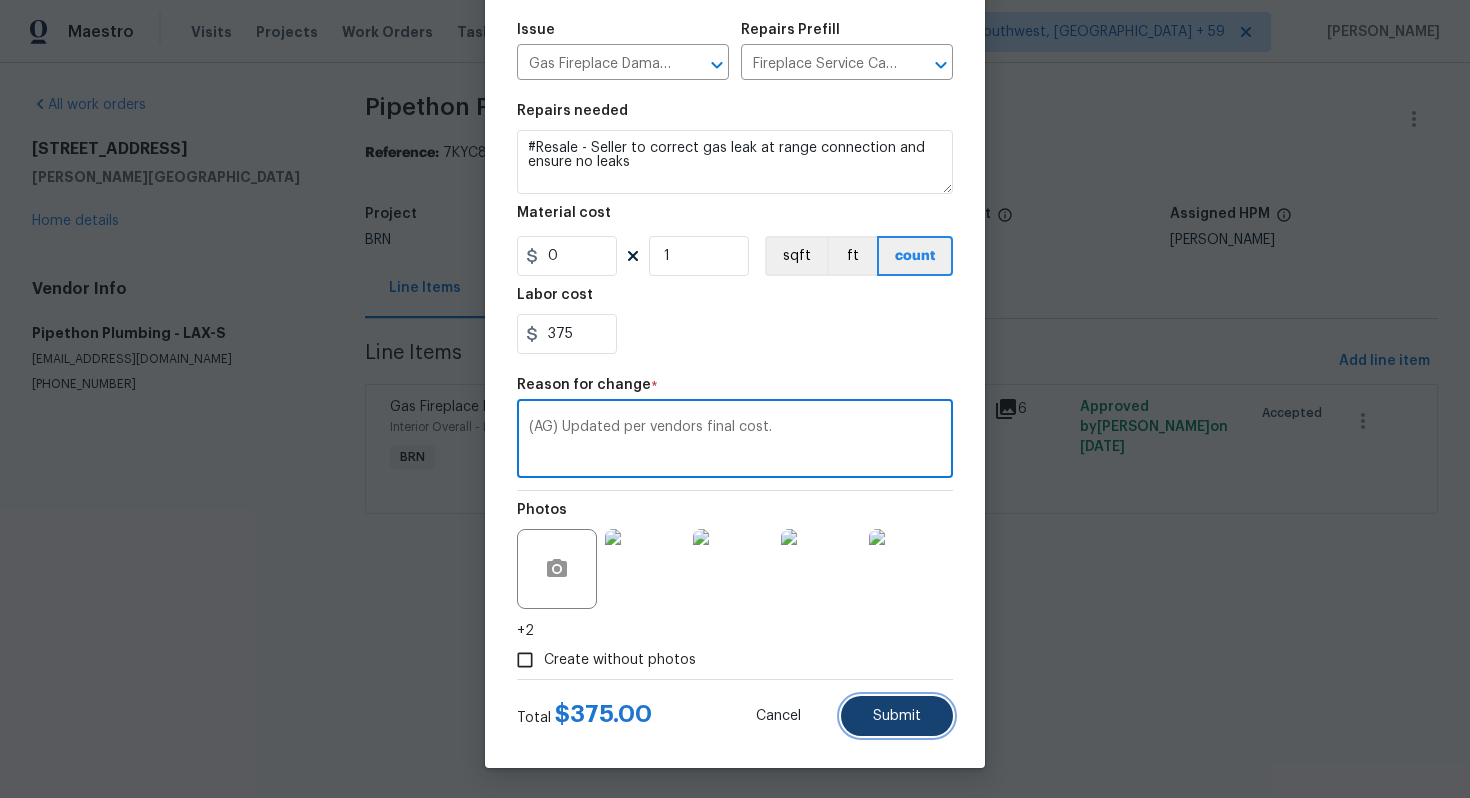 click on "Submit" at bounding box center [897, 716] 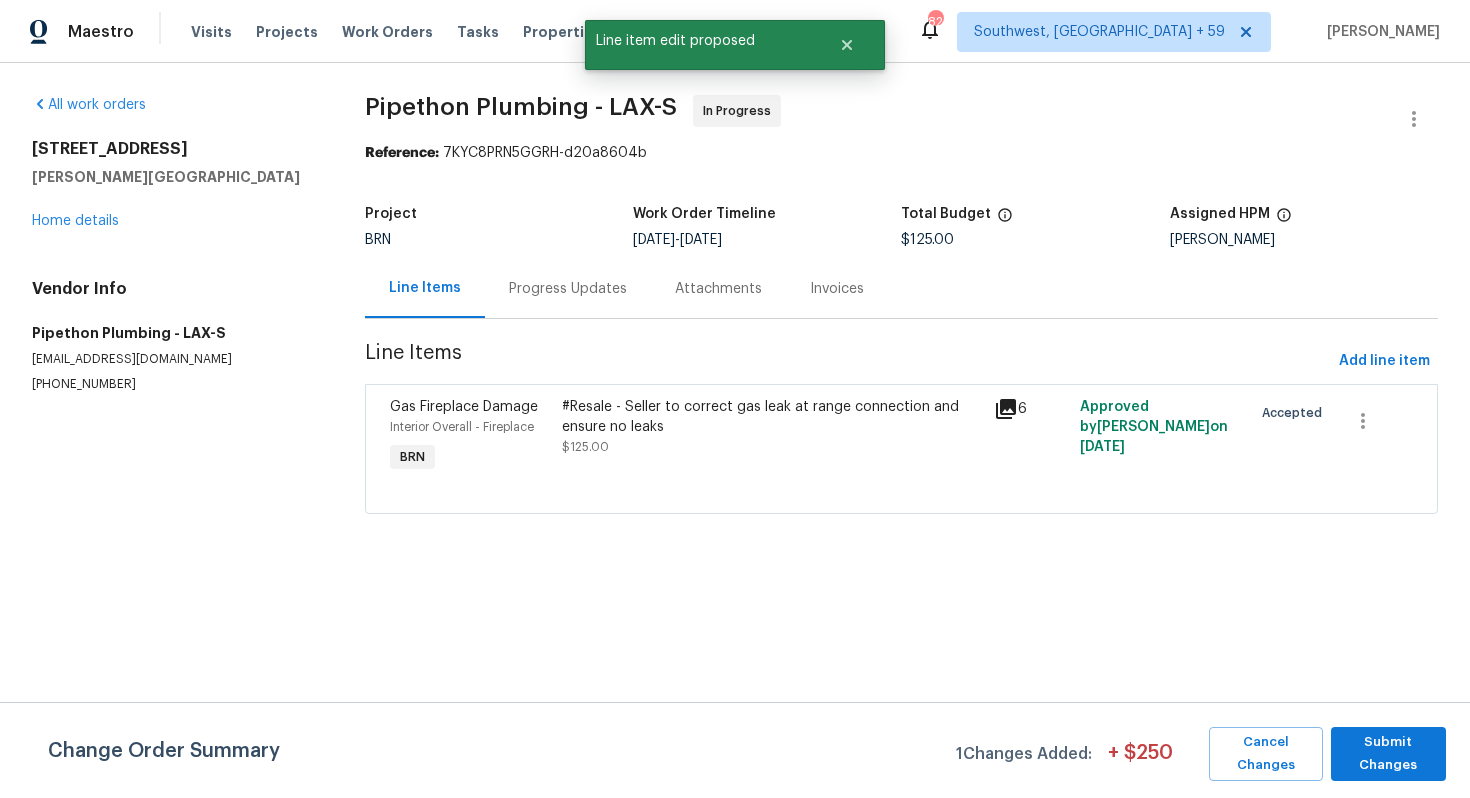 scroll, scrollTop: 0, scrollLeft: 0, axis: both 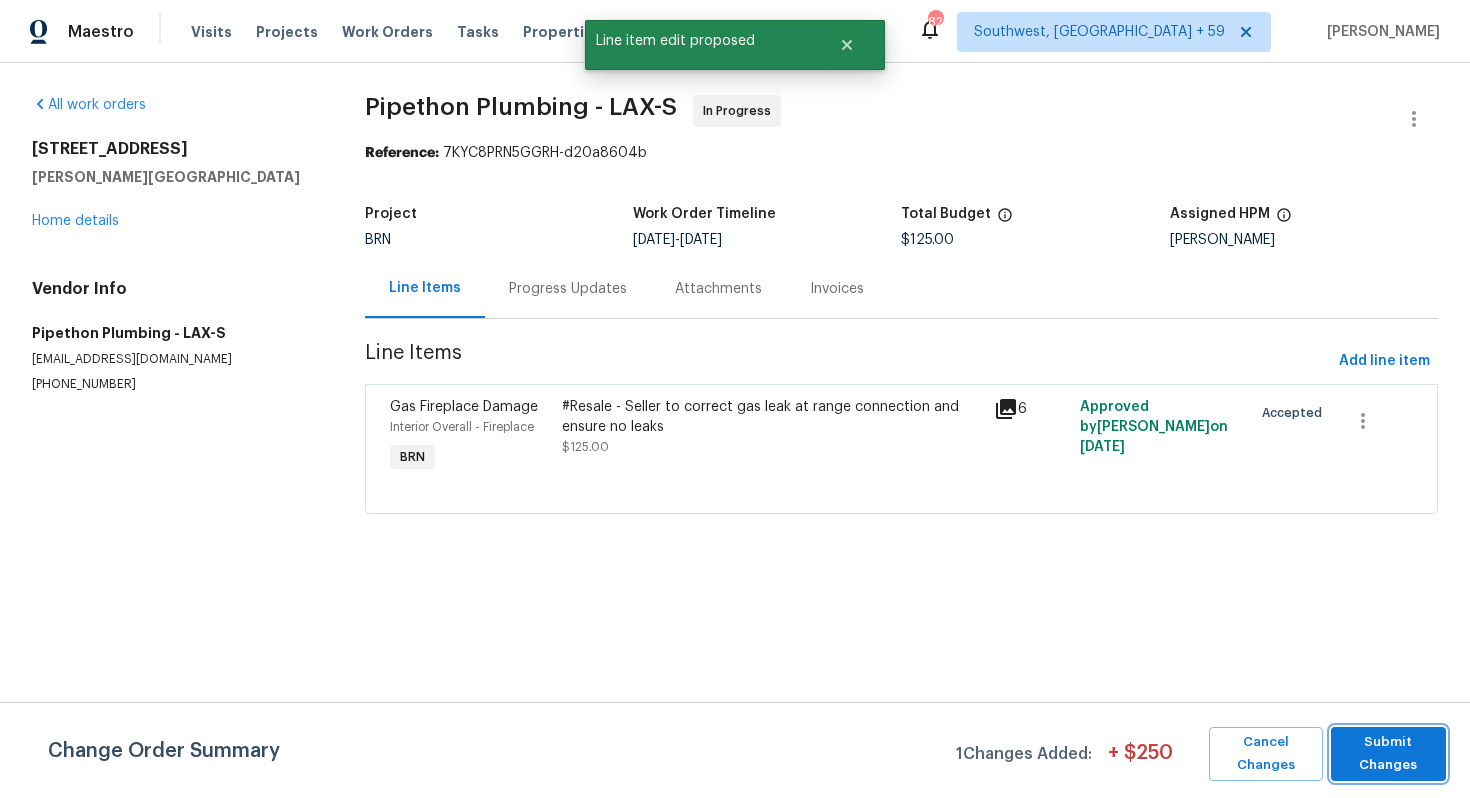 click on "Submit Changes" at bounding box center (1388, 754) 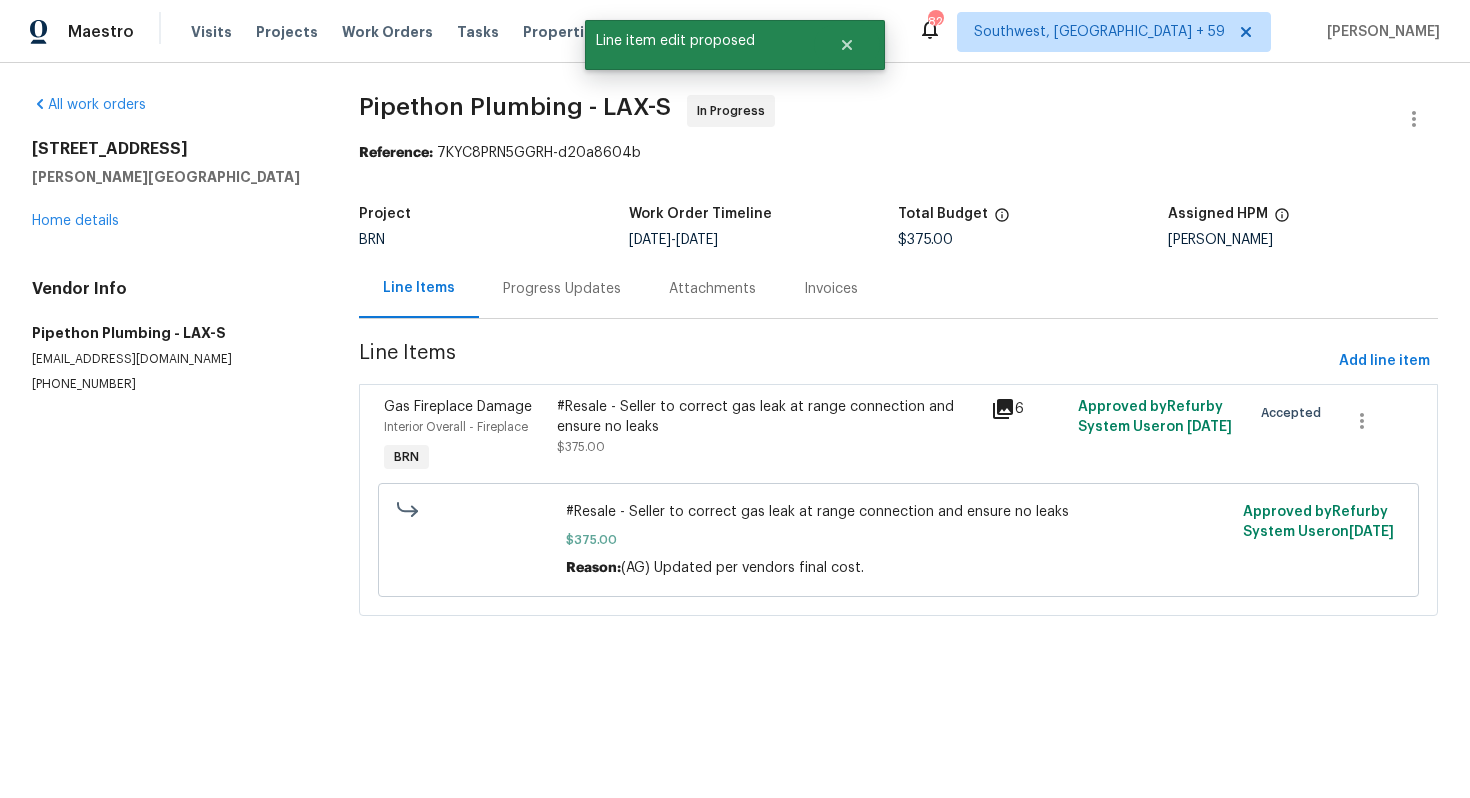 click on "Progress Updates" at bounding box center (562, 288) 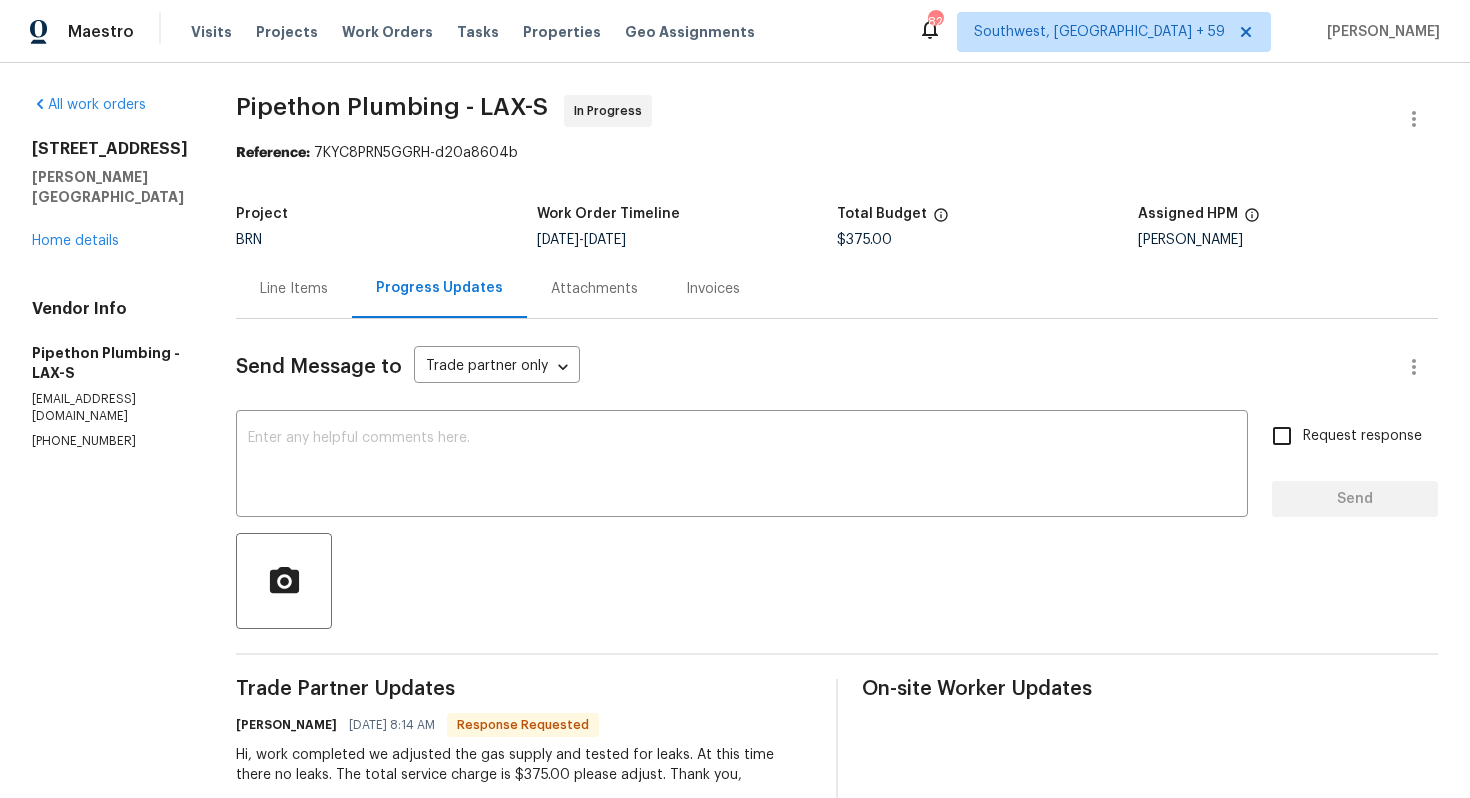 click on "Line Items" at bounding box center (294, 289) 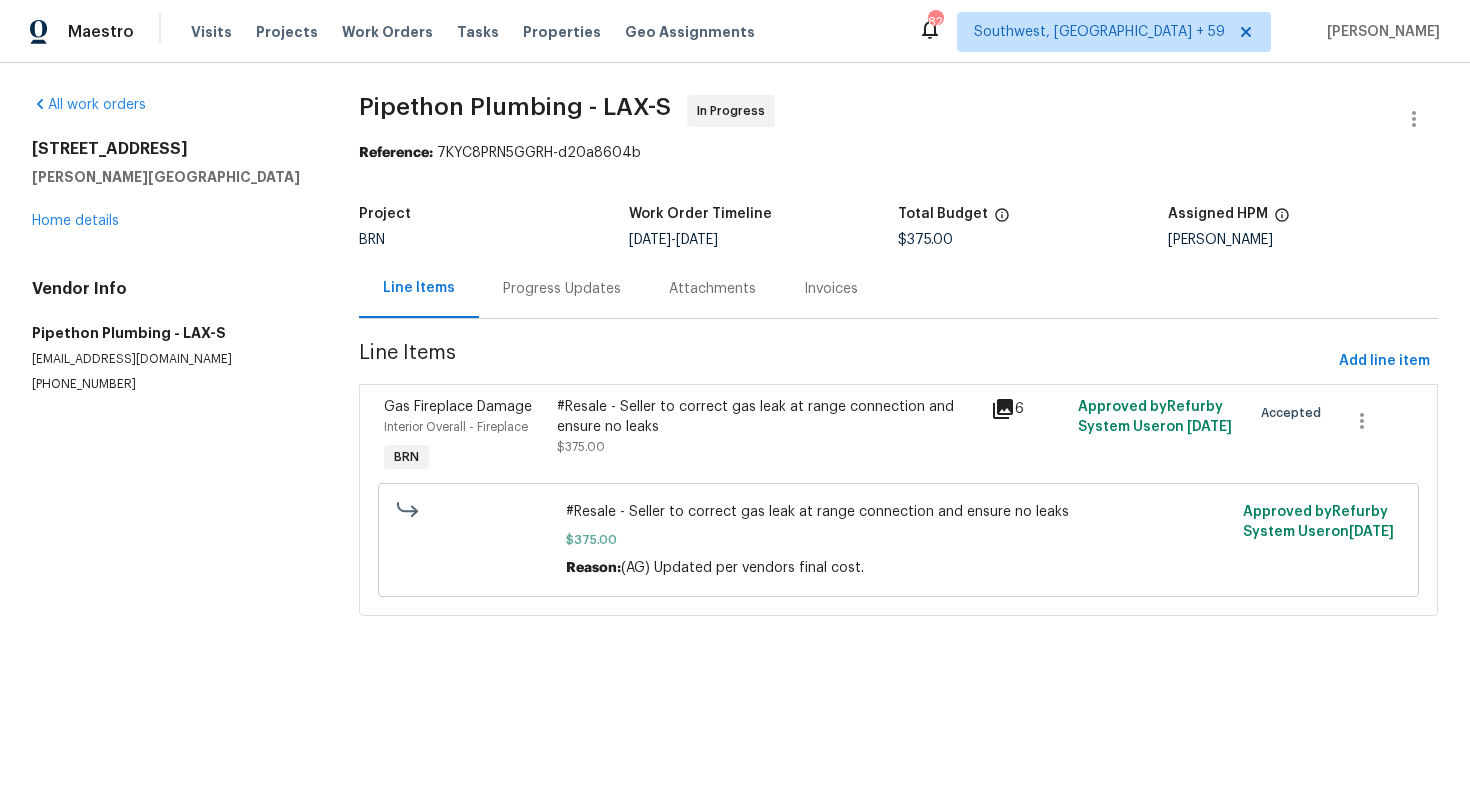 click on "Progress Updates" at bounding box center [562, 288] 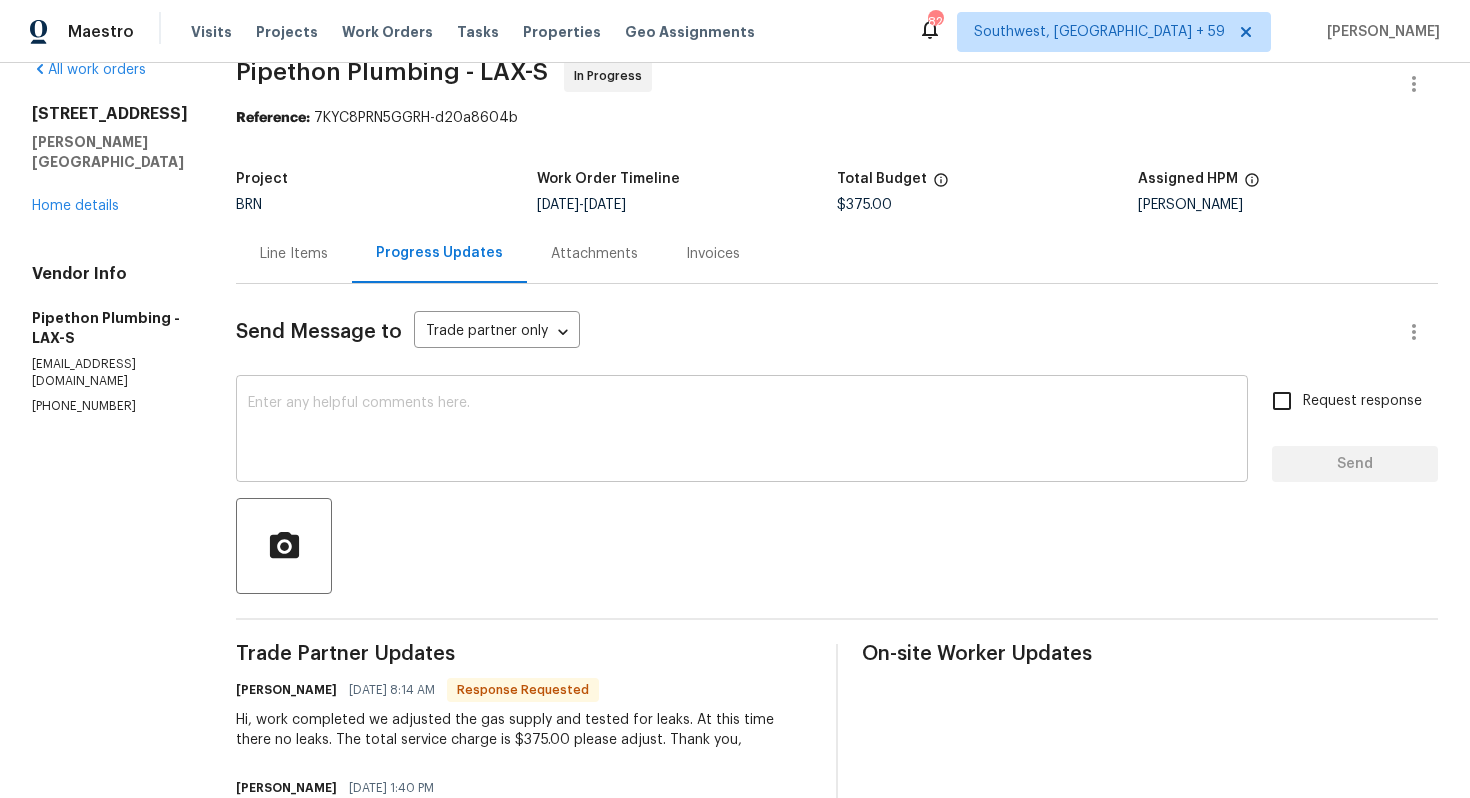 scroll, scrollTop: 32, scrollLeft: 0, axis: vertical 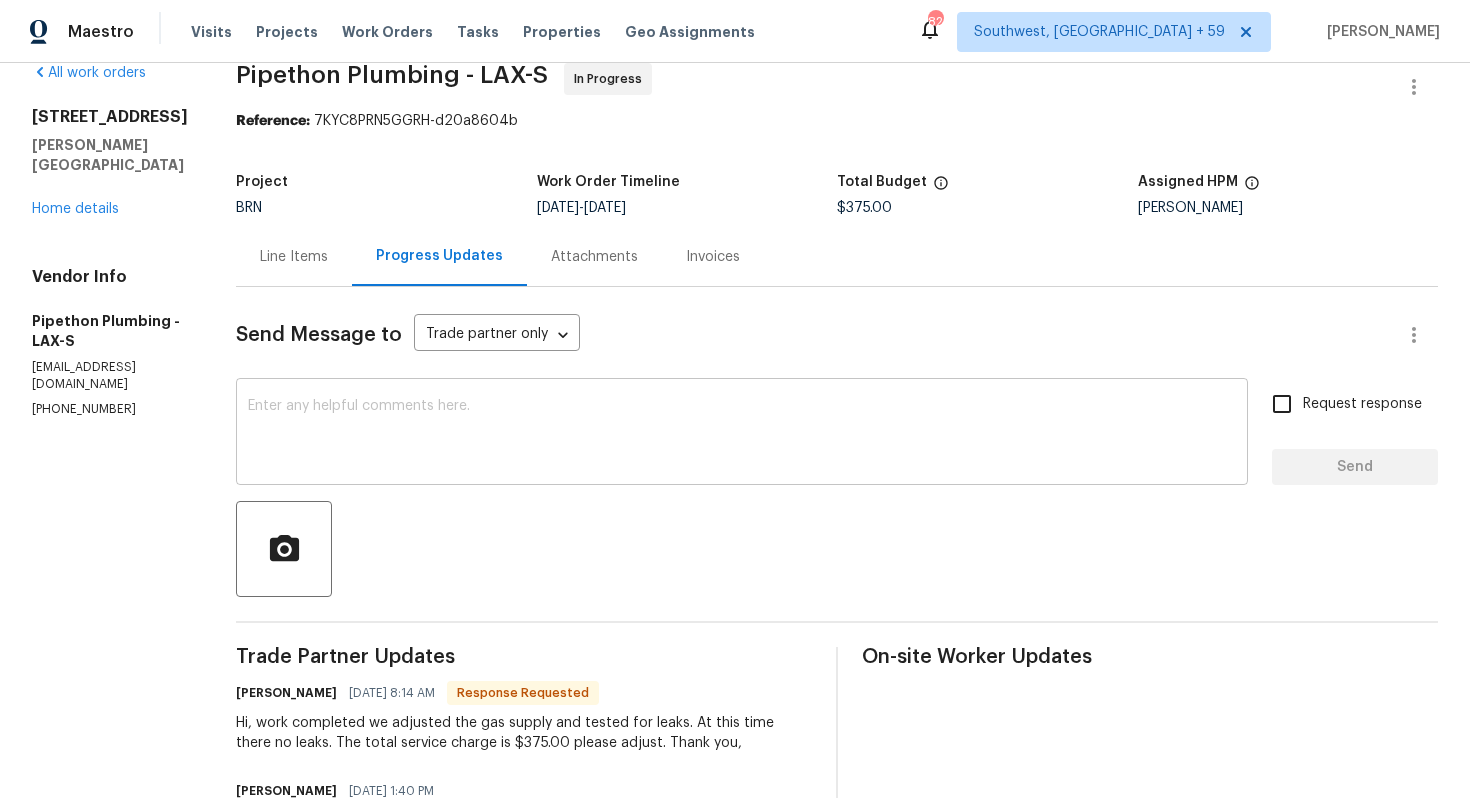 click at bounding box center (742, 434) 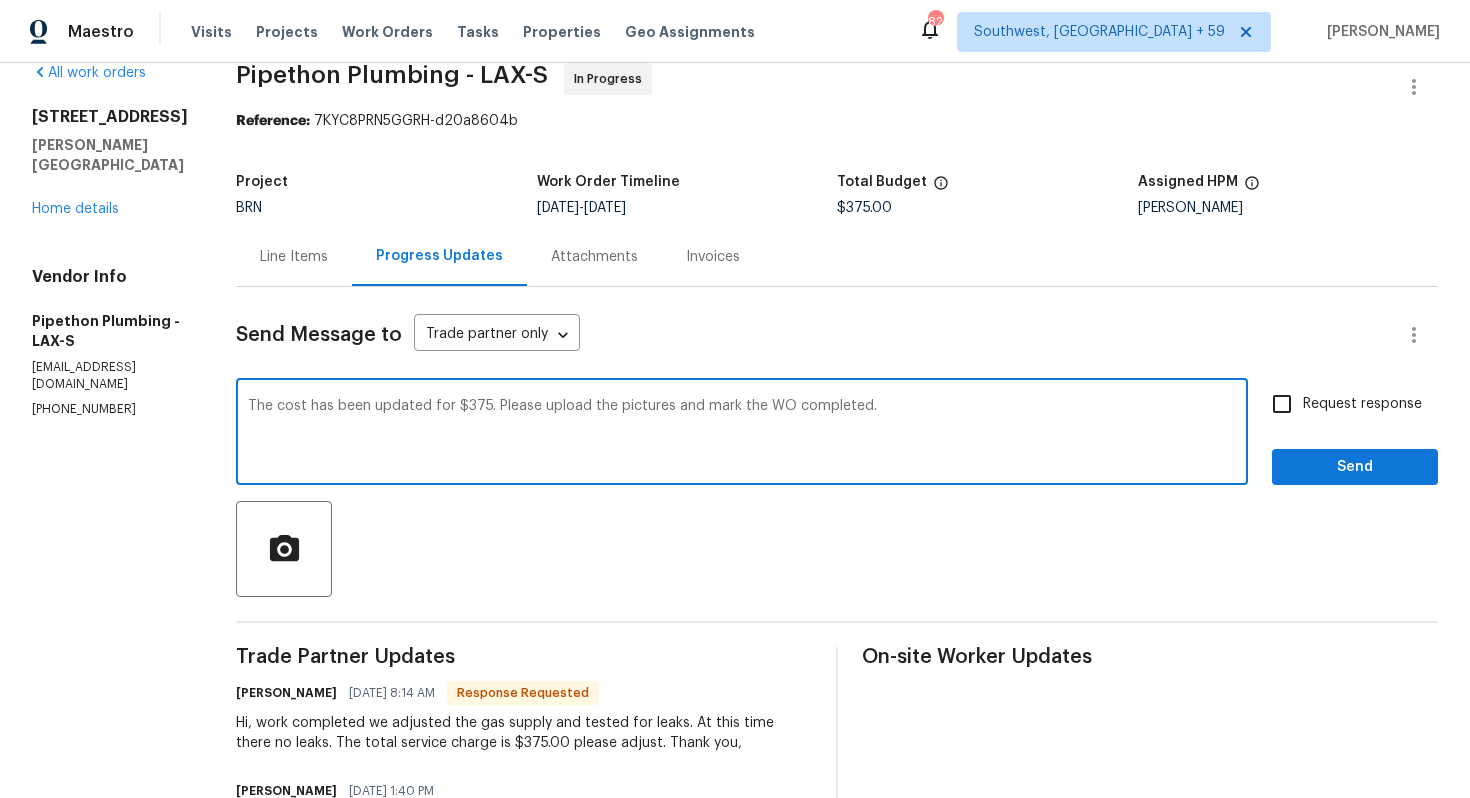 type on "The cost has been updated for $375. Please upload the pictures and mark the WO completed." 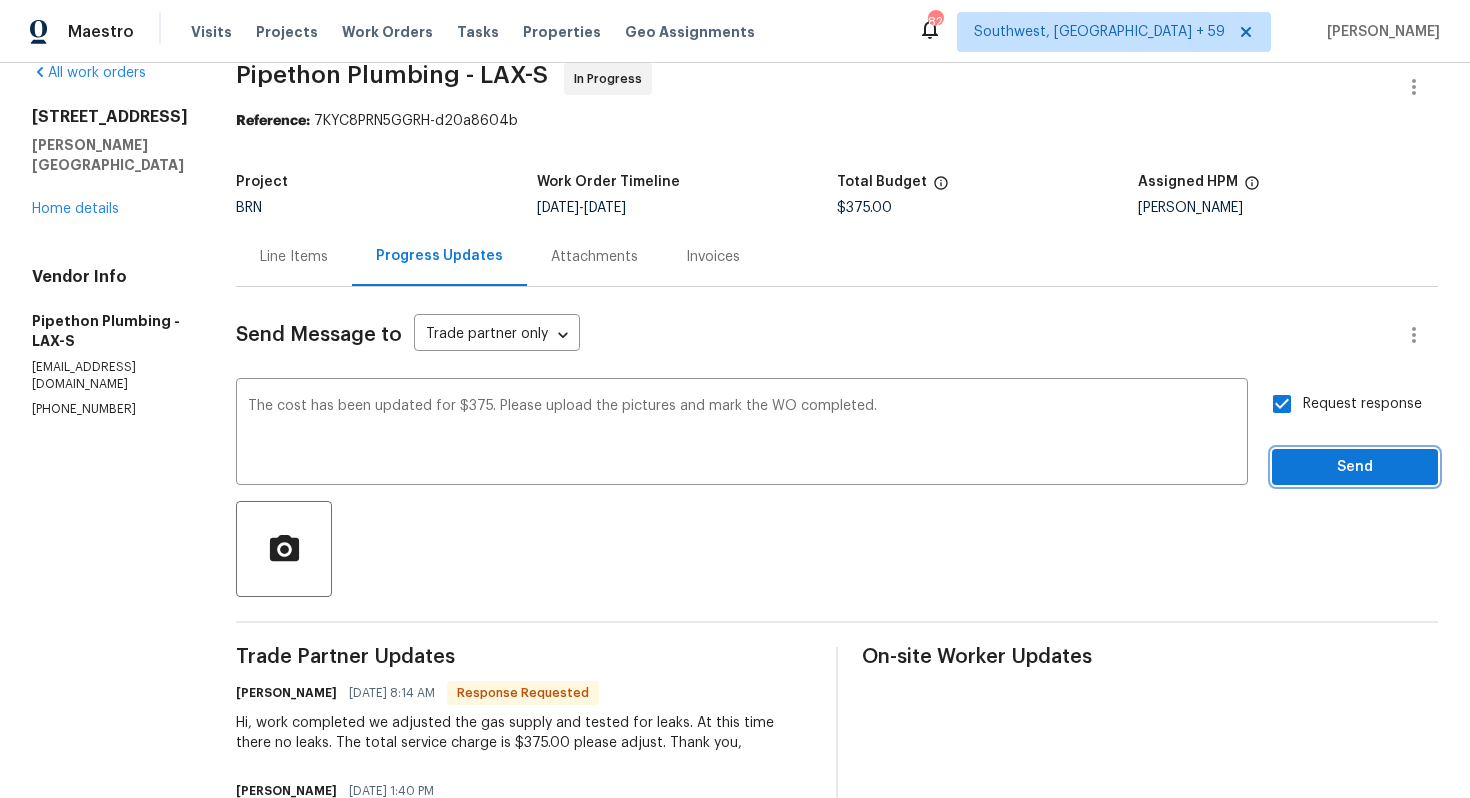 click on "Send" at bounding box center (1355, 467) 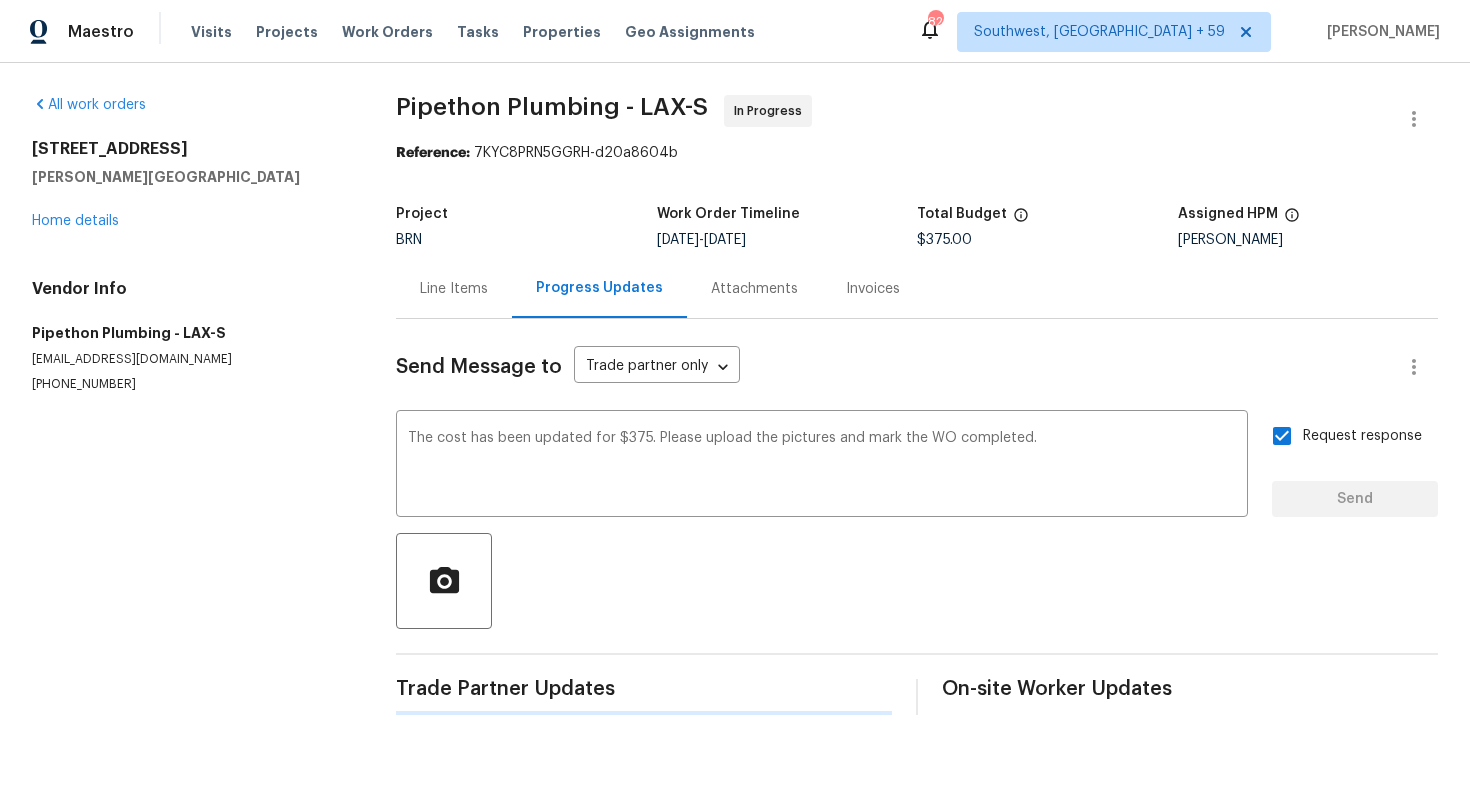 scroll, scrollTop: 0, scrollLeft: 0, axis: both 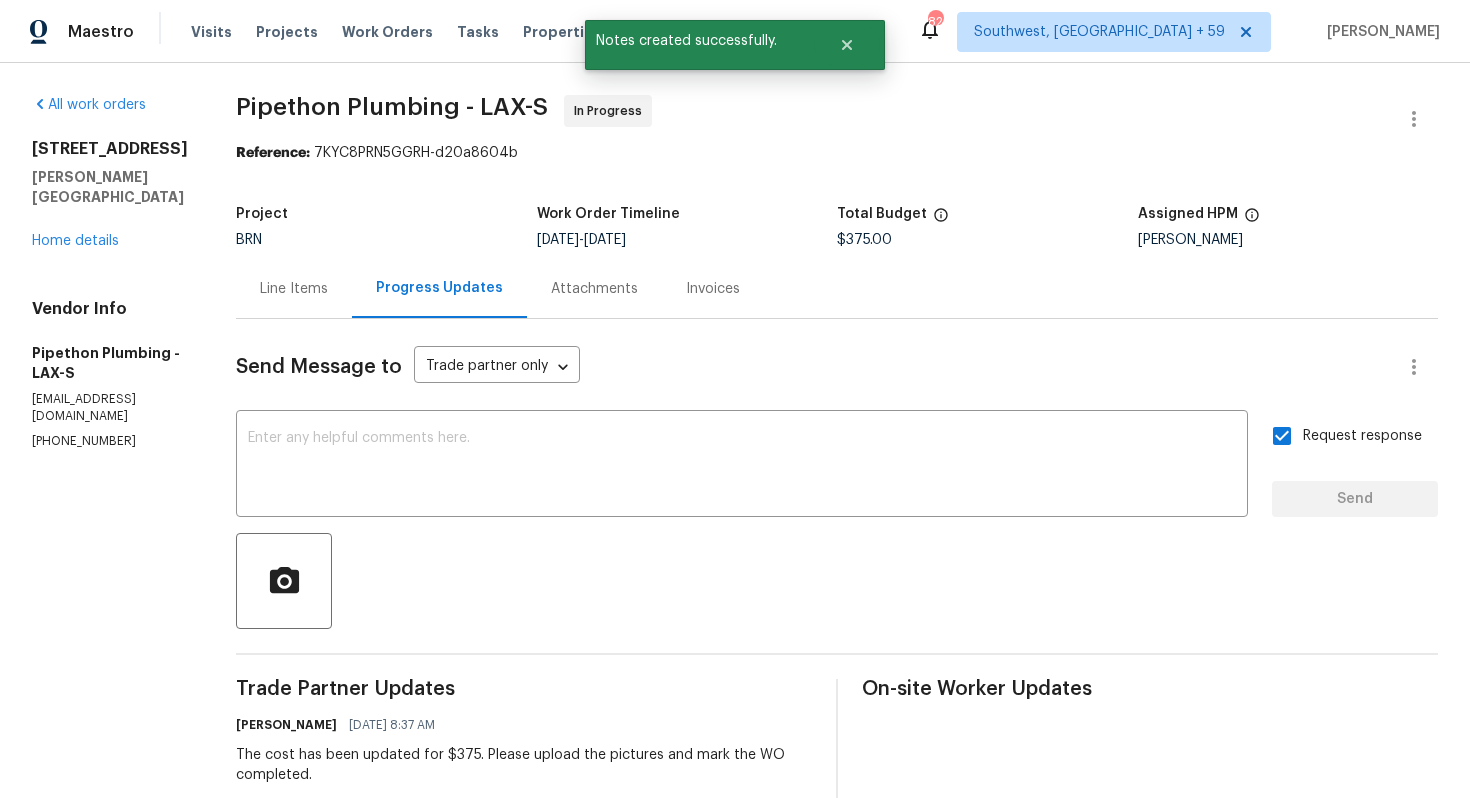 click on "Line Items" at bounding box center (294, 289) 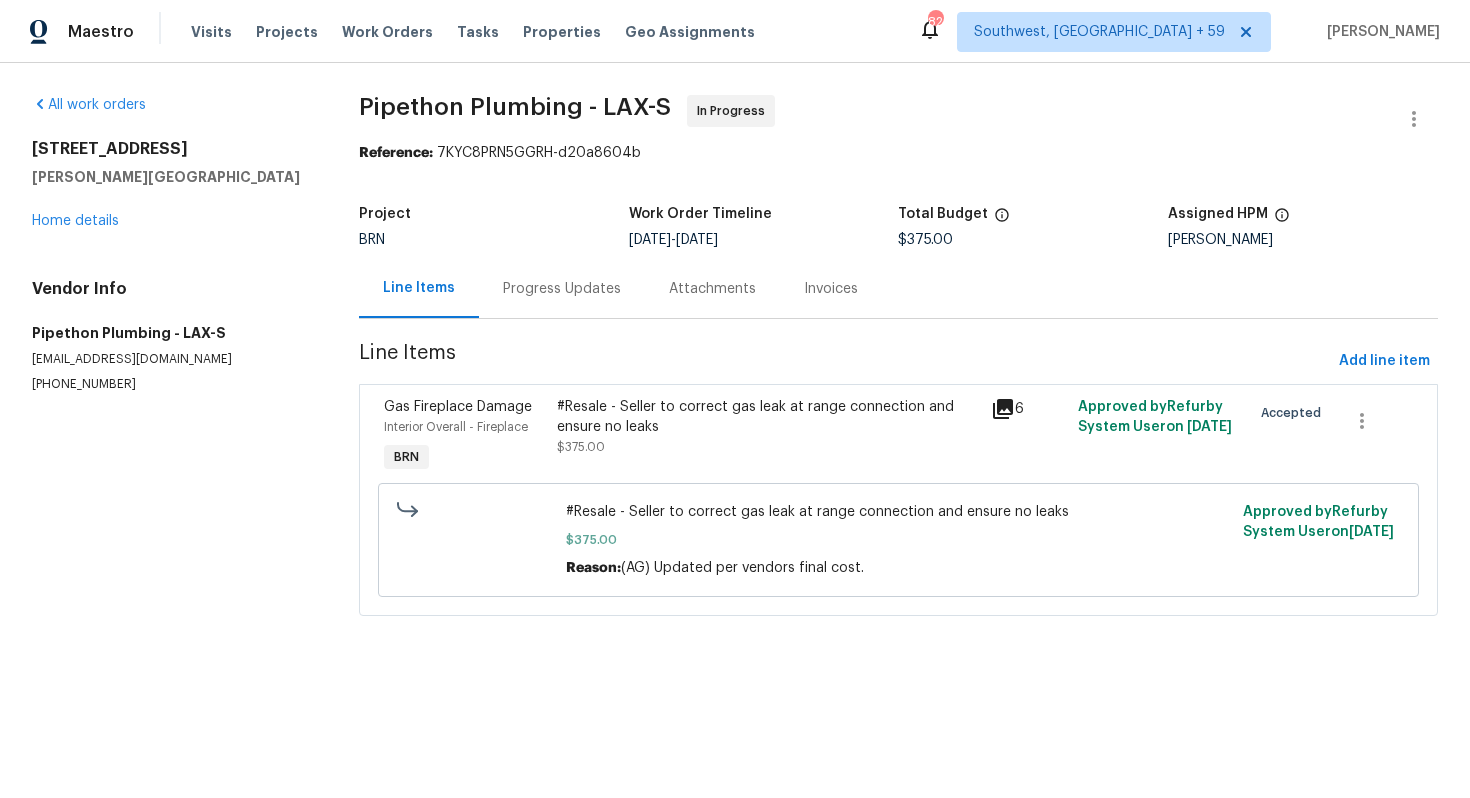 click on "Progress Updates" at bounding box center [562, 289] 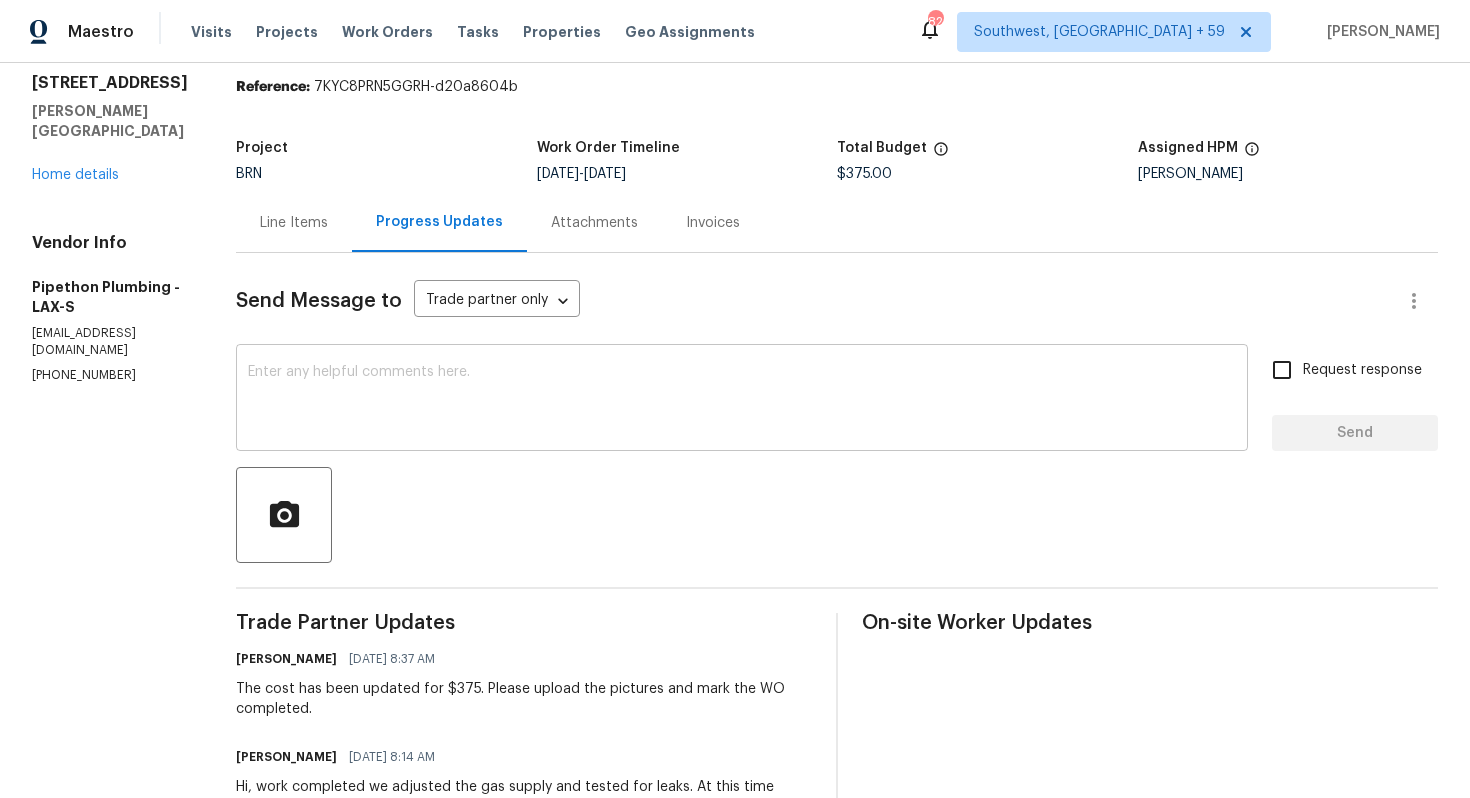 scroll, scrollTop: 0, scrollLeft: 0, axis: both 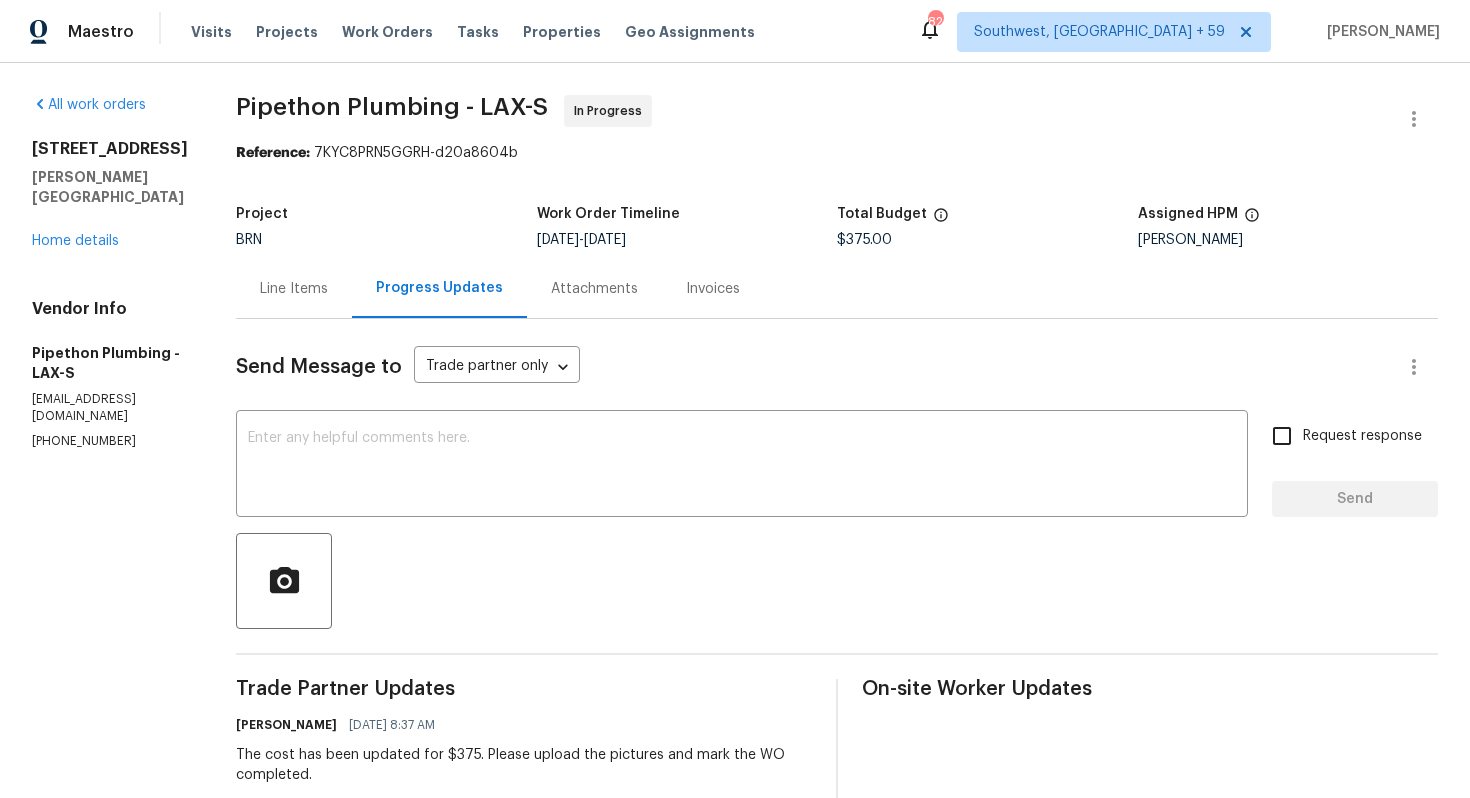 click on "Line Items" at bounding box center (294, 288) 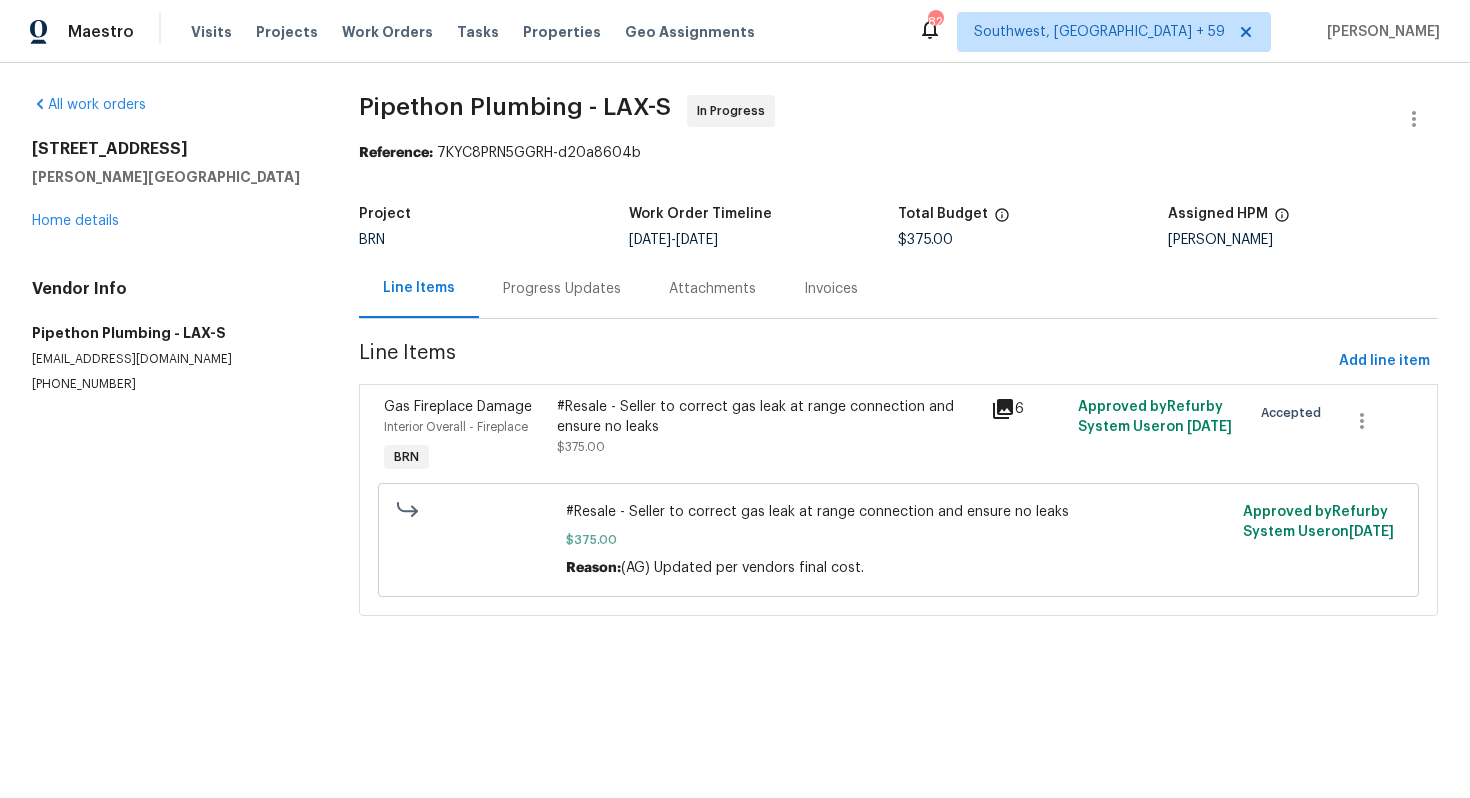 click on "#Resale - Seller to correct gas leak at range connection and ensure no leaks" at bounding box center [768, 417] 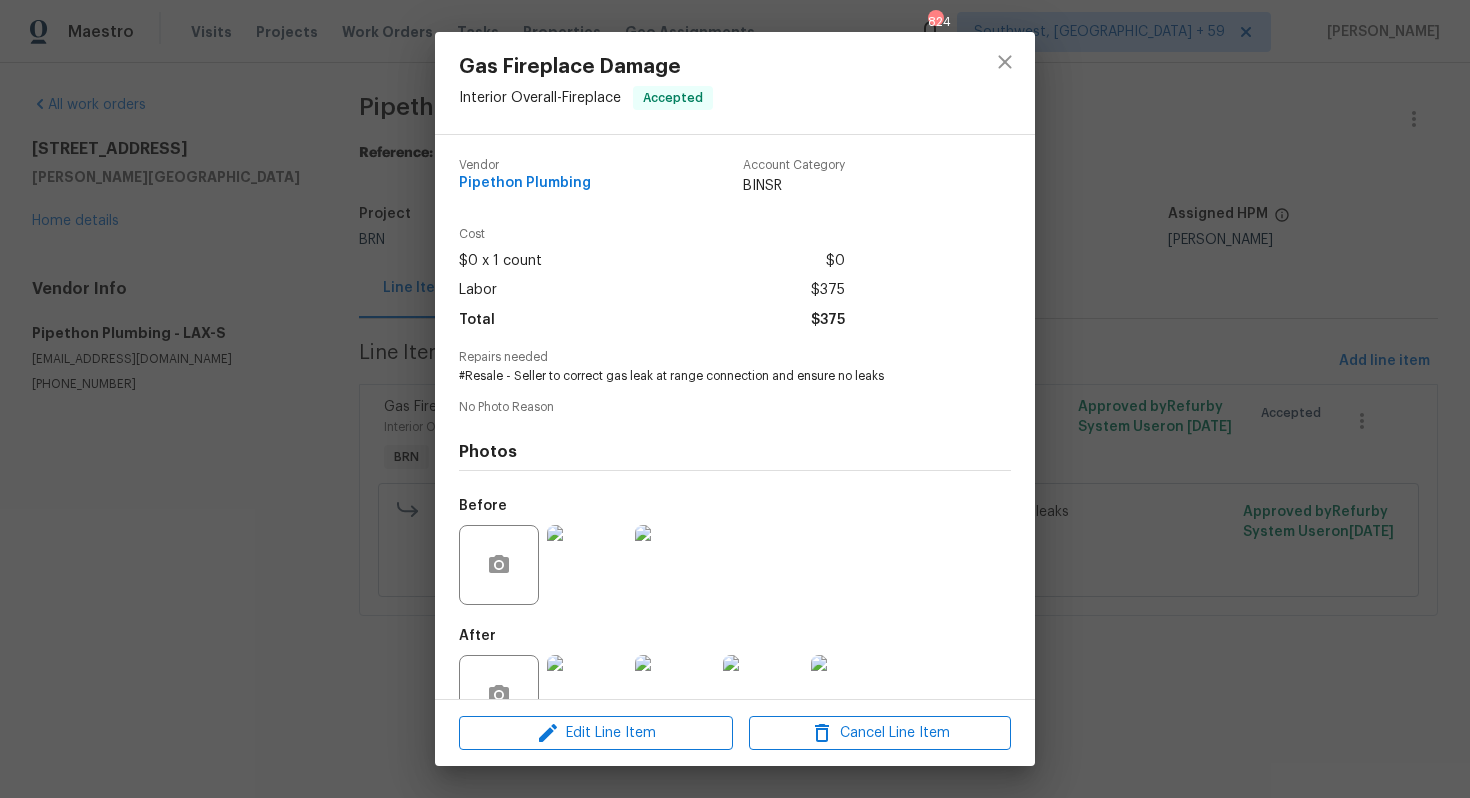 scroll, scrollTop: 56, scrollLeft: 0, axis: vertical 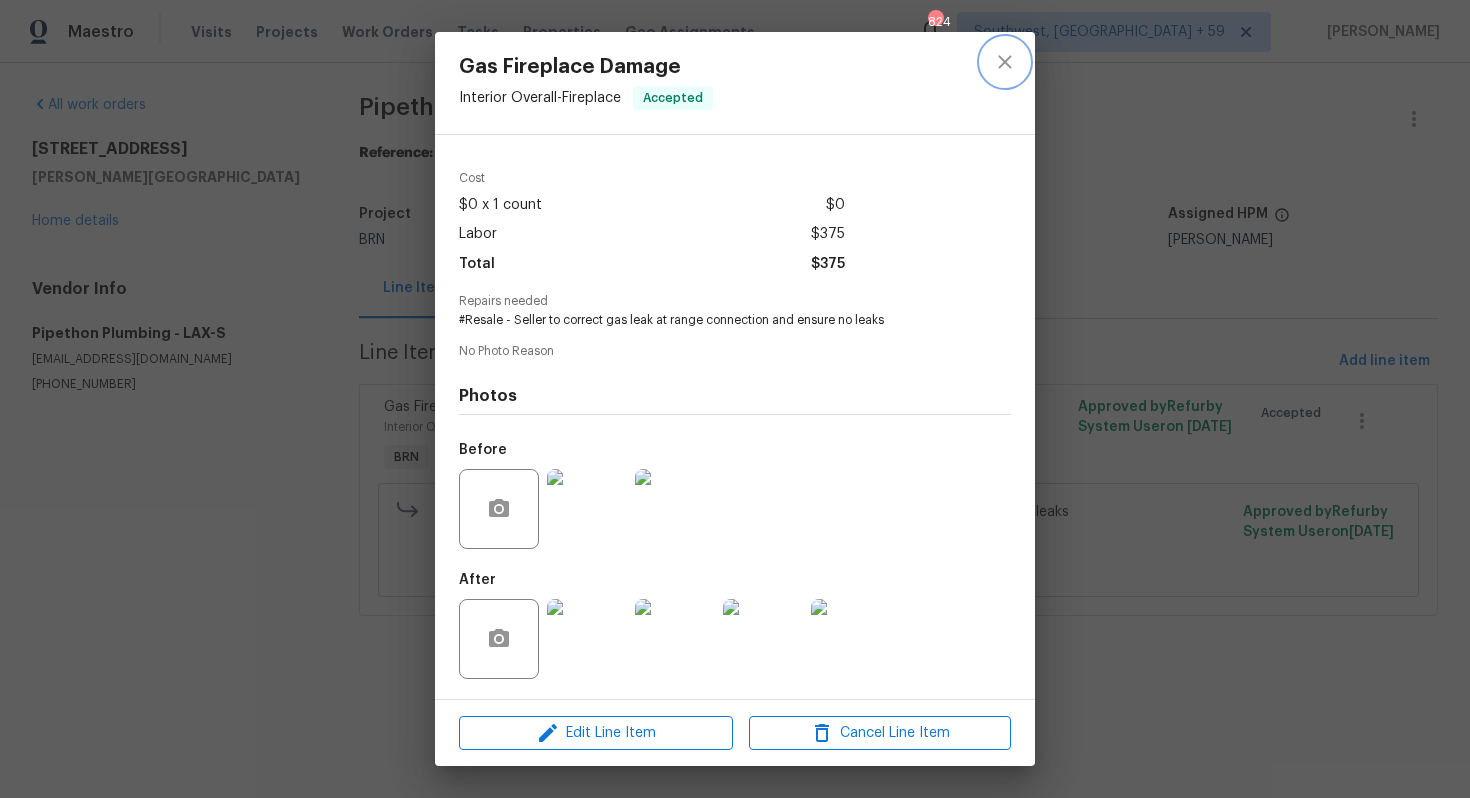 click 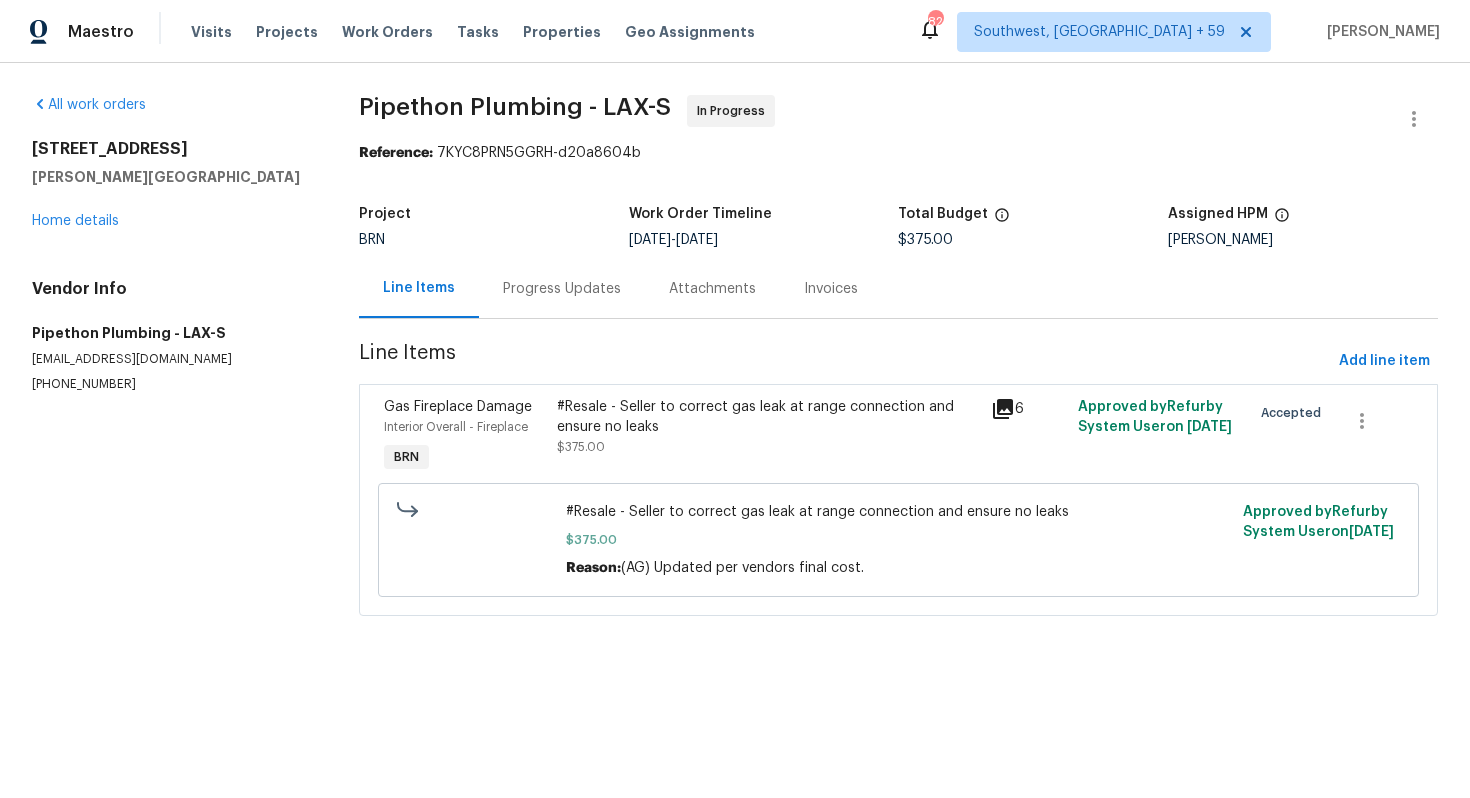 click on "Progress Updates" at bounding box center [562, 289] 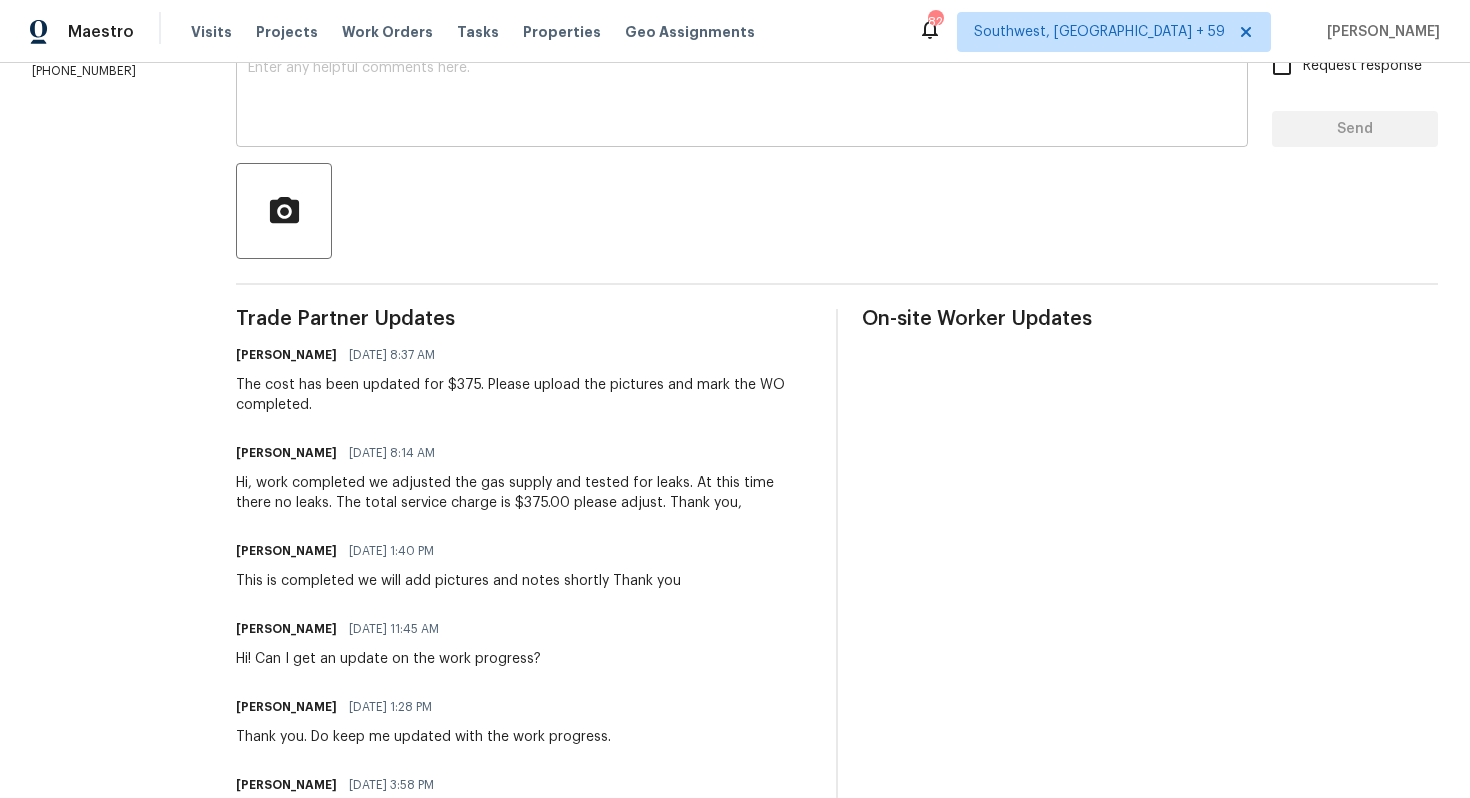 scroll, scrollTop: 0, scrollLeft: 0, axis: both 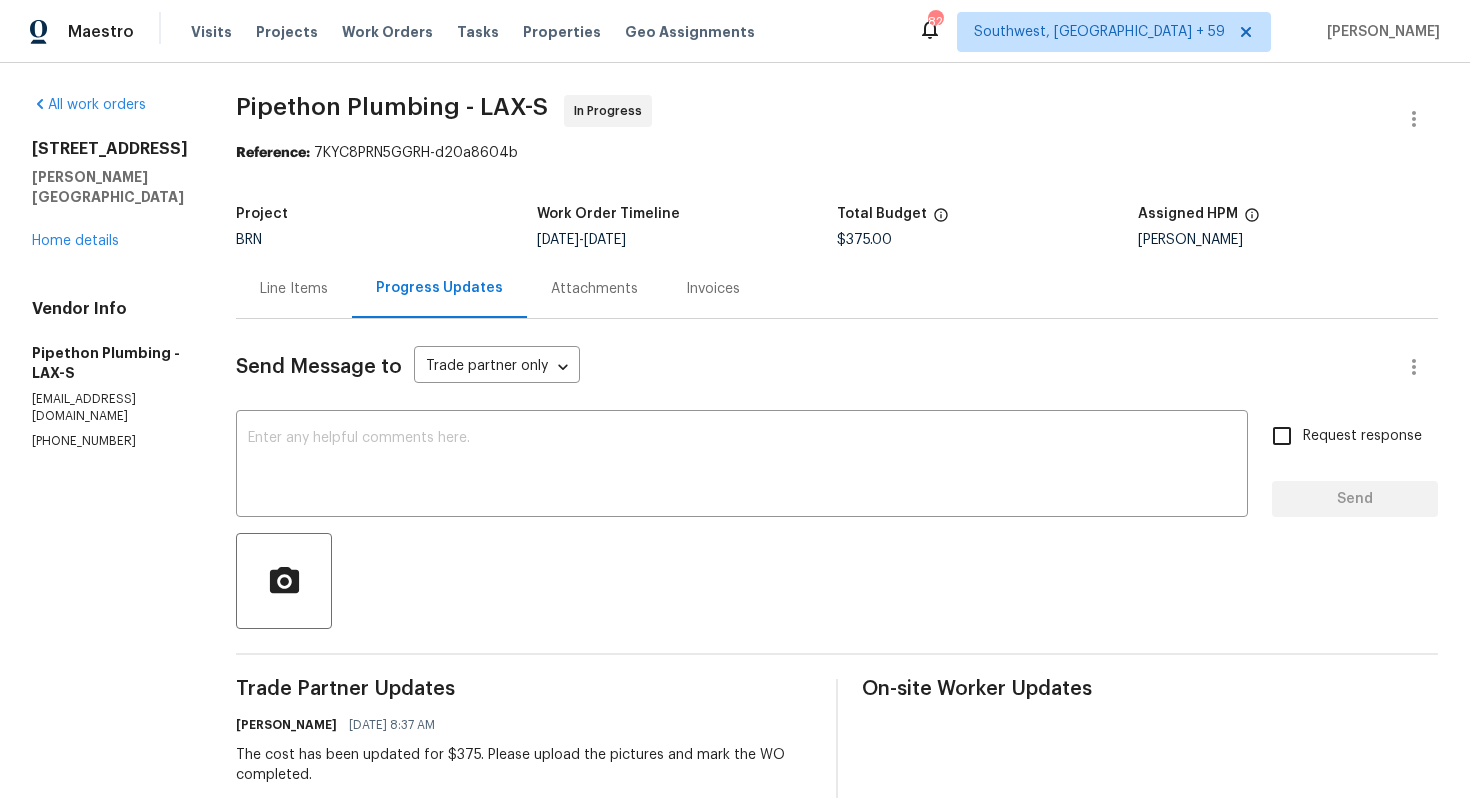 click on "Line Items" at bounding box center [294, 288] 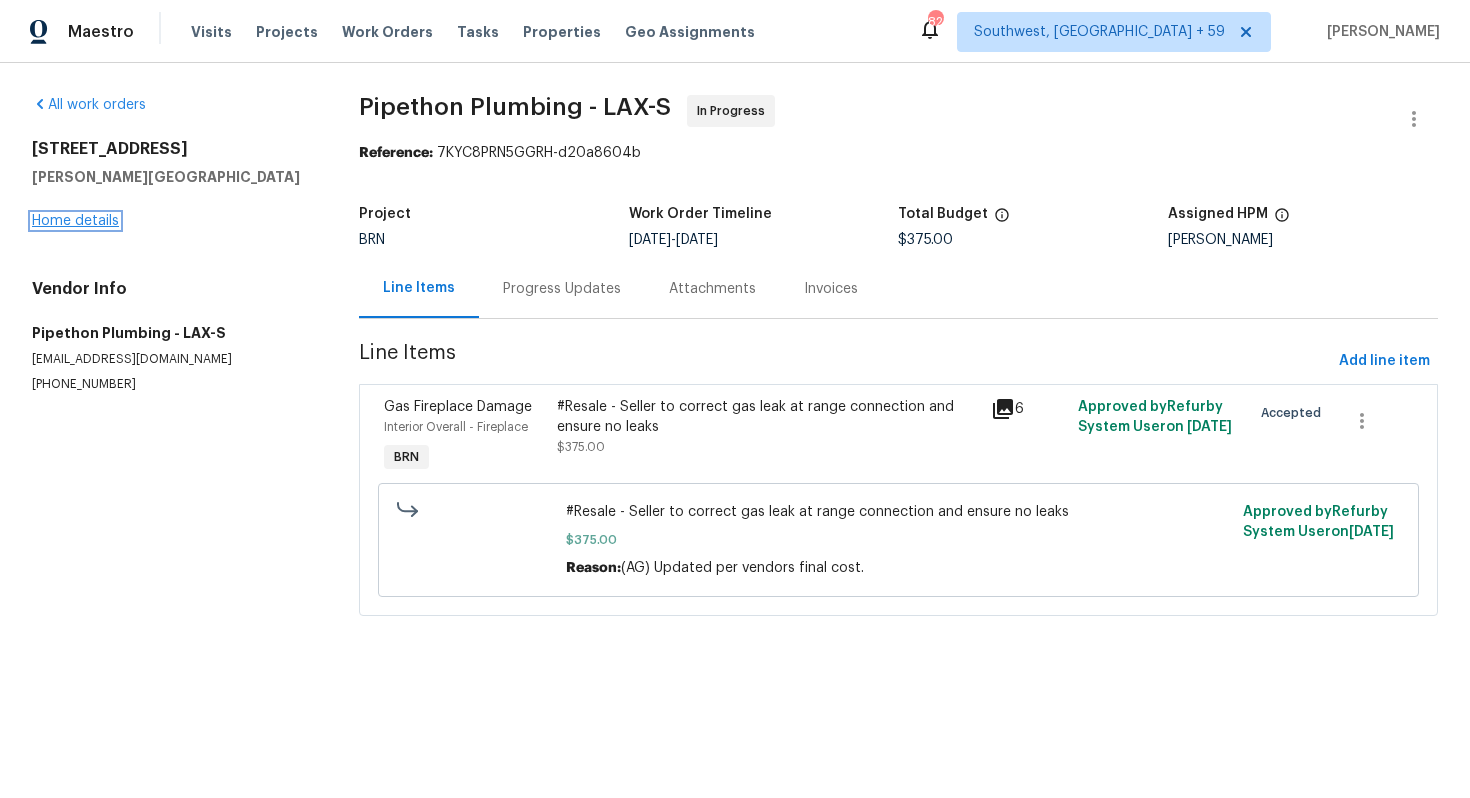 click on "Home details" at bounding box center [75, 221] 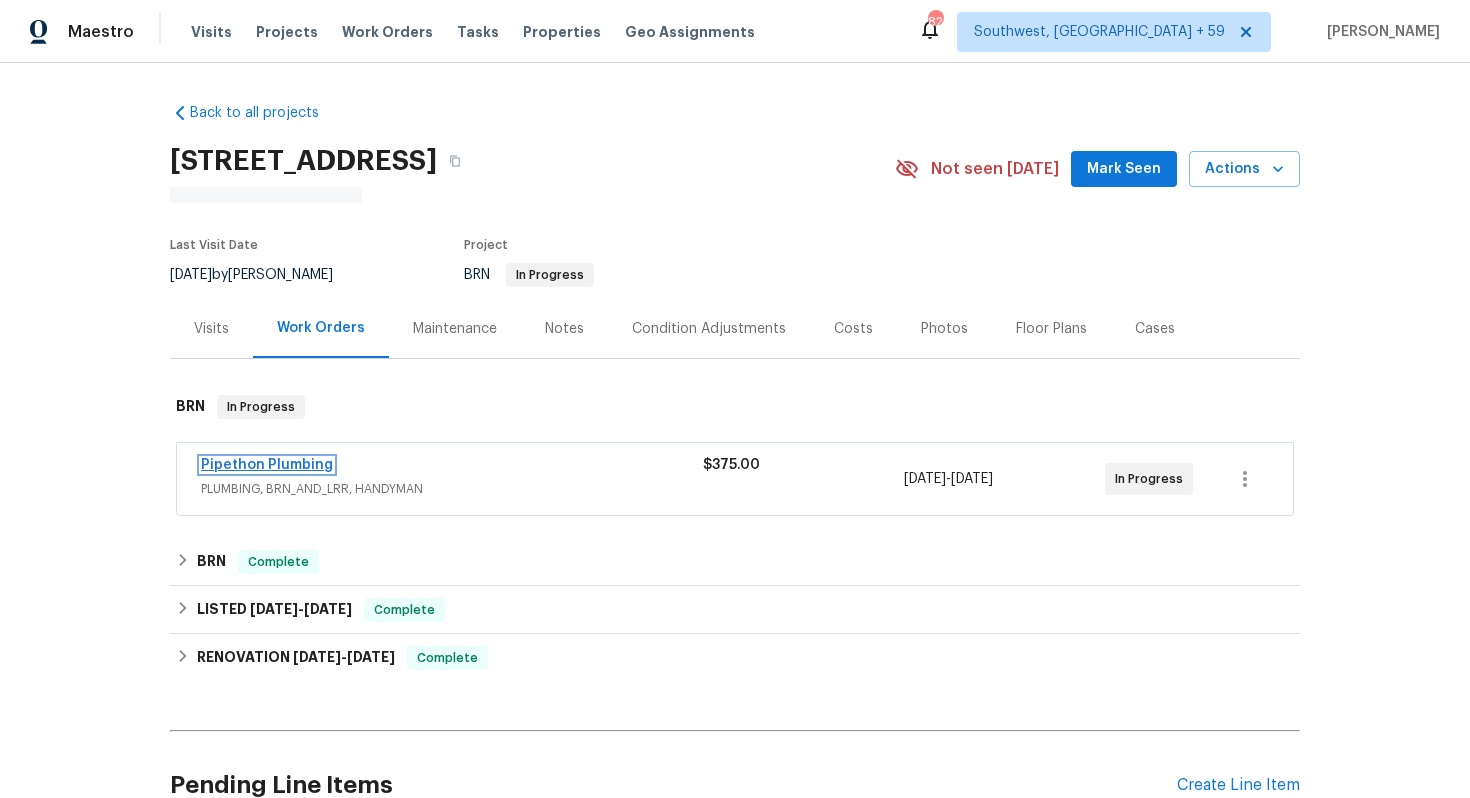 click on "Pipethon Plumbing" at bounding box center (267, 465) 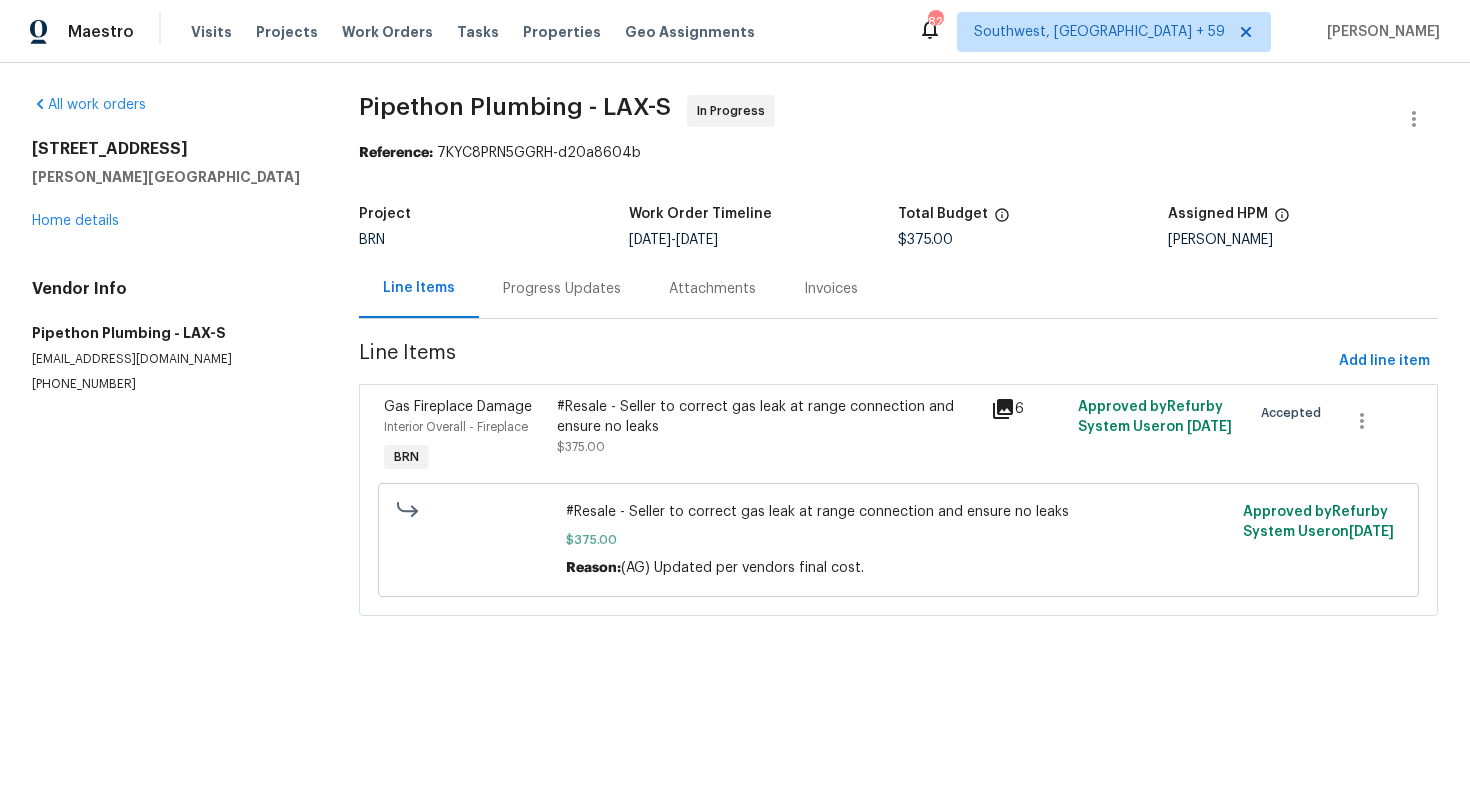 click on "#Resale - Seller to correct gas leak at range connection and ensure no leaks" at bounding box center [768, 417] 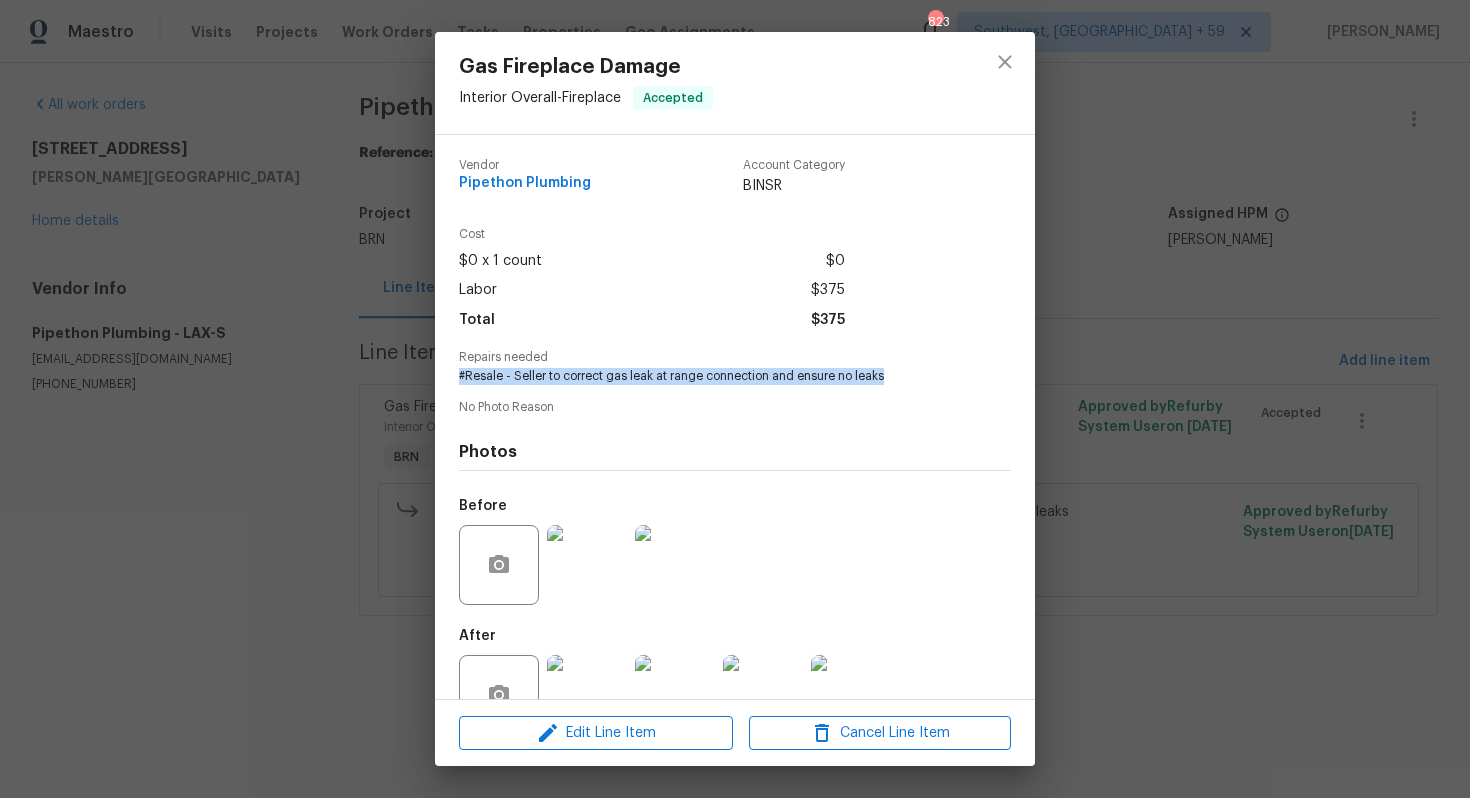 drag, startPoint x: 458, startPoint y: 376, endPoint x: 907, endPoint y: 383, distance: 449.05457 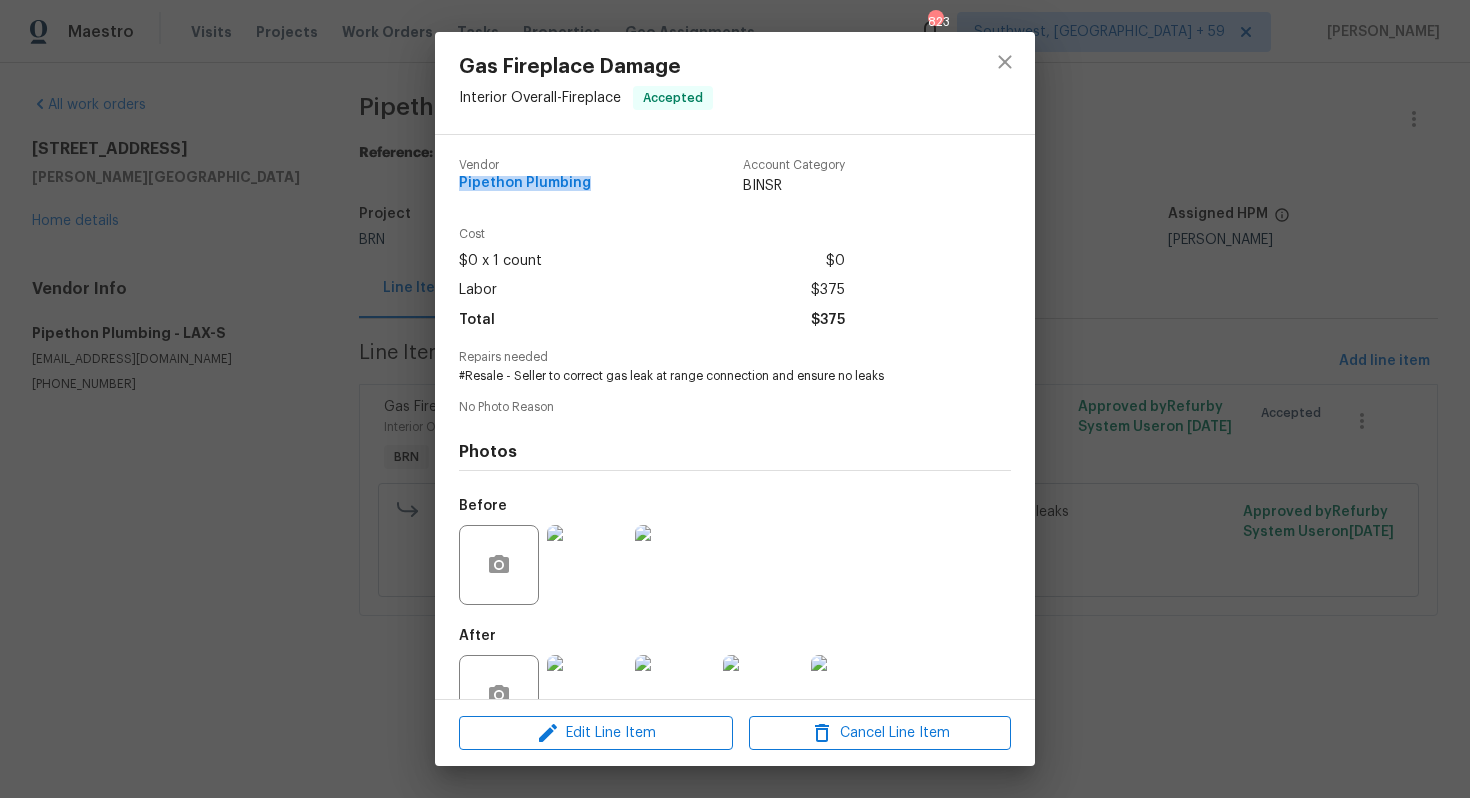 drag, startPoint x: 457, startPoint y: 178, endPoint x: 624, endPoint y: 178, distance: 167 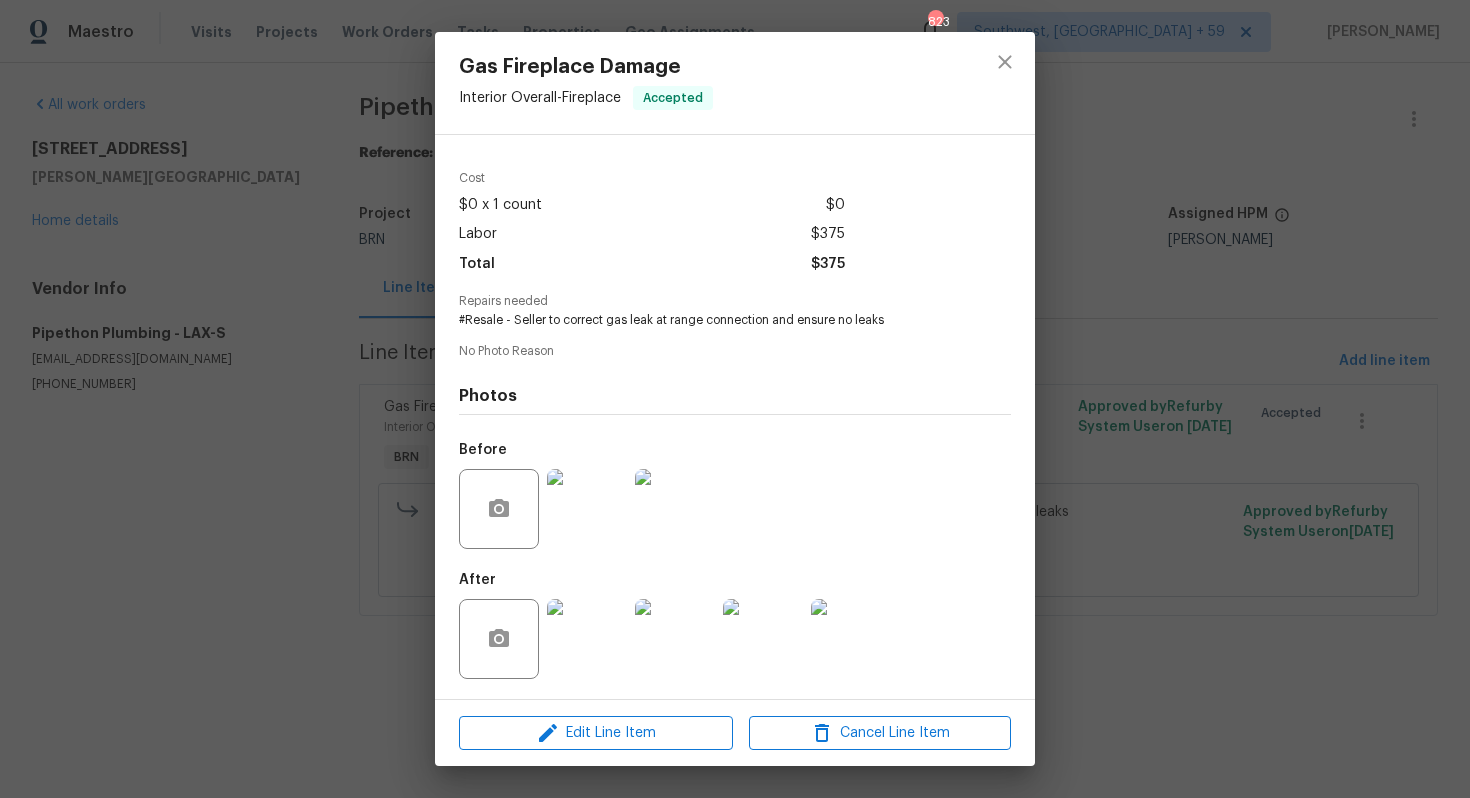 click at bounding box center (675, 509) 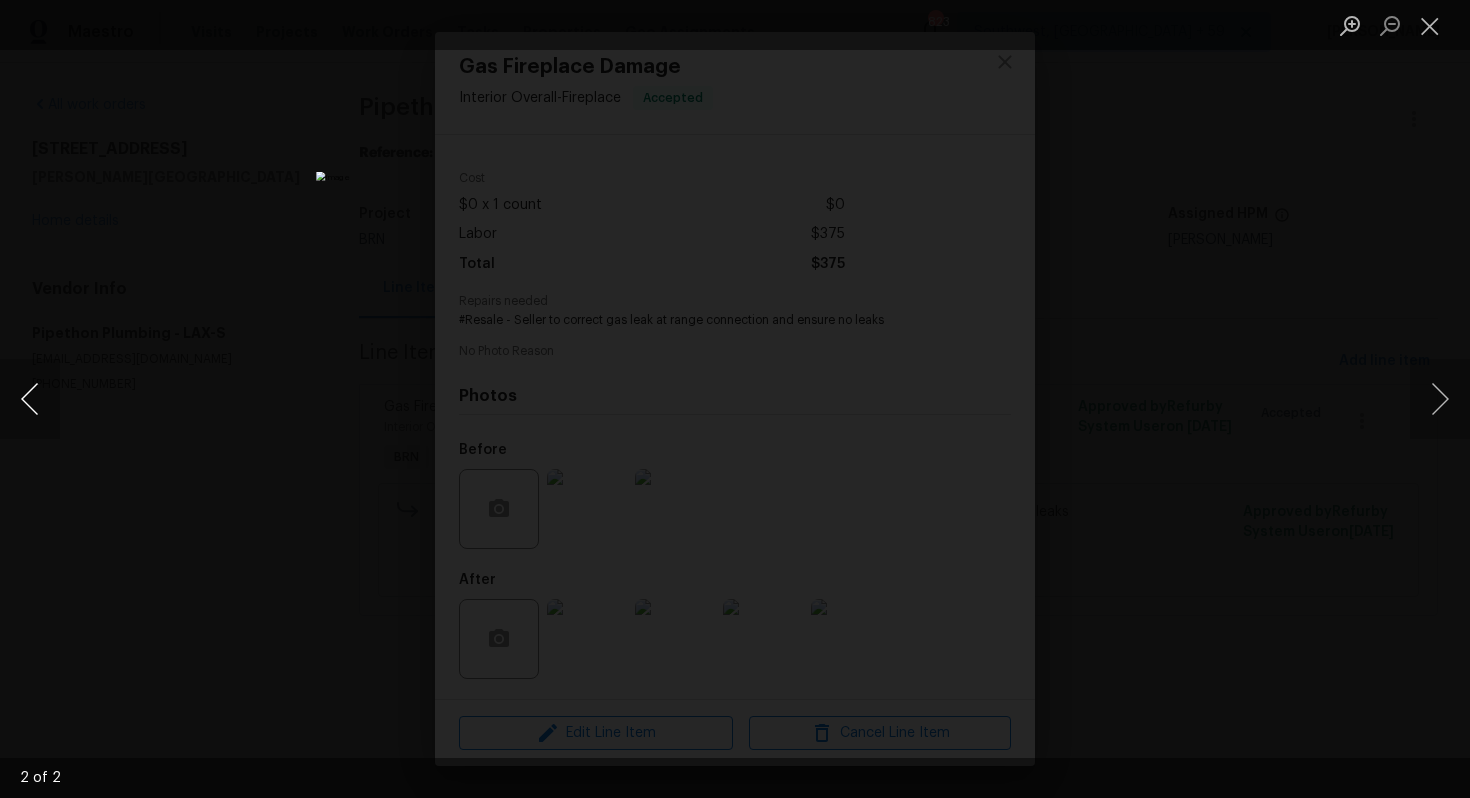 click at bounding box center [30, 399] 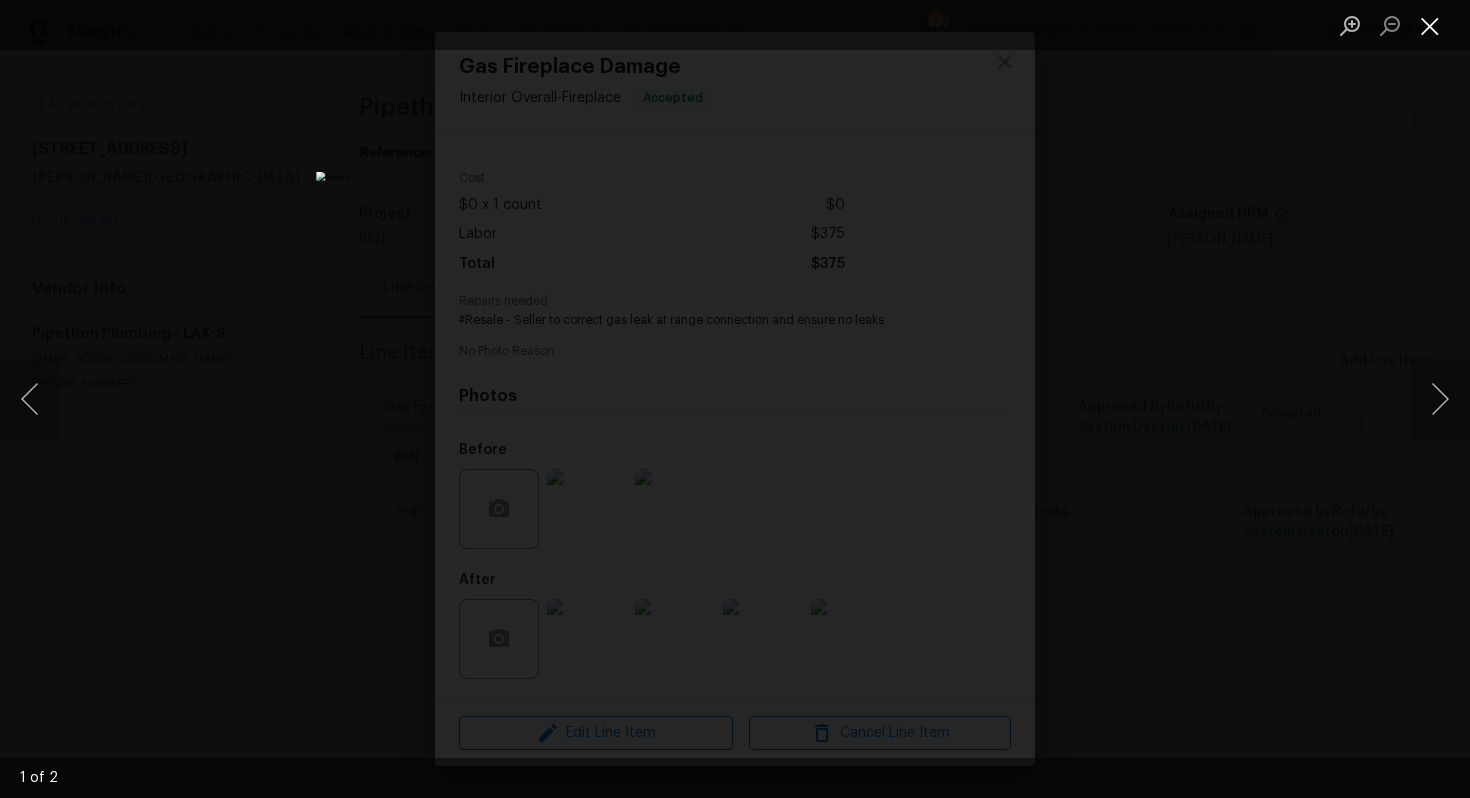 click at bounding box center [1430, 25] 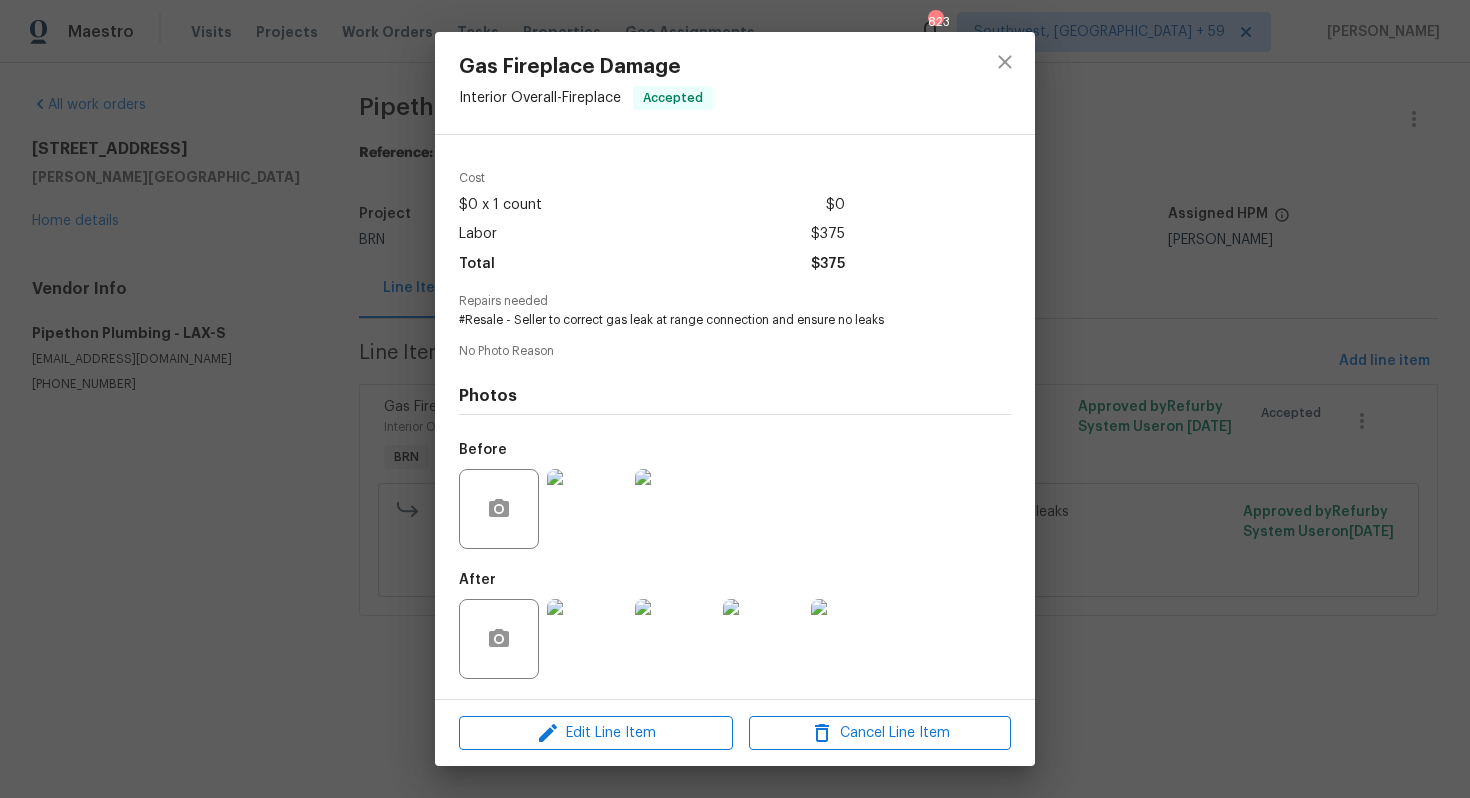 click at bounding box center (851, 639) 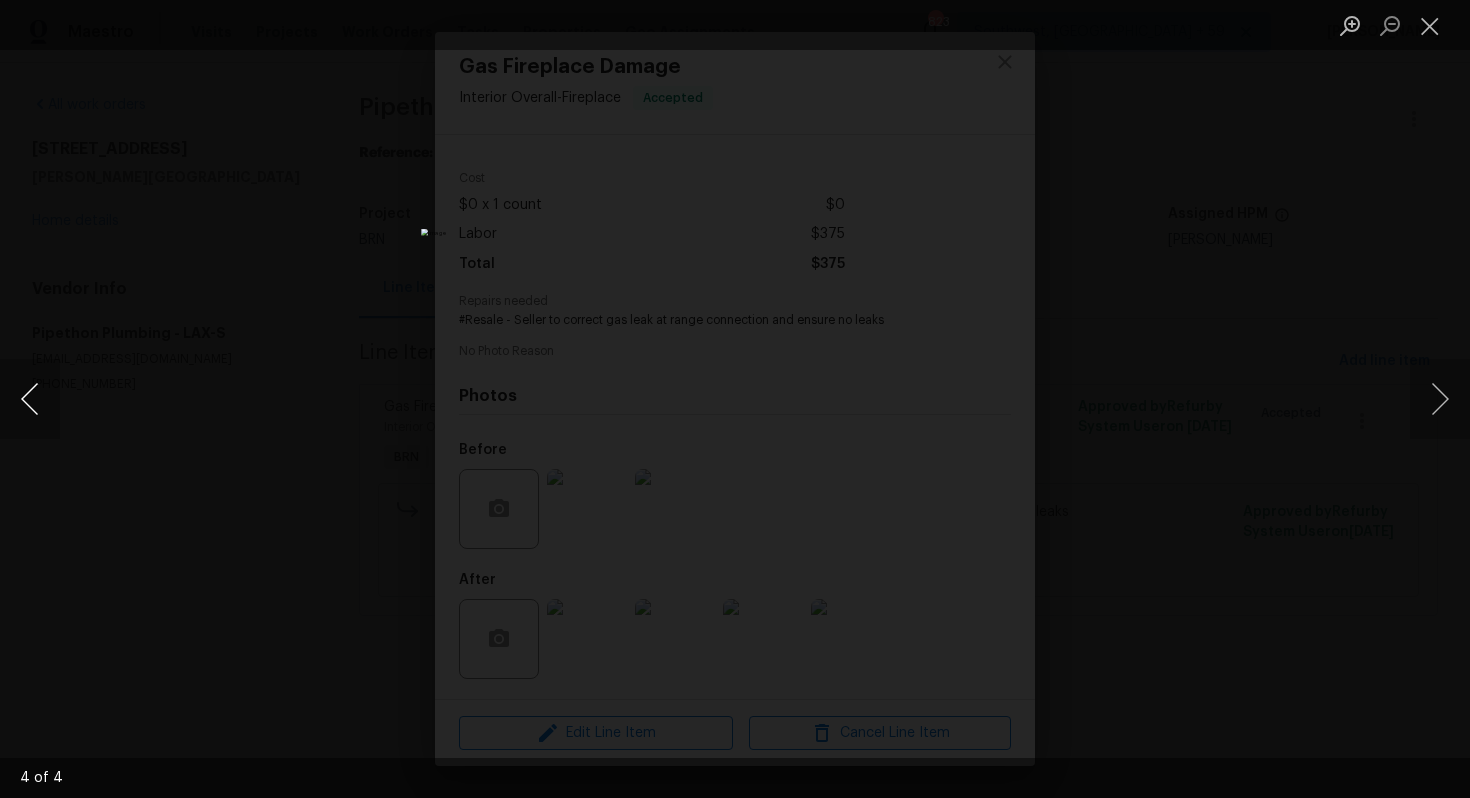click at bounding box center [30, 399] 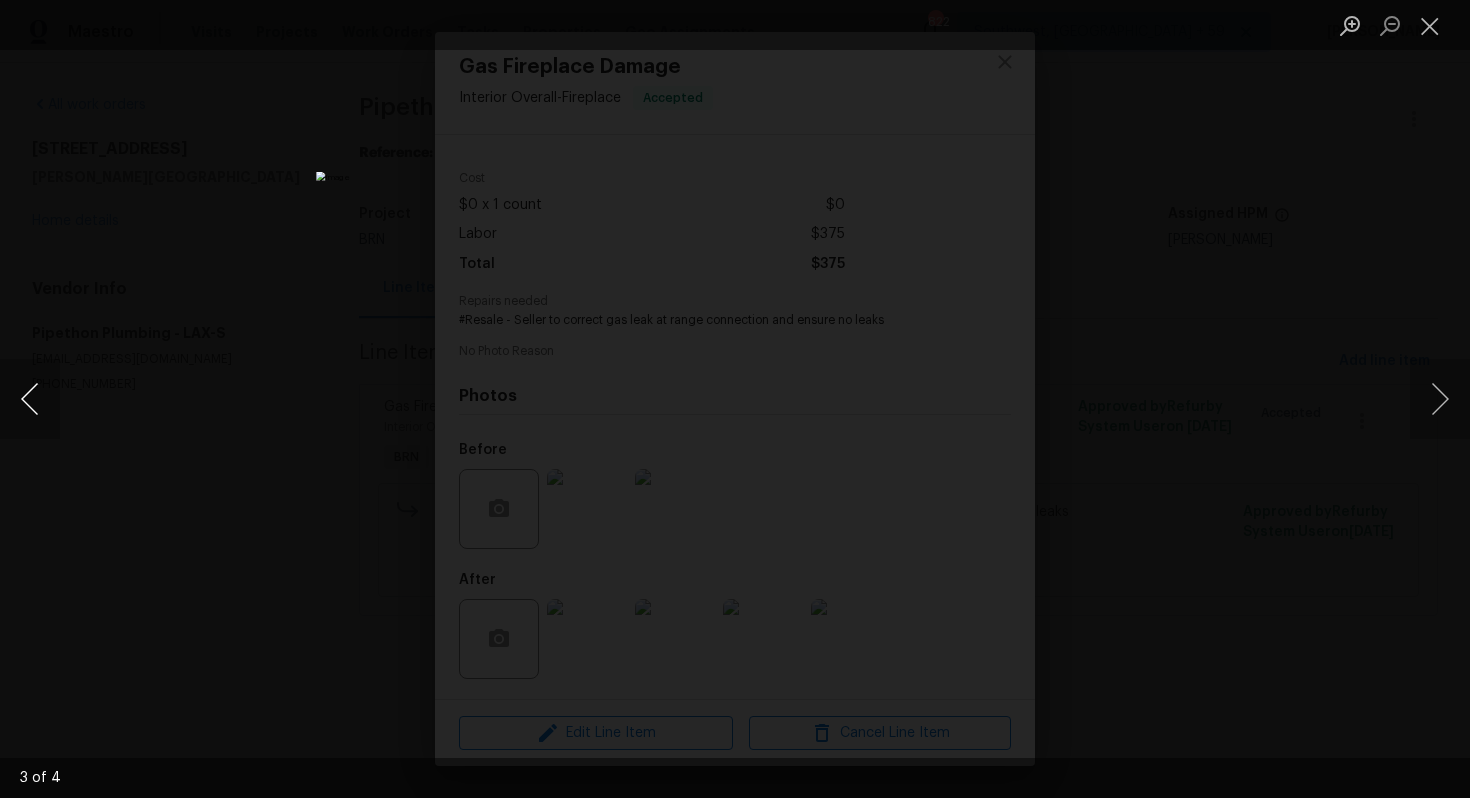click at bounding box center (30, 399) 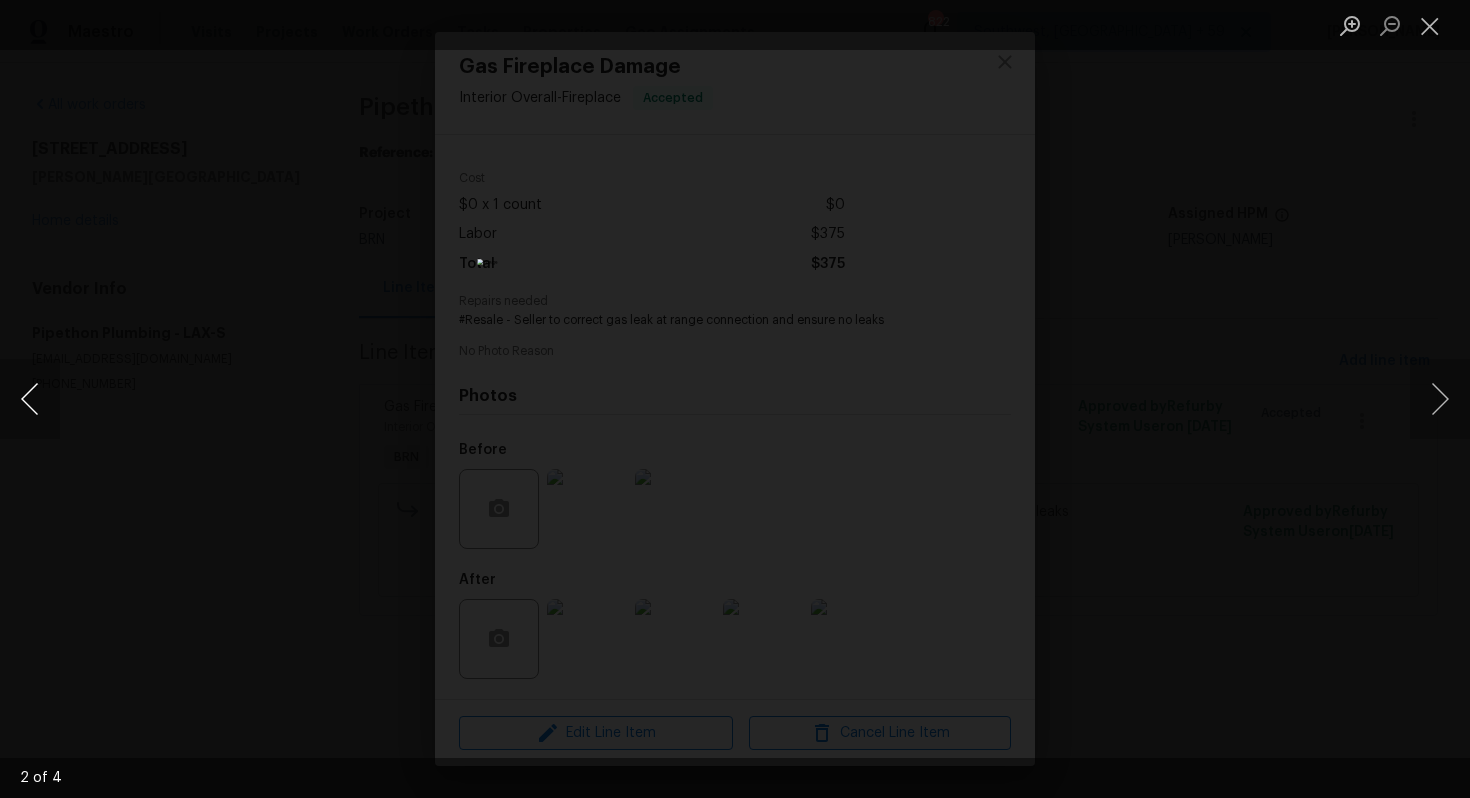 click at bounding box center (30, 399) 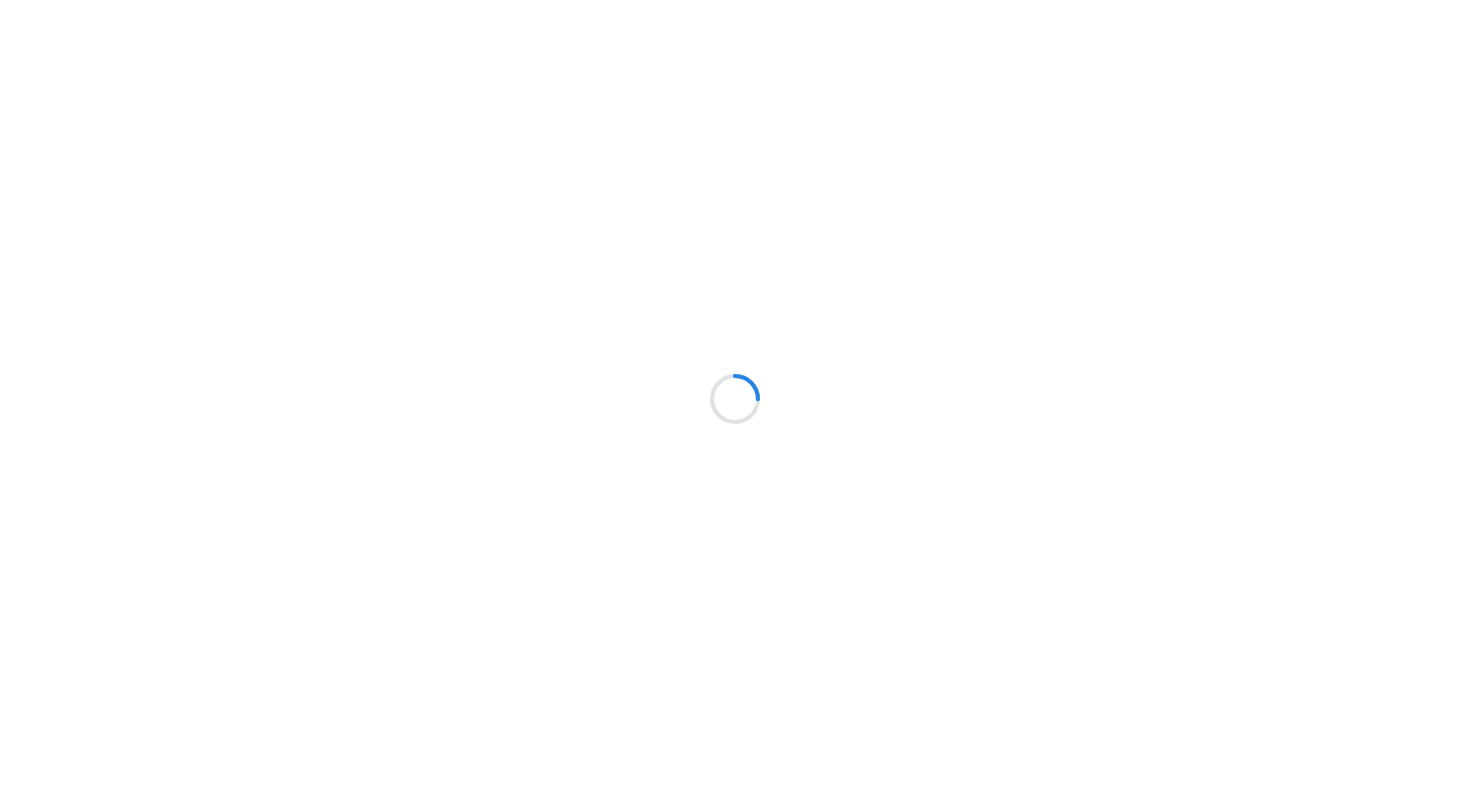 scroll, scrollTop: 0, scrollLeft: 0, axis: both 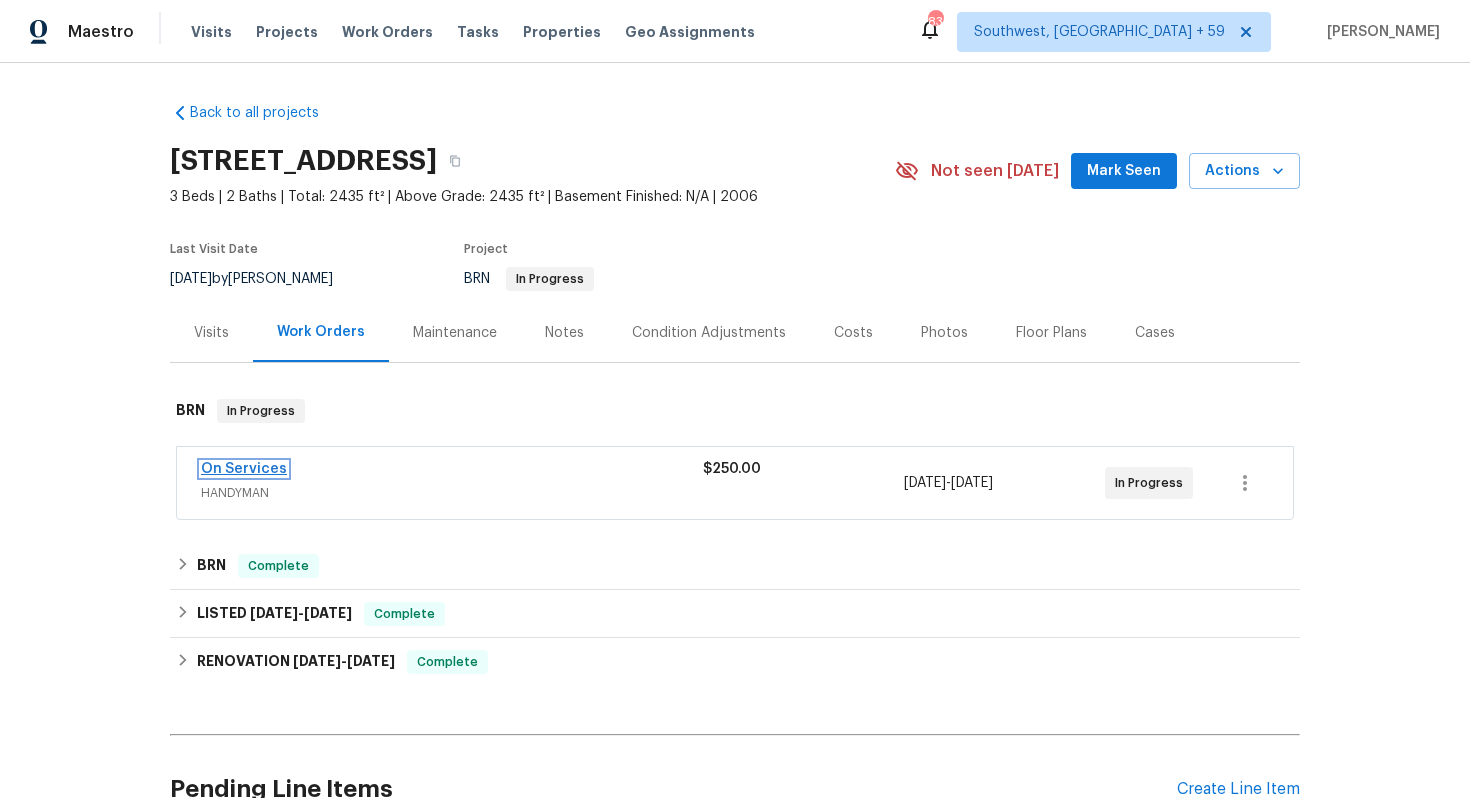 click on "On Services" at bounding box center (244, 469) 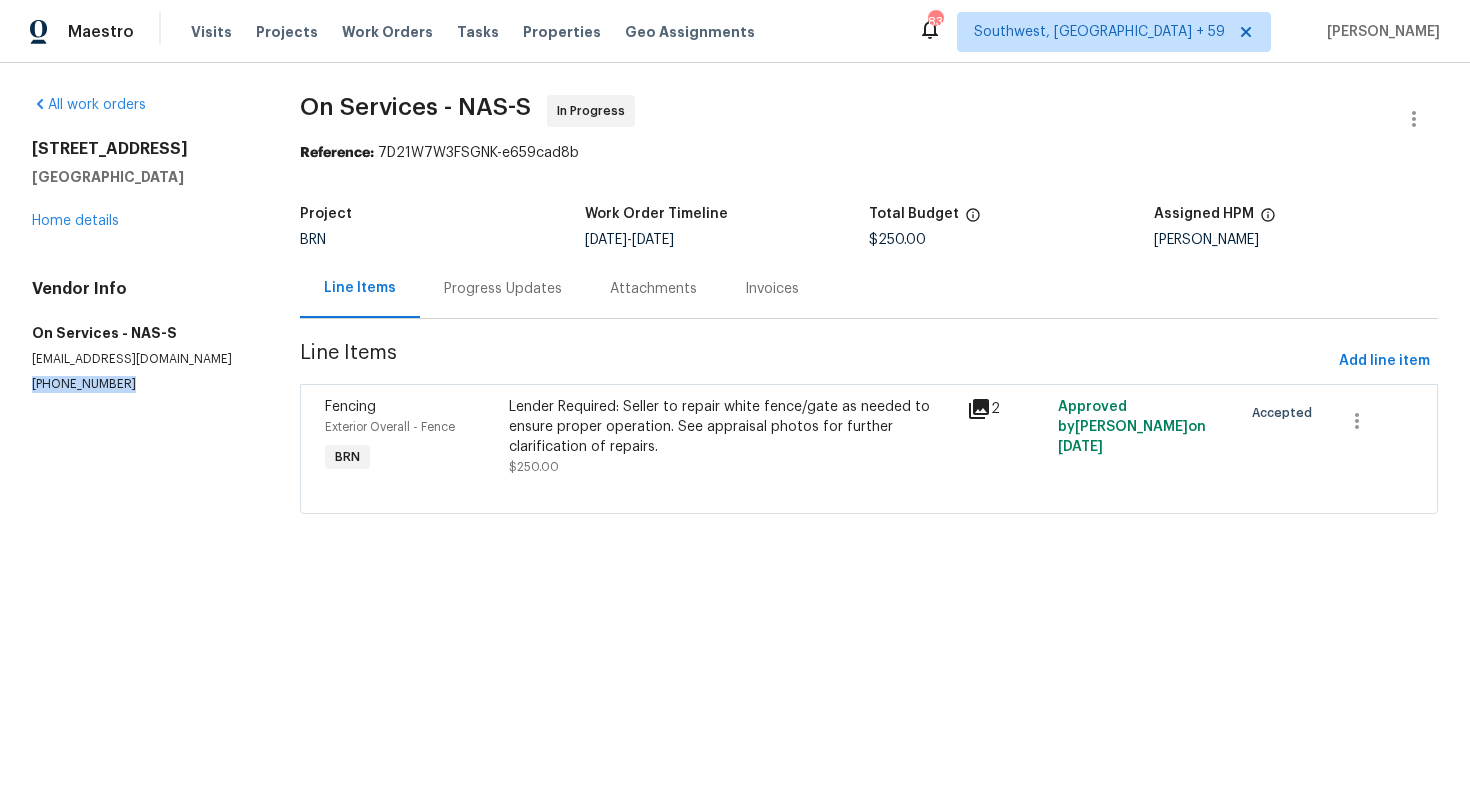 drag, startPoint x: 31, startPoint y: 383, endPoint x: 171, endPoint y: 383, distance: 140 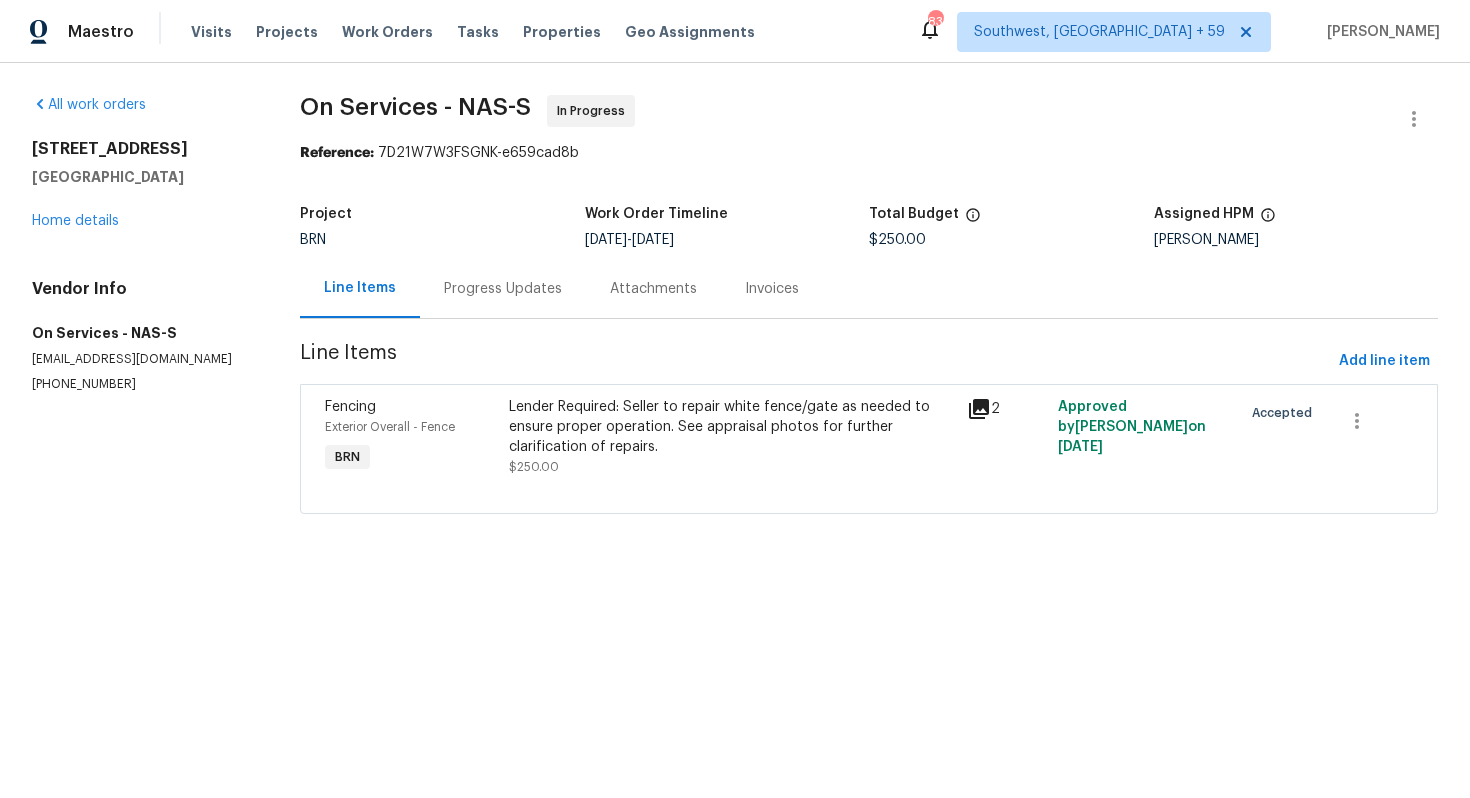click on "Progress Updates" at bounding box center [503, 289] 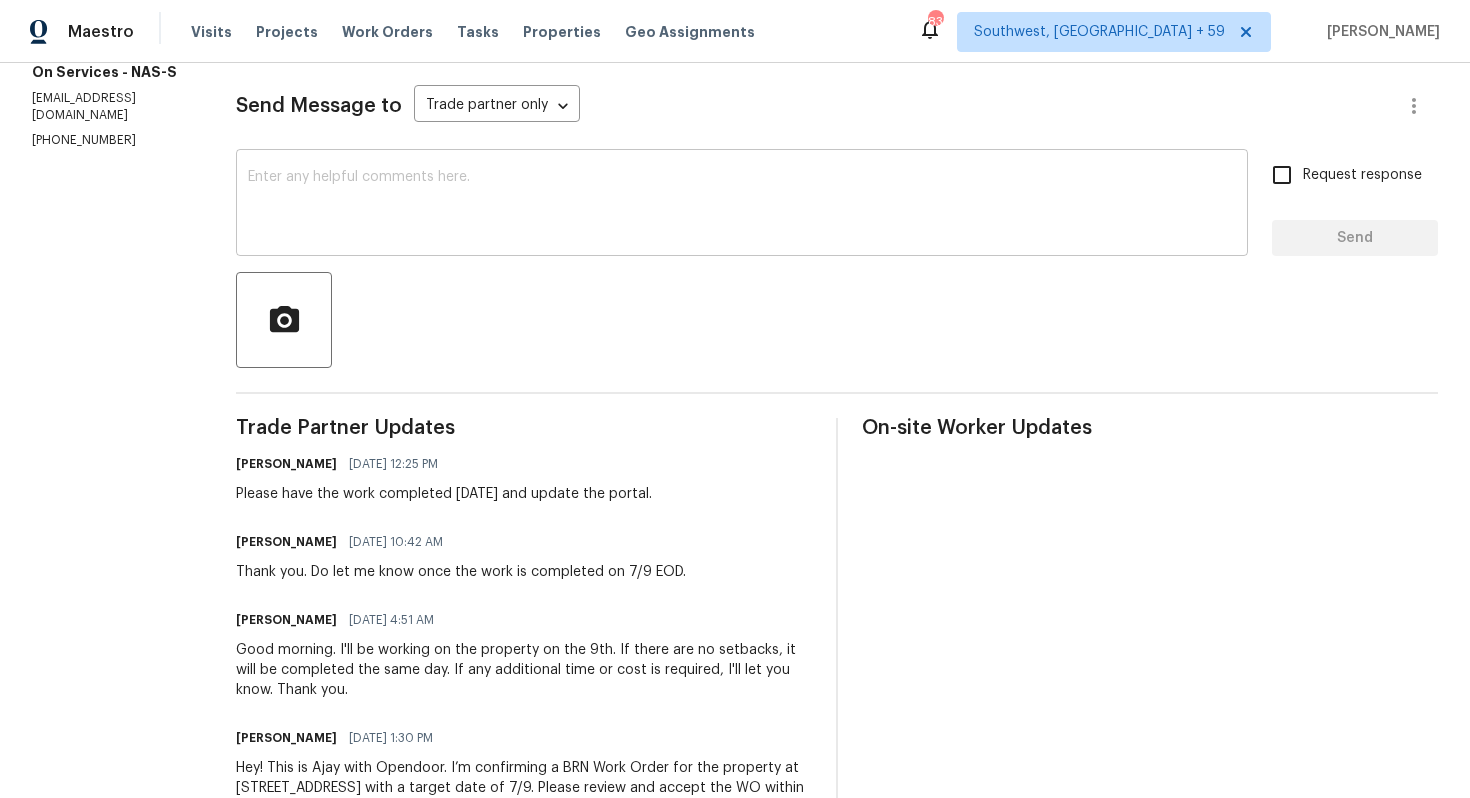 scroll, scrollTop: 0, scrollLeft: 0, axis: both 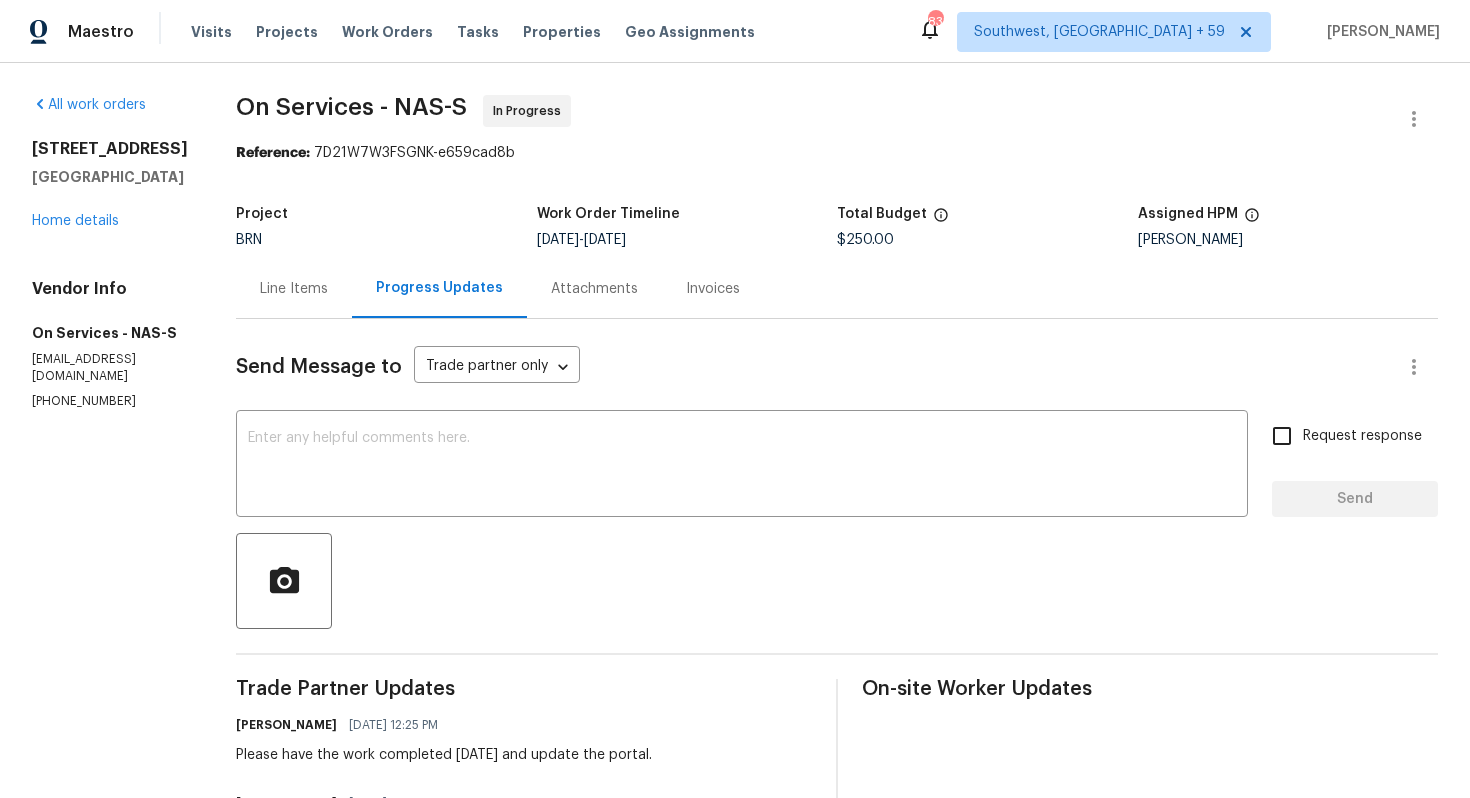 click on "Line Items" at bounding box center (294, 288) 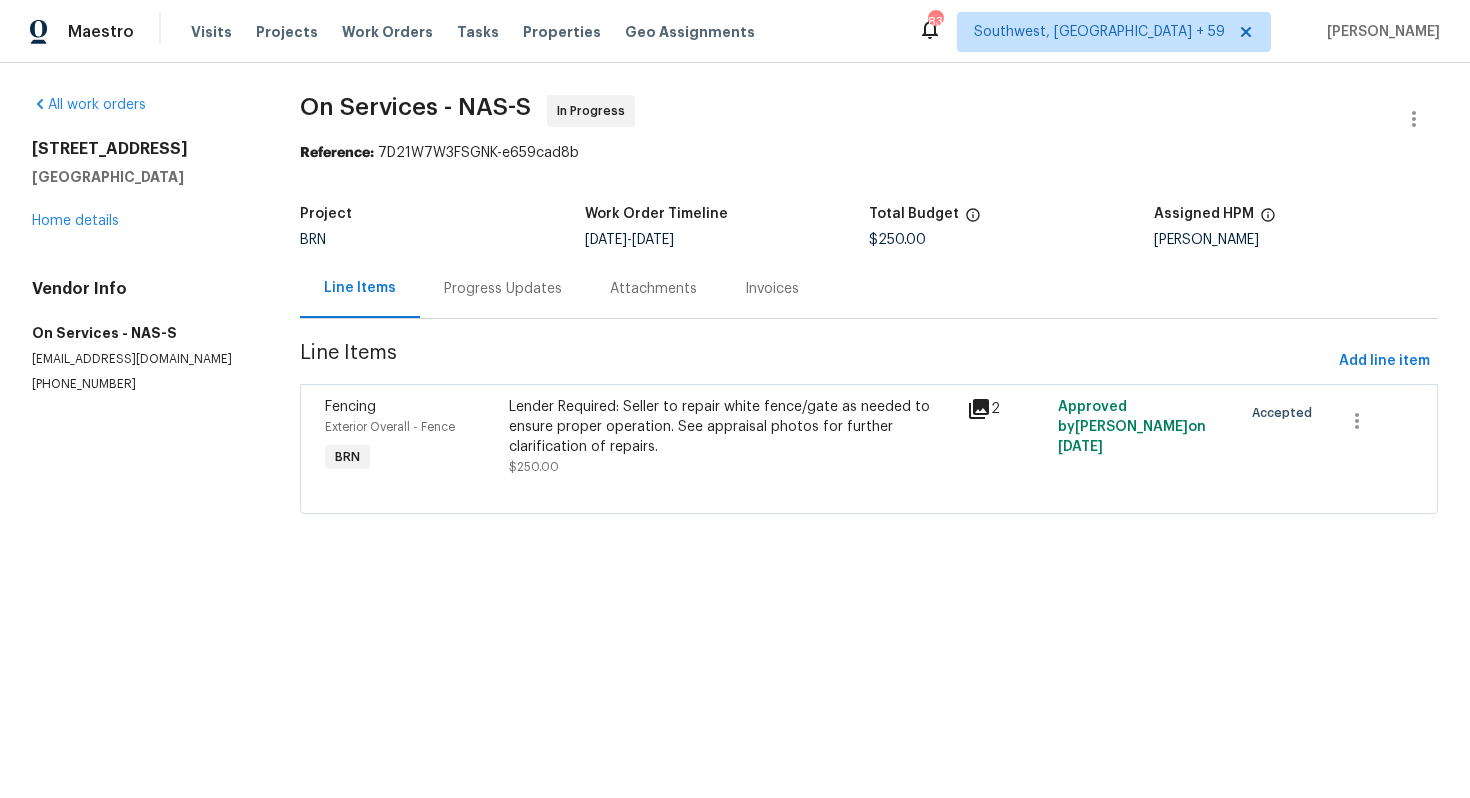 click on "Lender Required: Seller to repair white fence/gate as needed to ensure proper operation. See appraisal photos for further clarification of repairs." at bounding box center (732, 427) 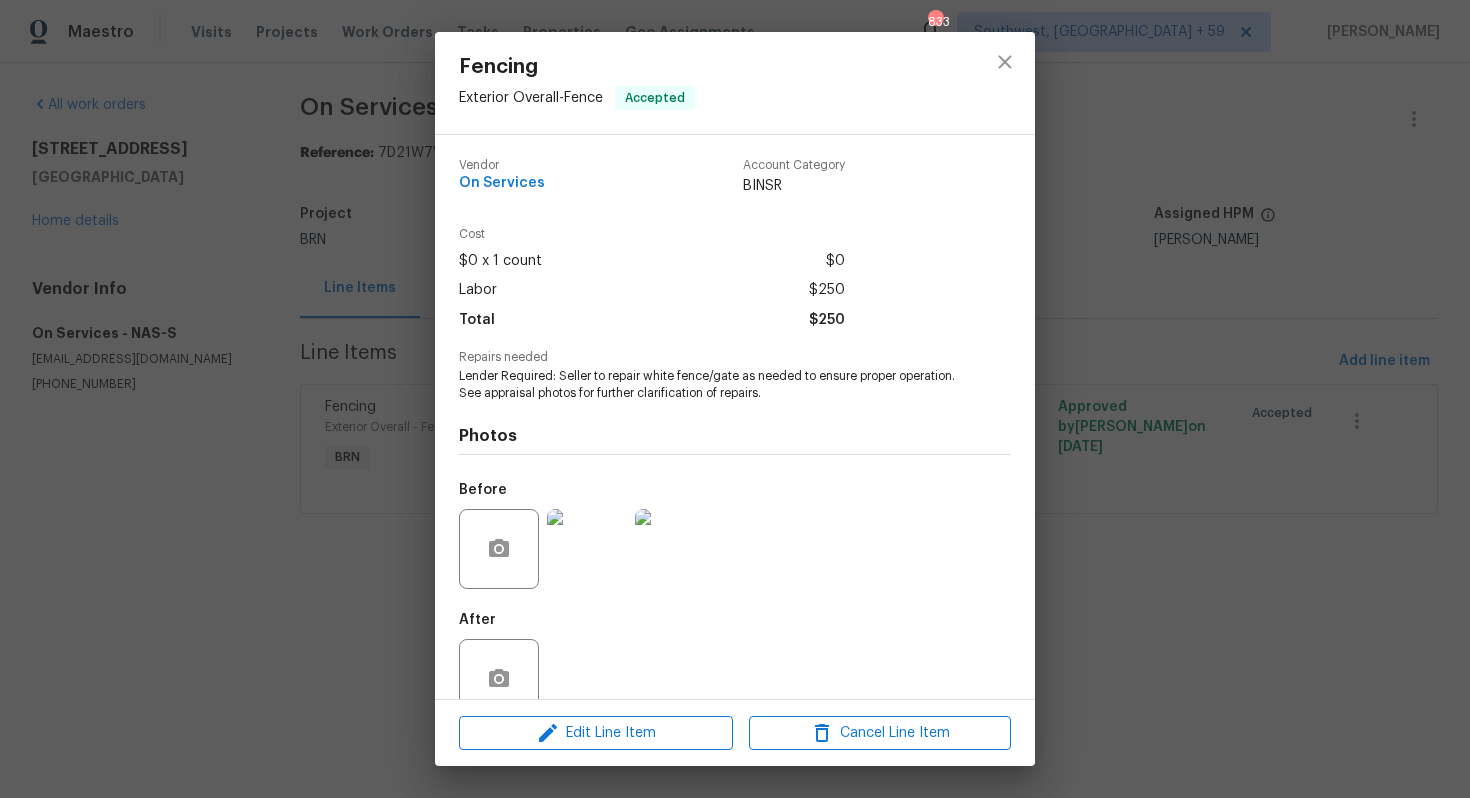 scroll, scrollTop: 40, scrollLeft: 0, axis: vertical 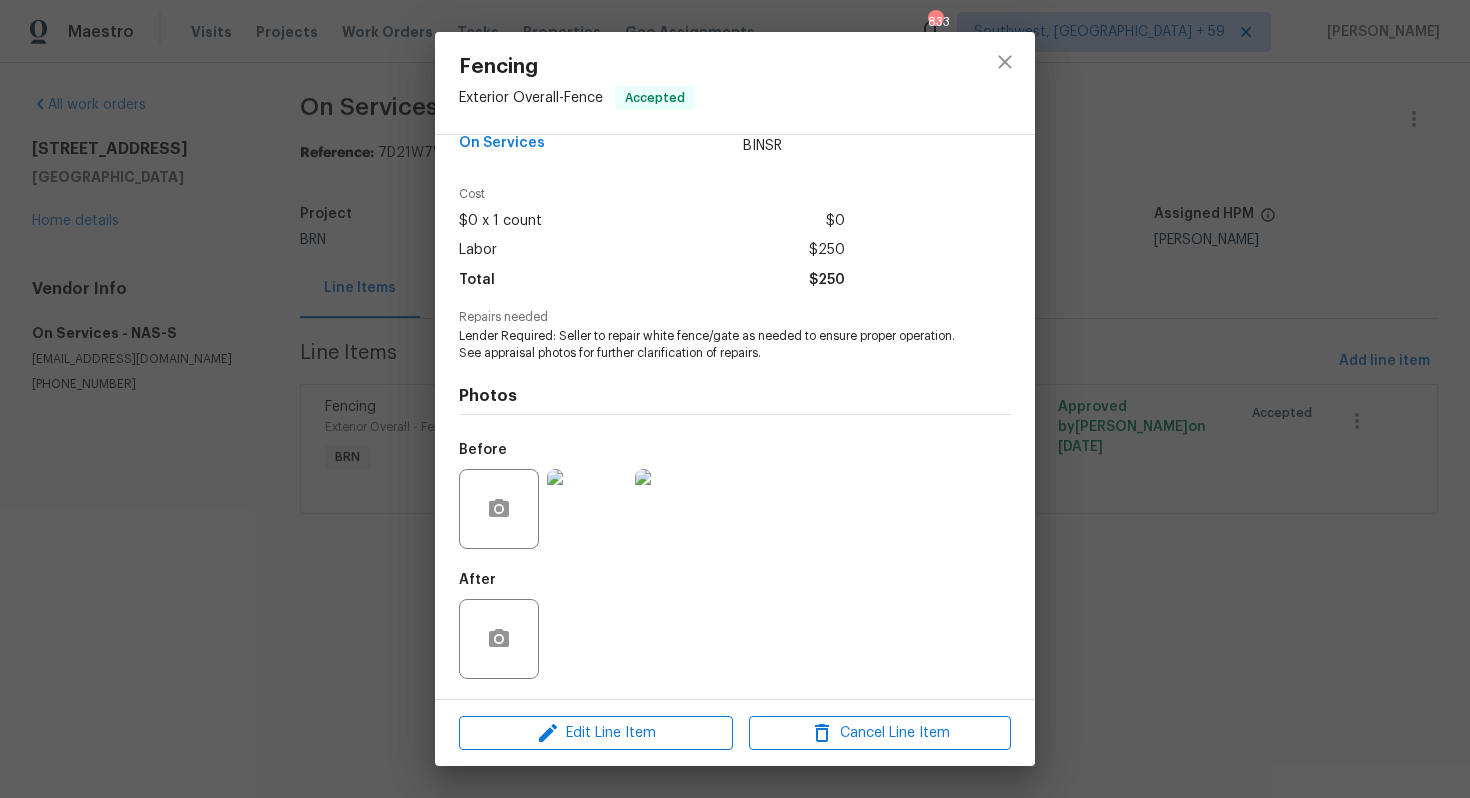 click at bounding box center (587, 509) 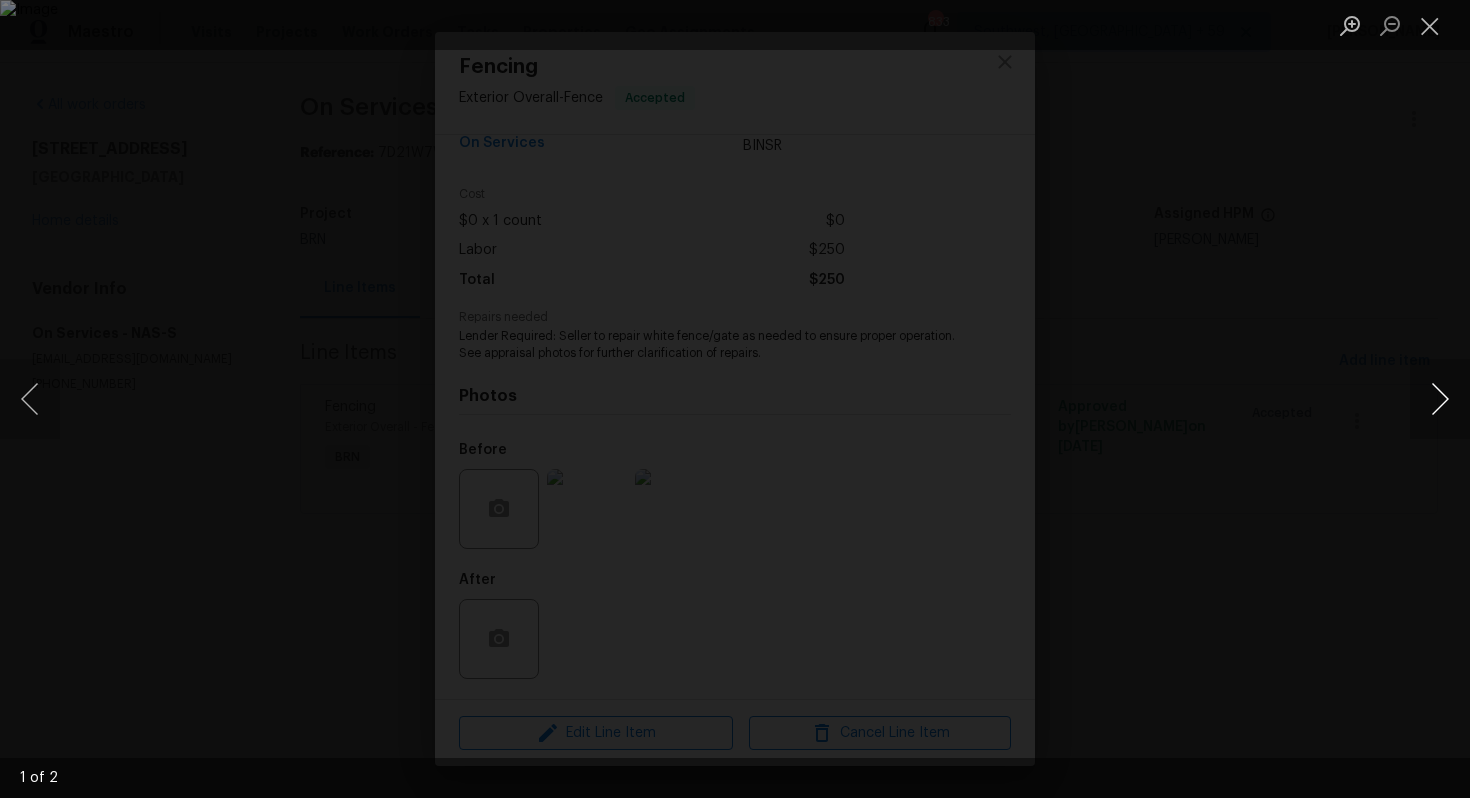click at bounding box center (1440, 399) 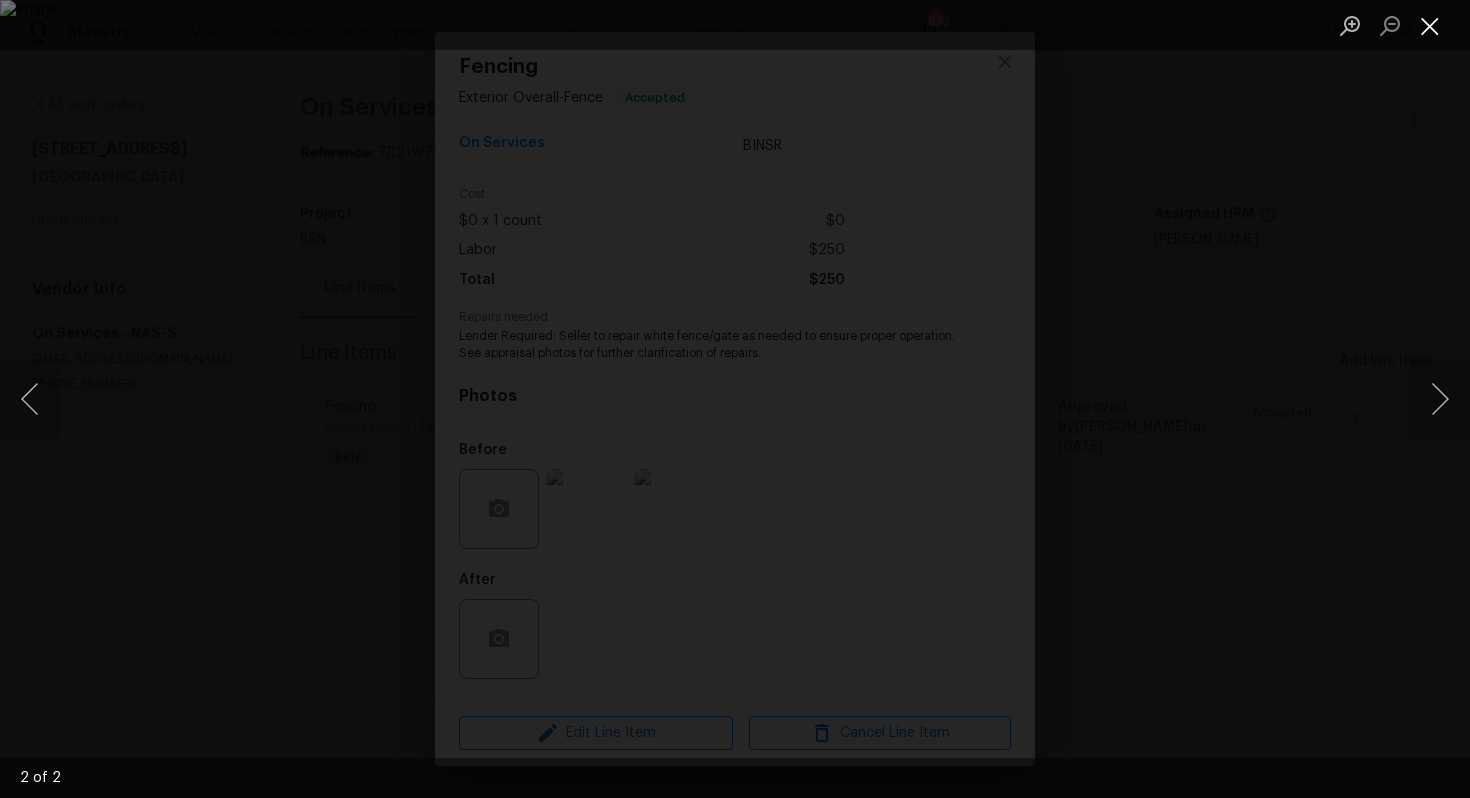 click at bounding box center (1430, 25) 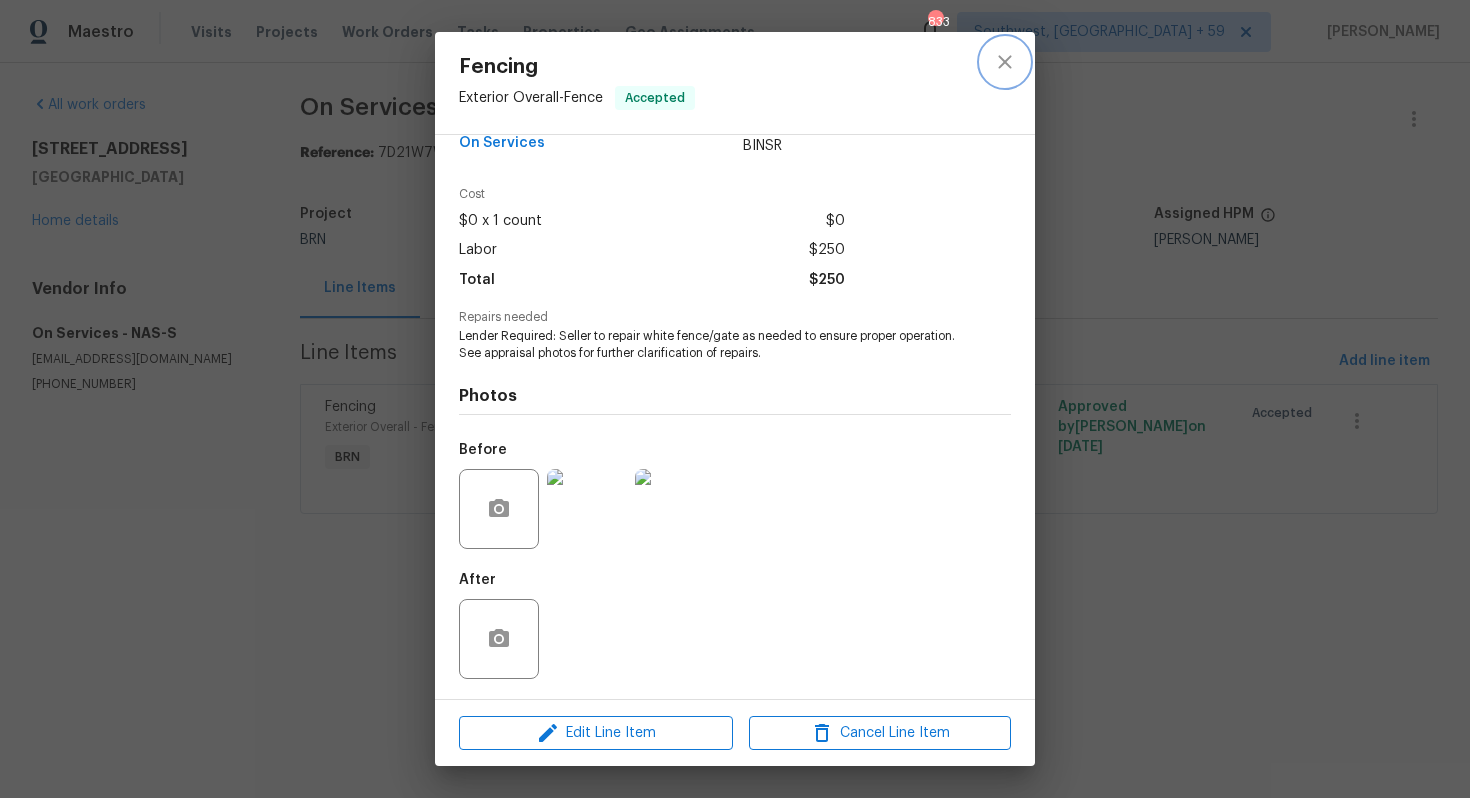 click 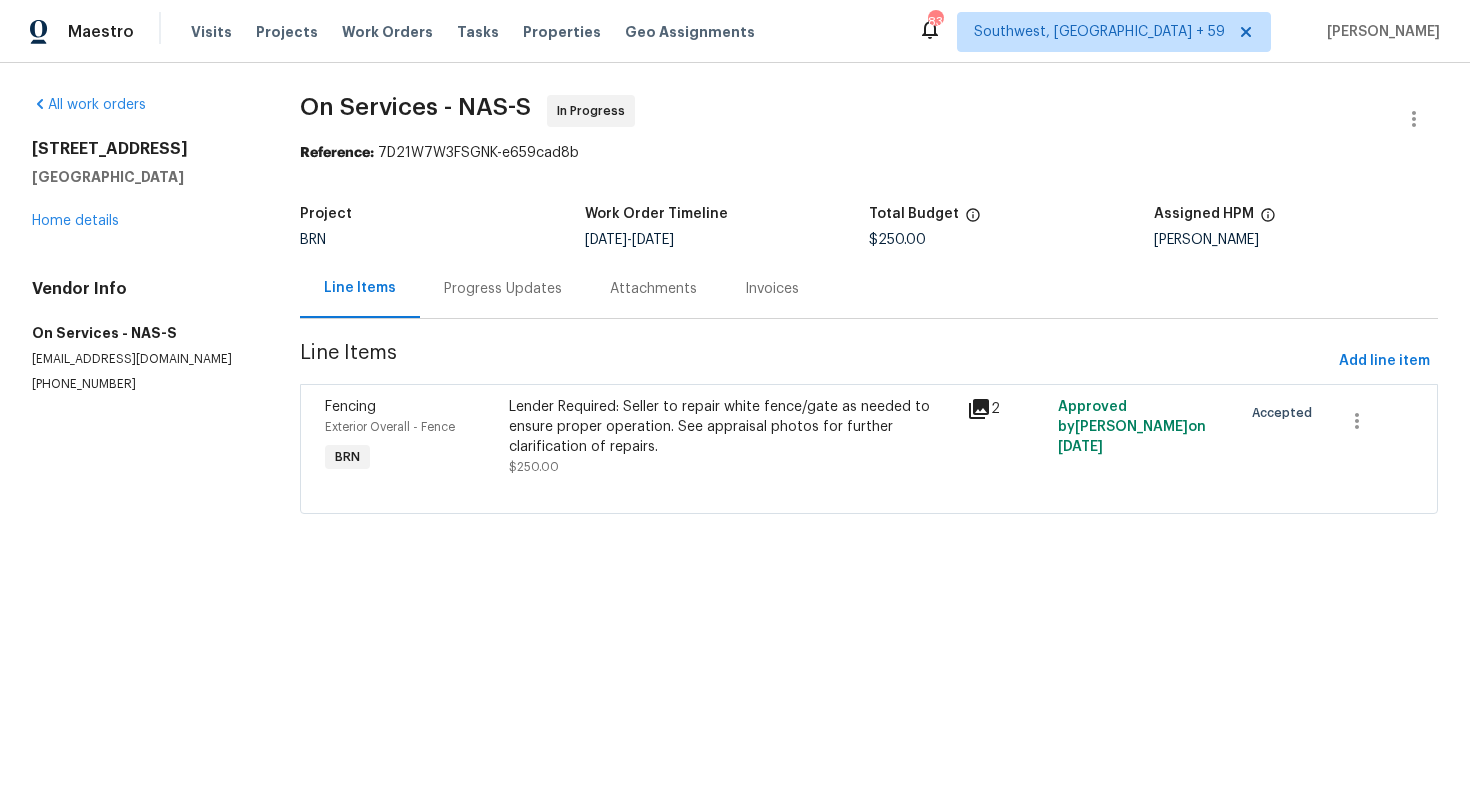 click on "Progress Updates" at bounding box center (503, 289) 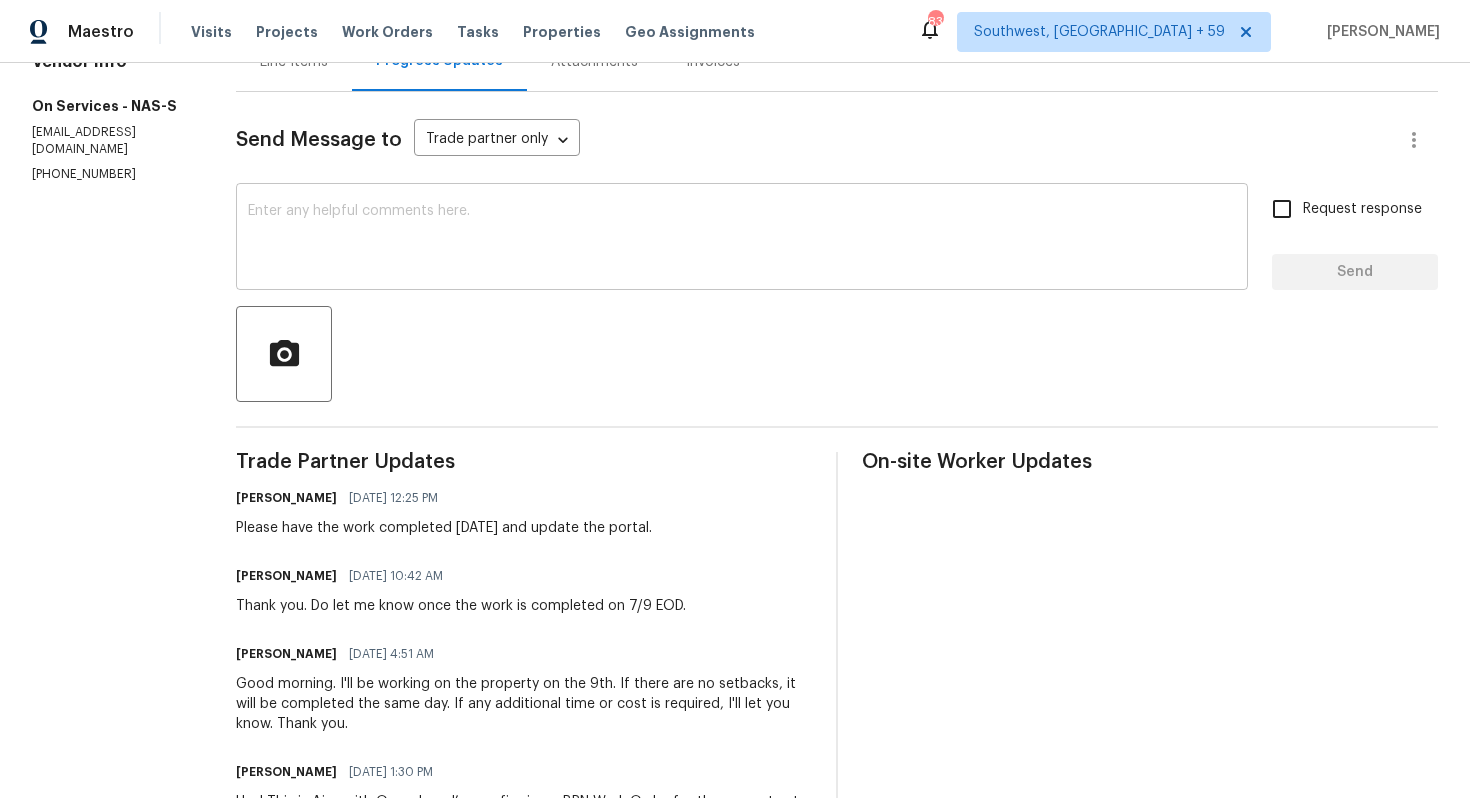 scroll, scrollTop: 0, scrollLeft: 0, axis: both 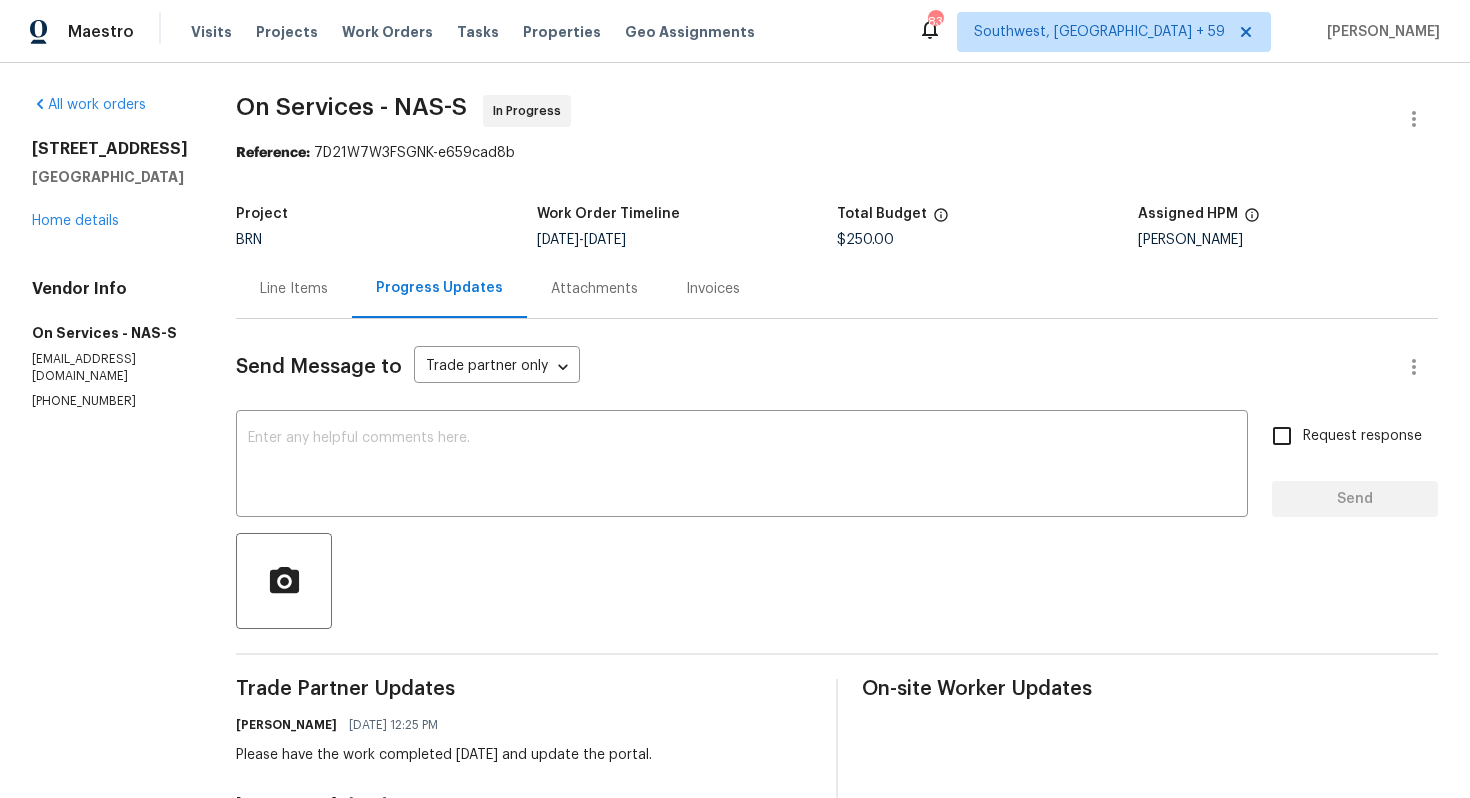 click on "Line Items" at bounding box center (294, 289) 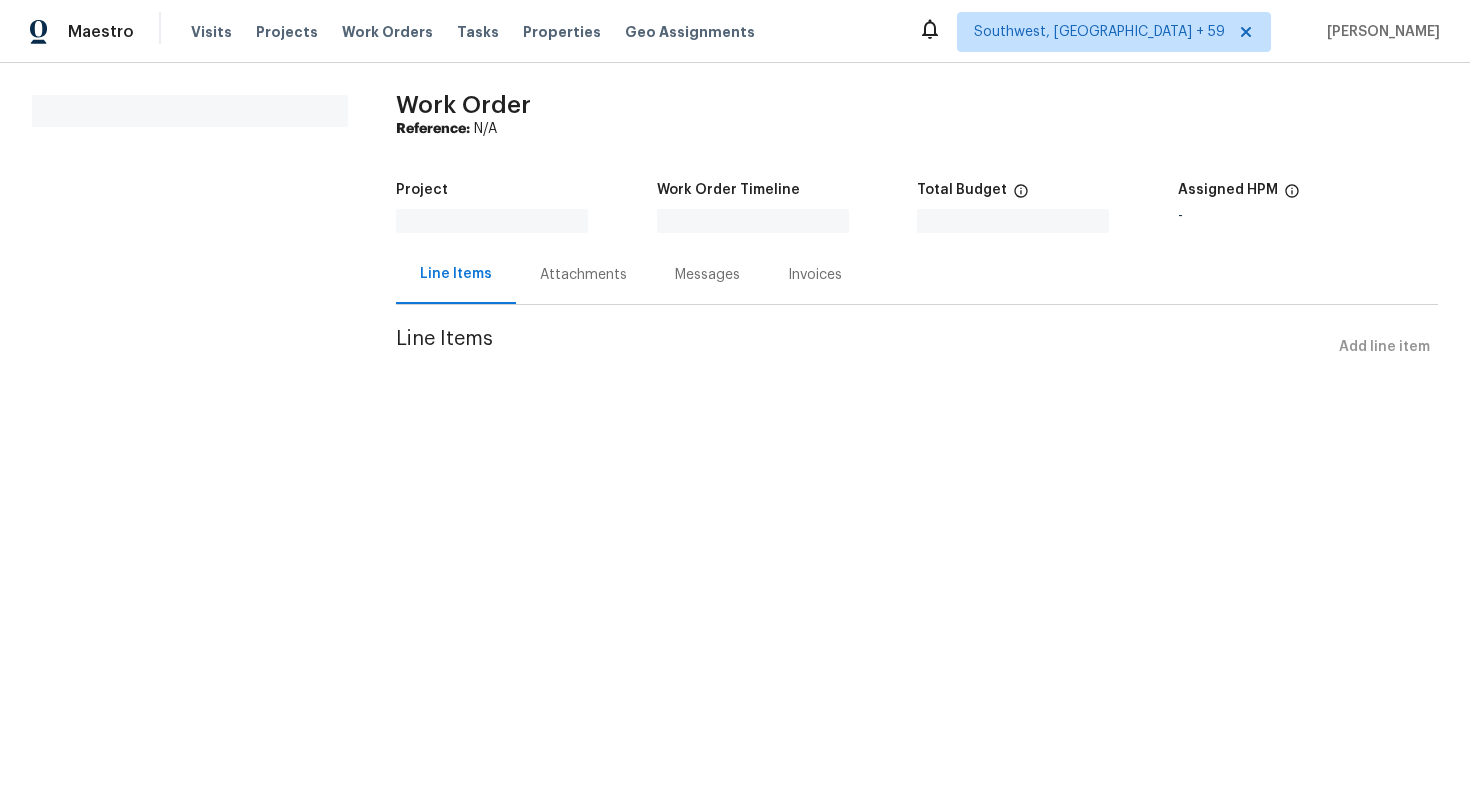 scroll, scrollTop: 0, scrollLeft: 0, axis: both 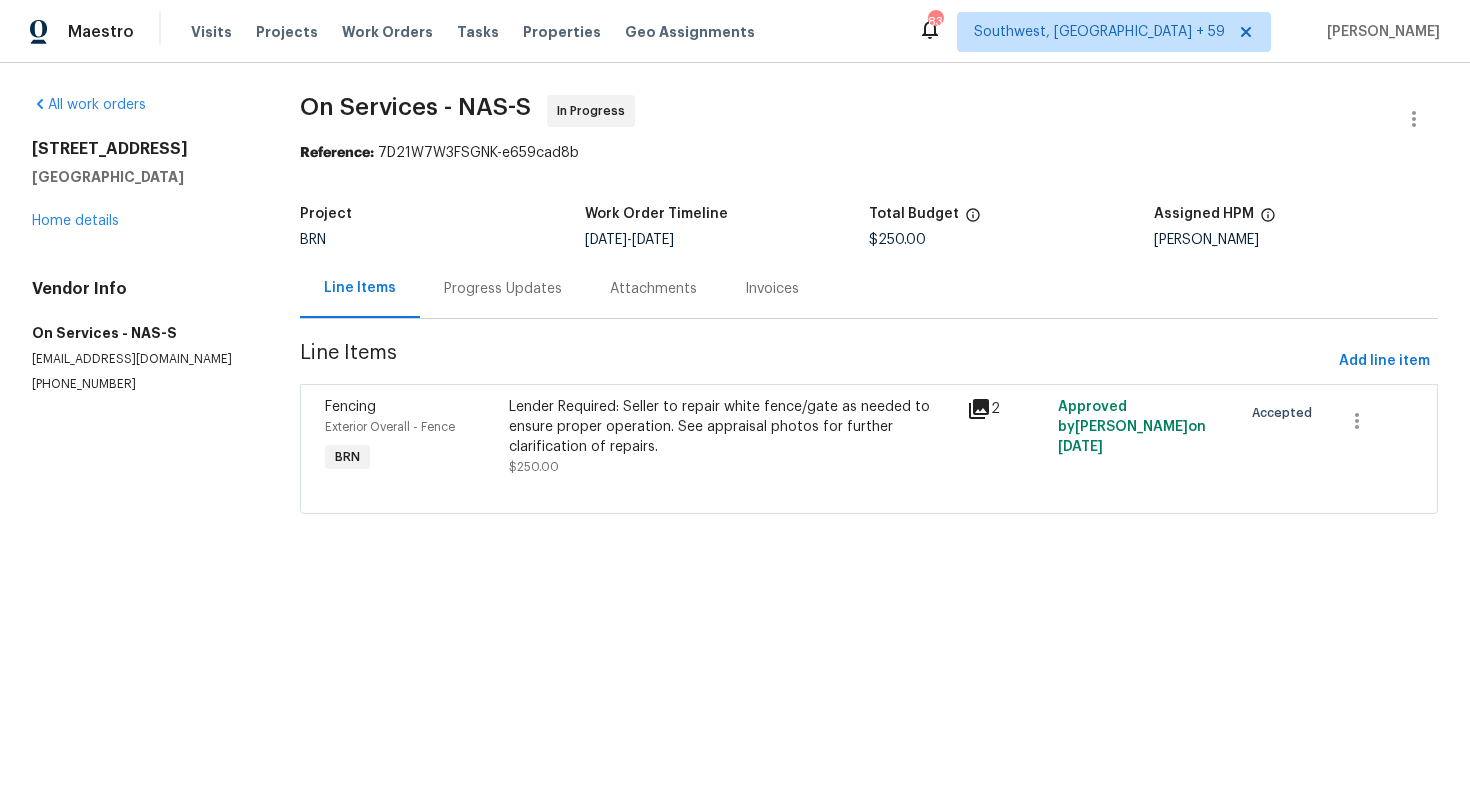 click on "Lender Required: Seller to repair white fence/gate as needed to ensure proper operation. See appraisal photos for further clarification of repairs." at bounding box center [732, 427] 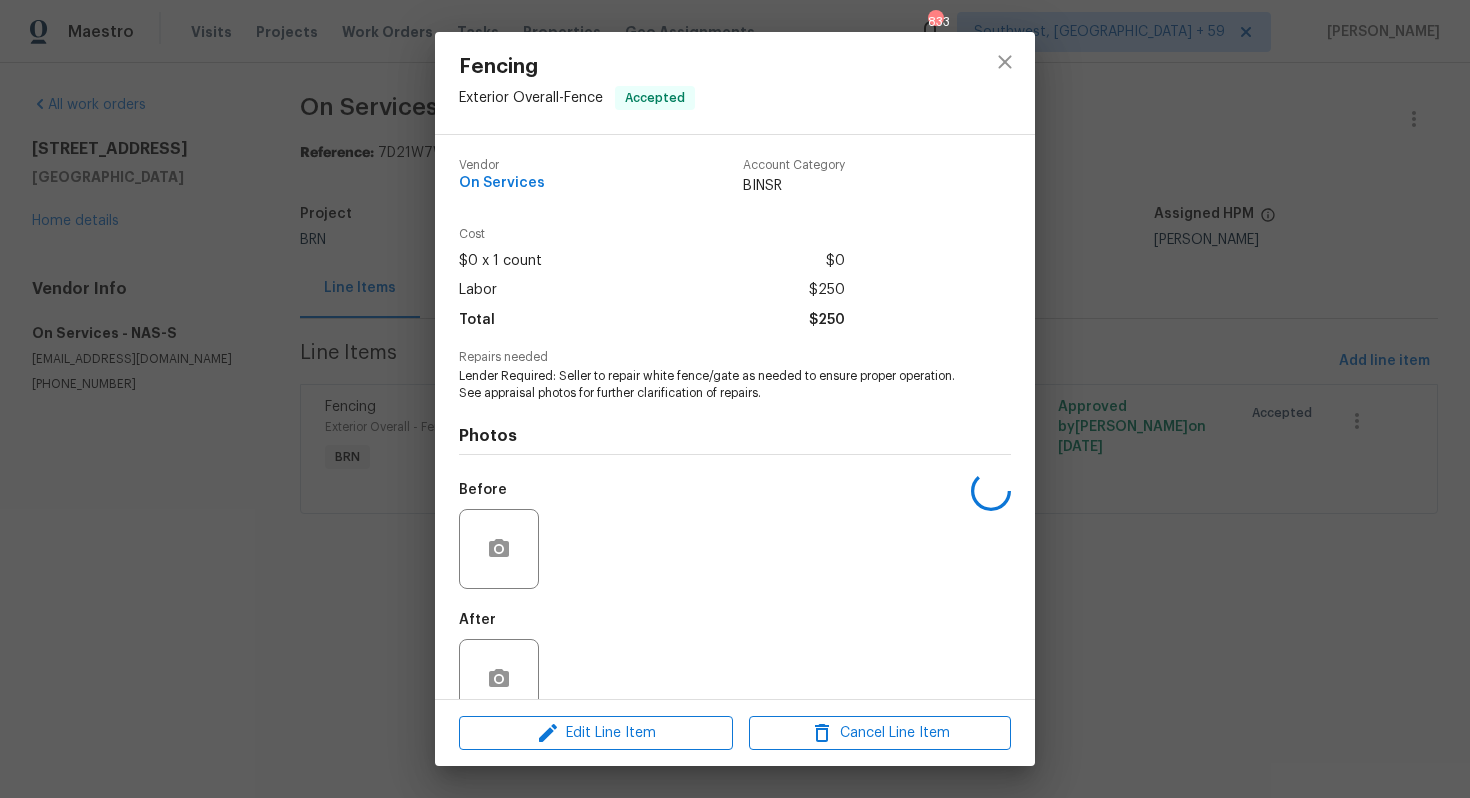 scroll, scrollTop: 40, scrollLeft: 0, axis: vertical 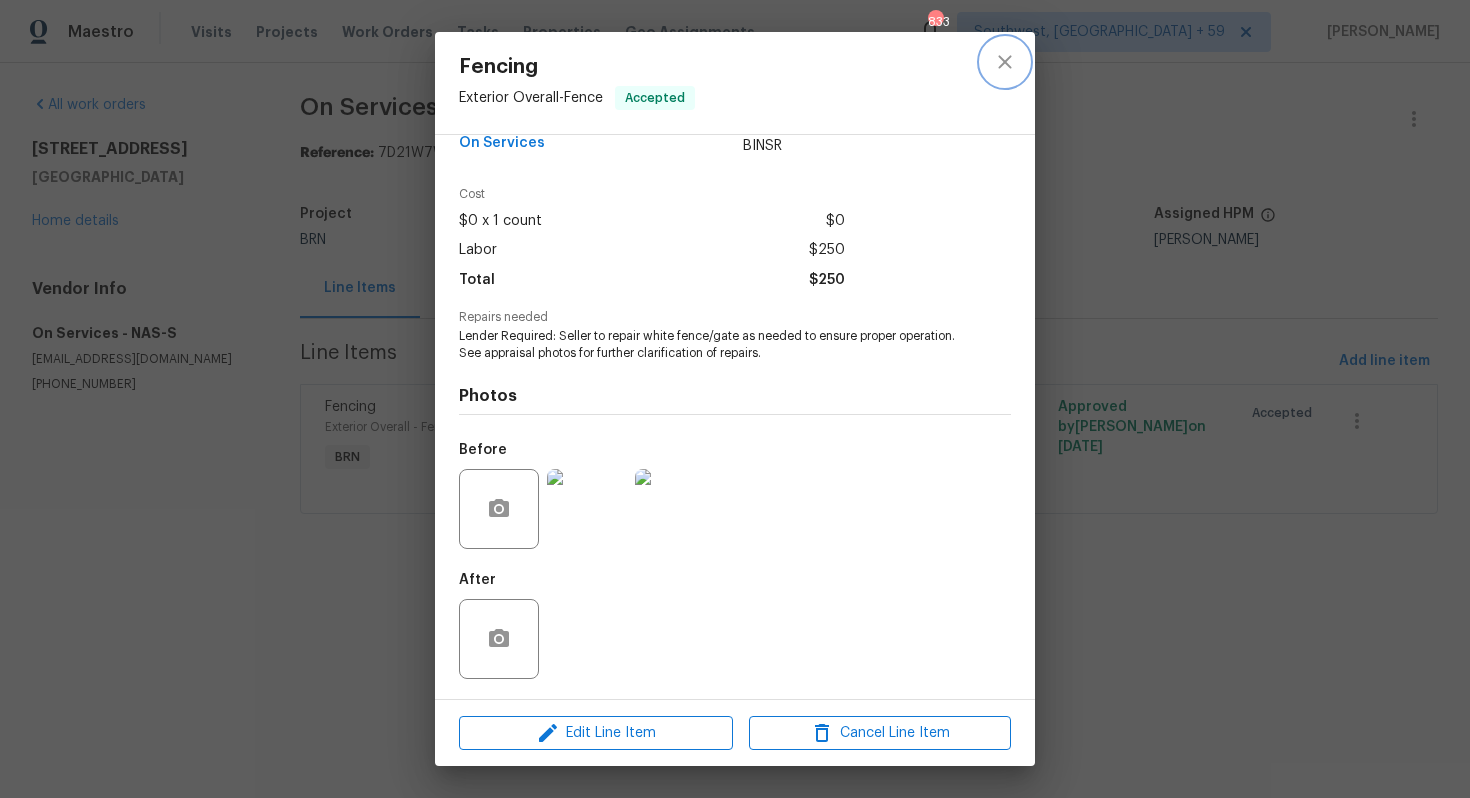 click at bounding box center [1005, 62] 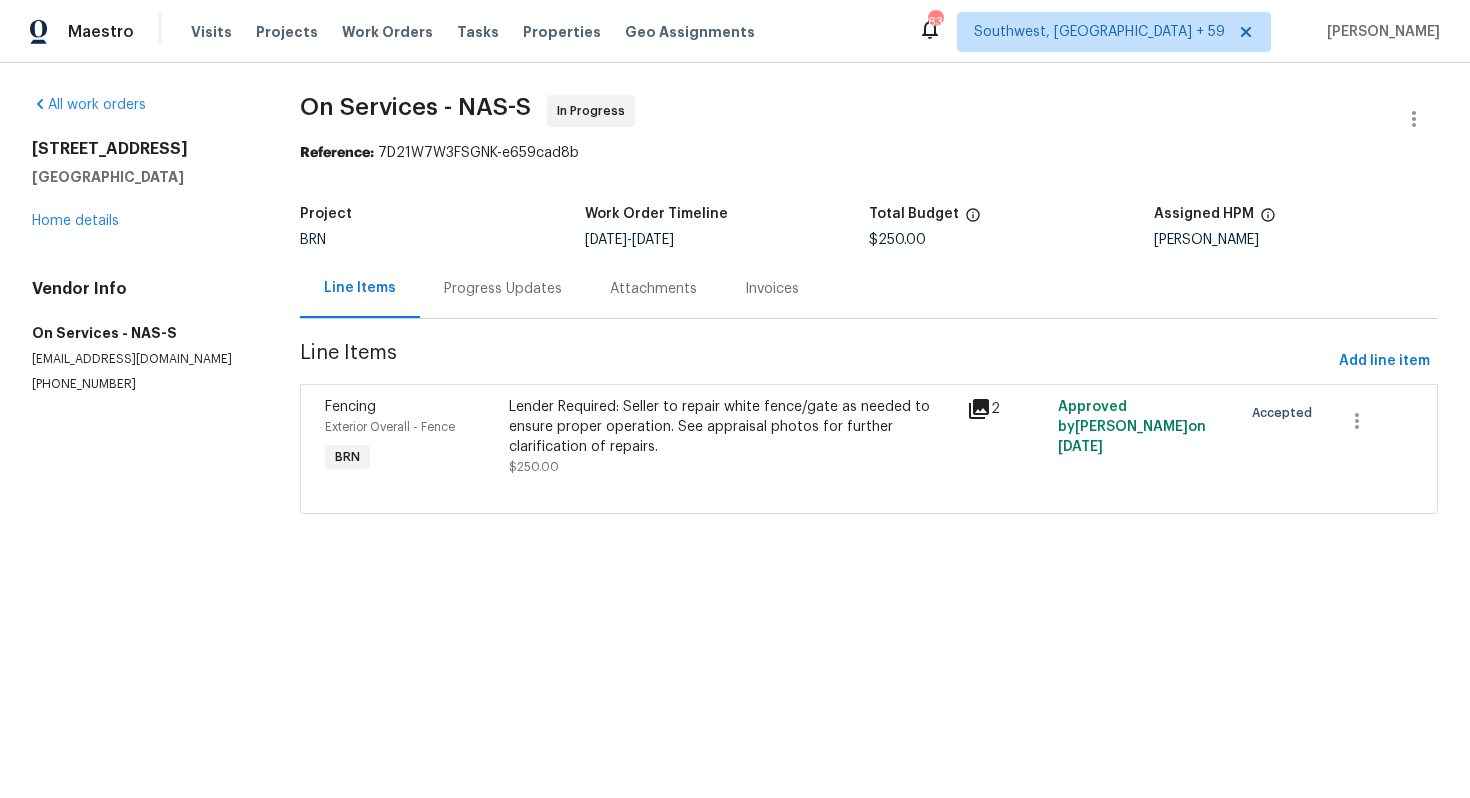 click on "Progress Updates" at bounding box center [503, 288] 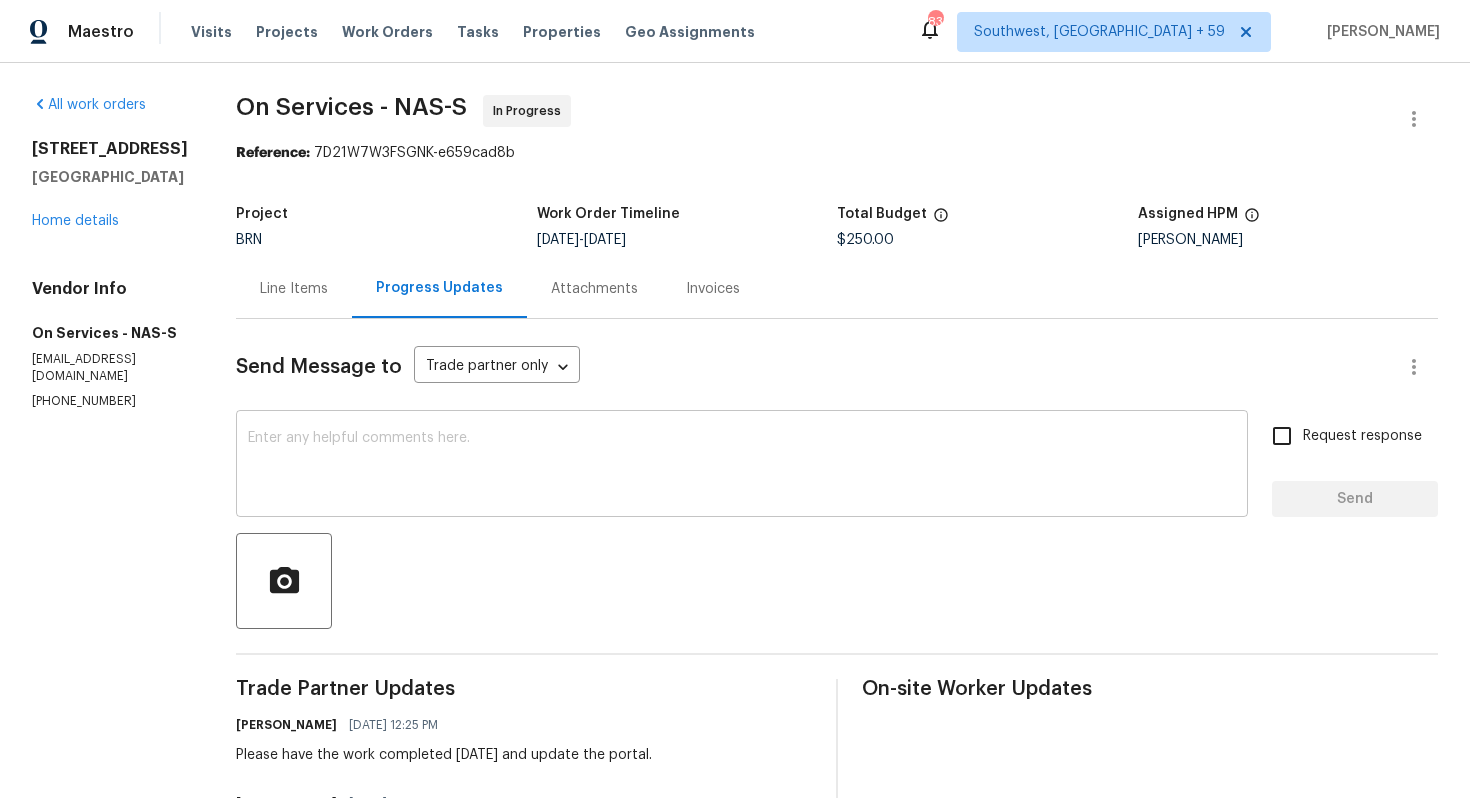 click at bounding box center (742, 466) 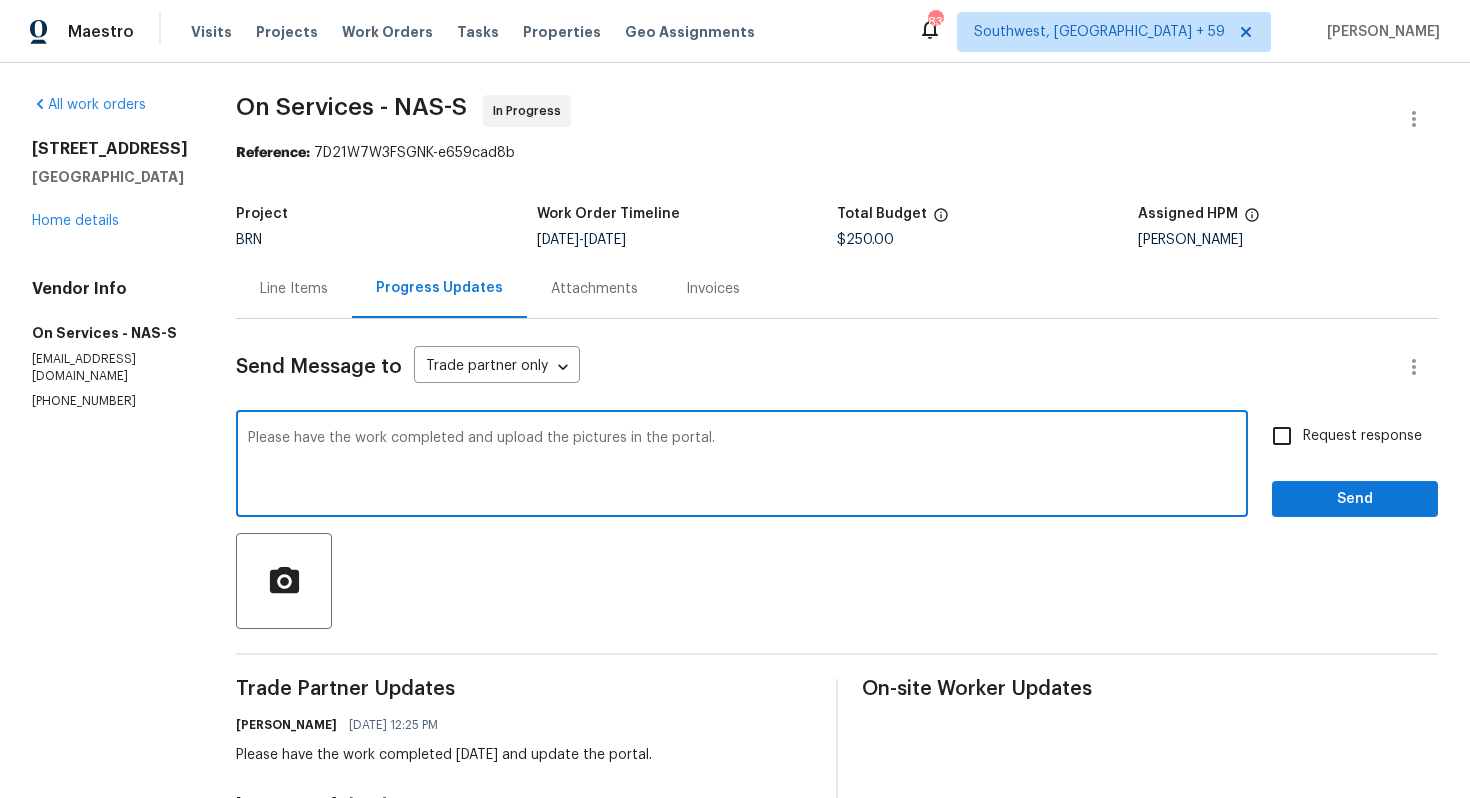 type on "Please have the work completed and upload the pictures in the portal." 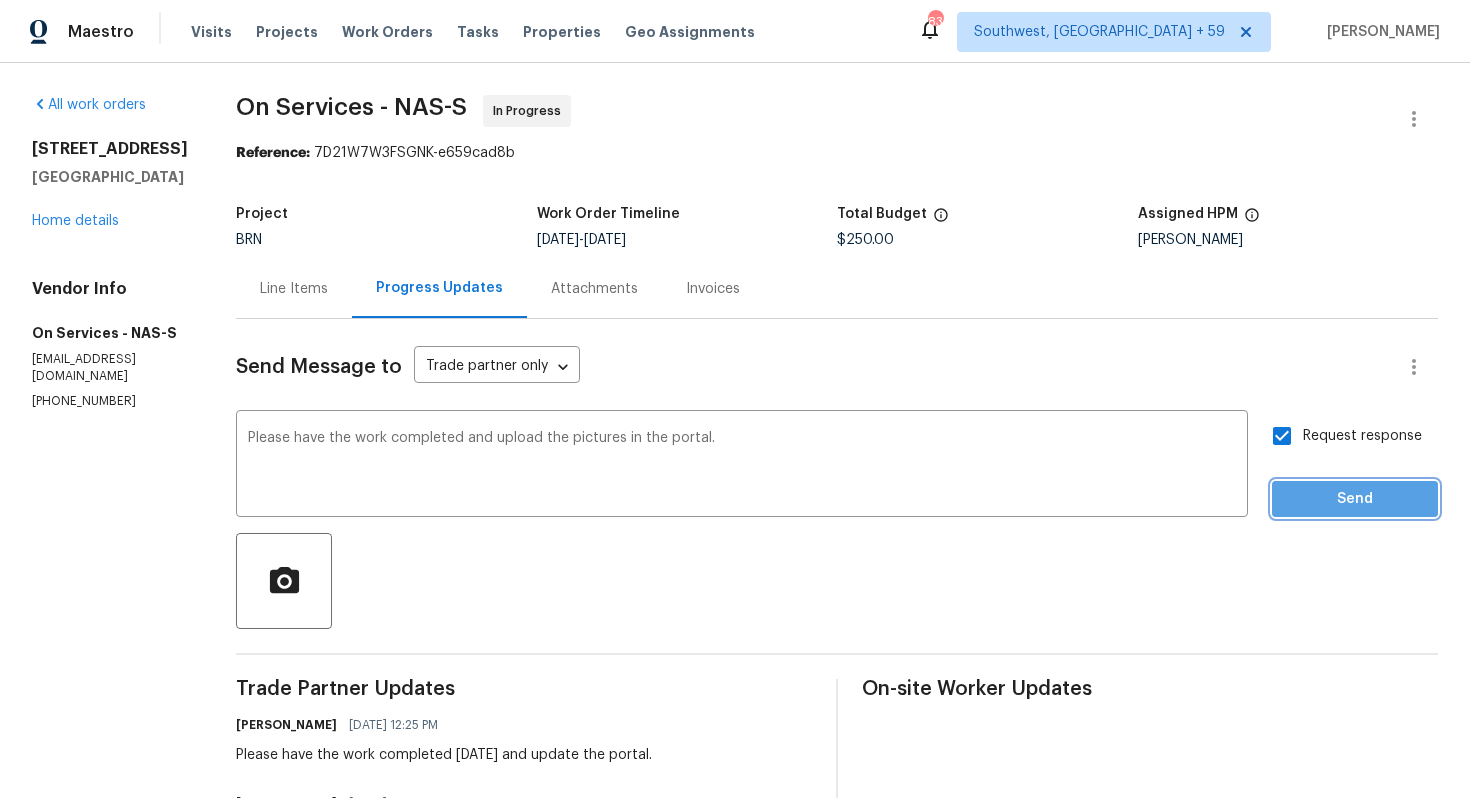 click on "Send" at bounding box center (1355, 499) 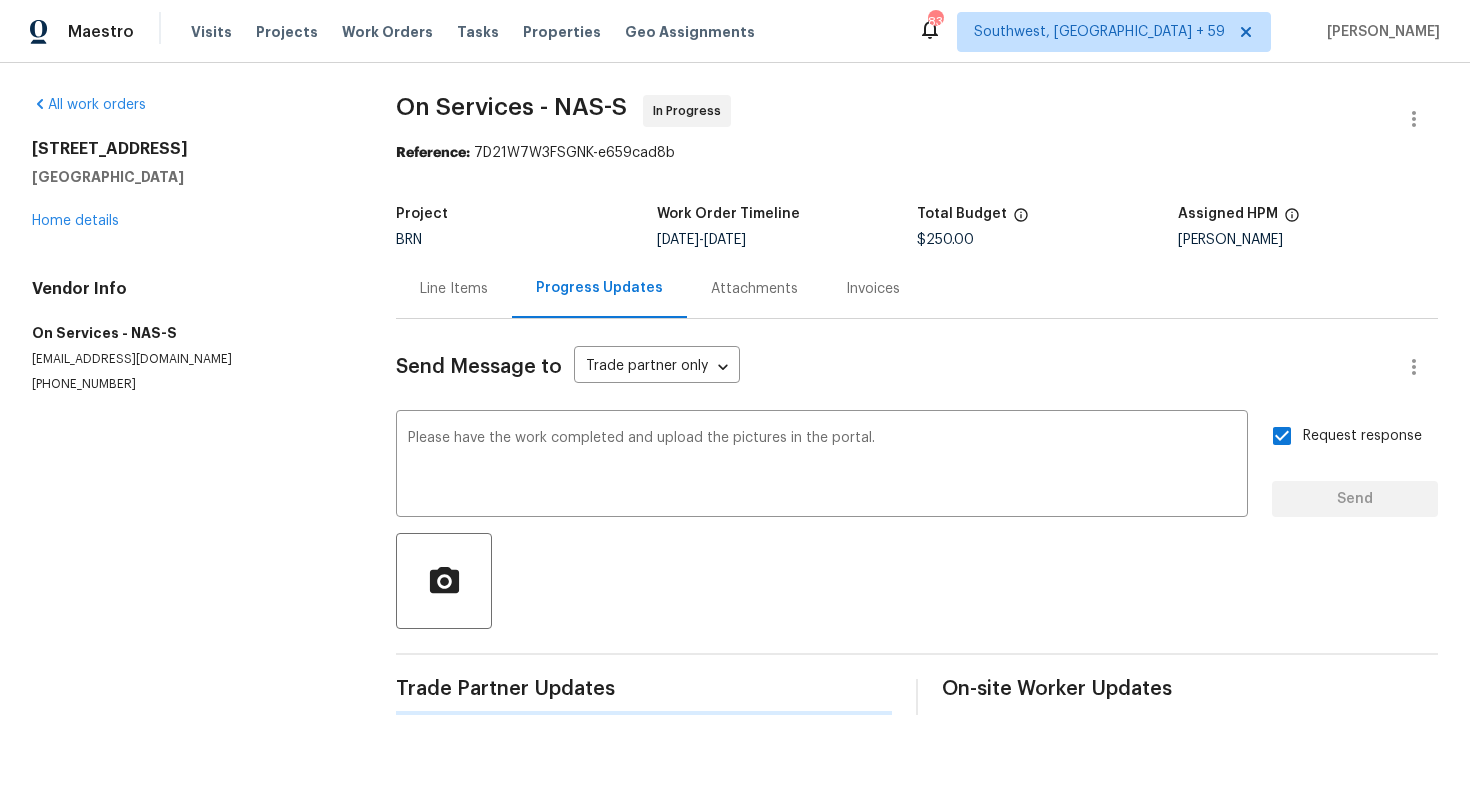 type 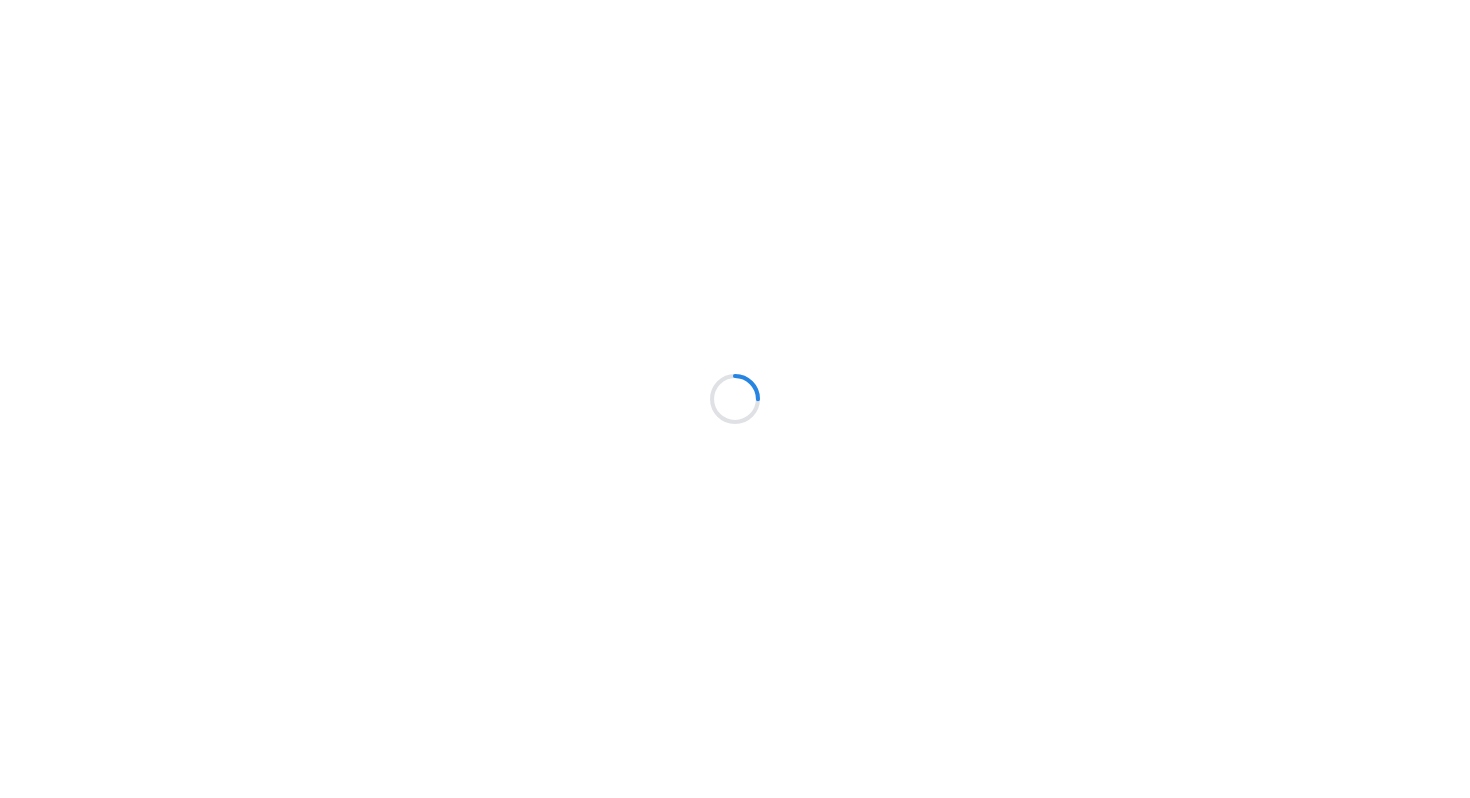 scroll, scrollTop: 0, scrollLeft: 0, axis: both 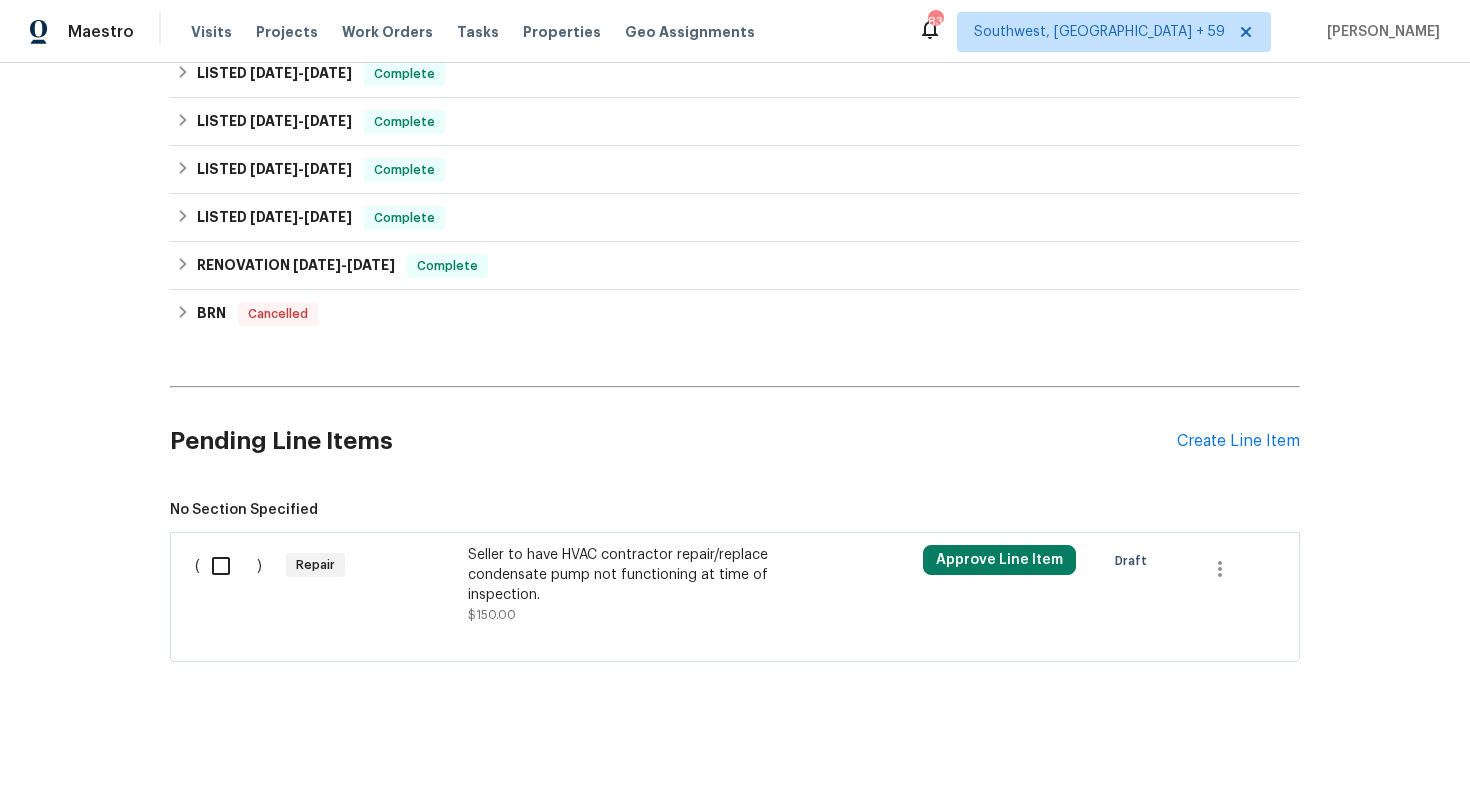 click on "Seller to have HVAC contractor repair/replace condensate pump not functioning at time of inspection." at bounding box center (644, 575) 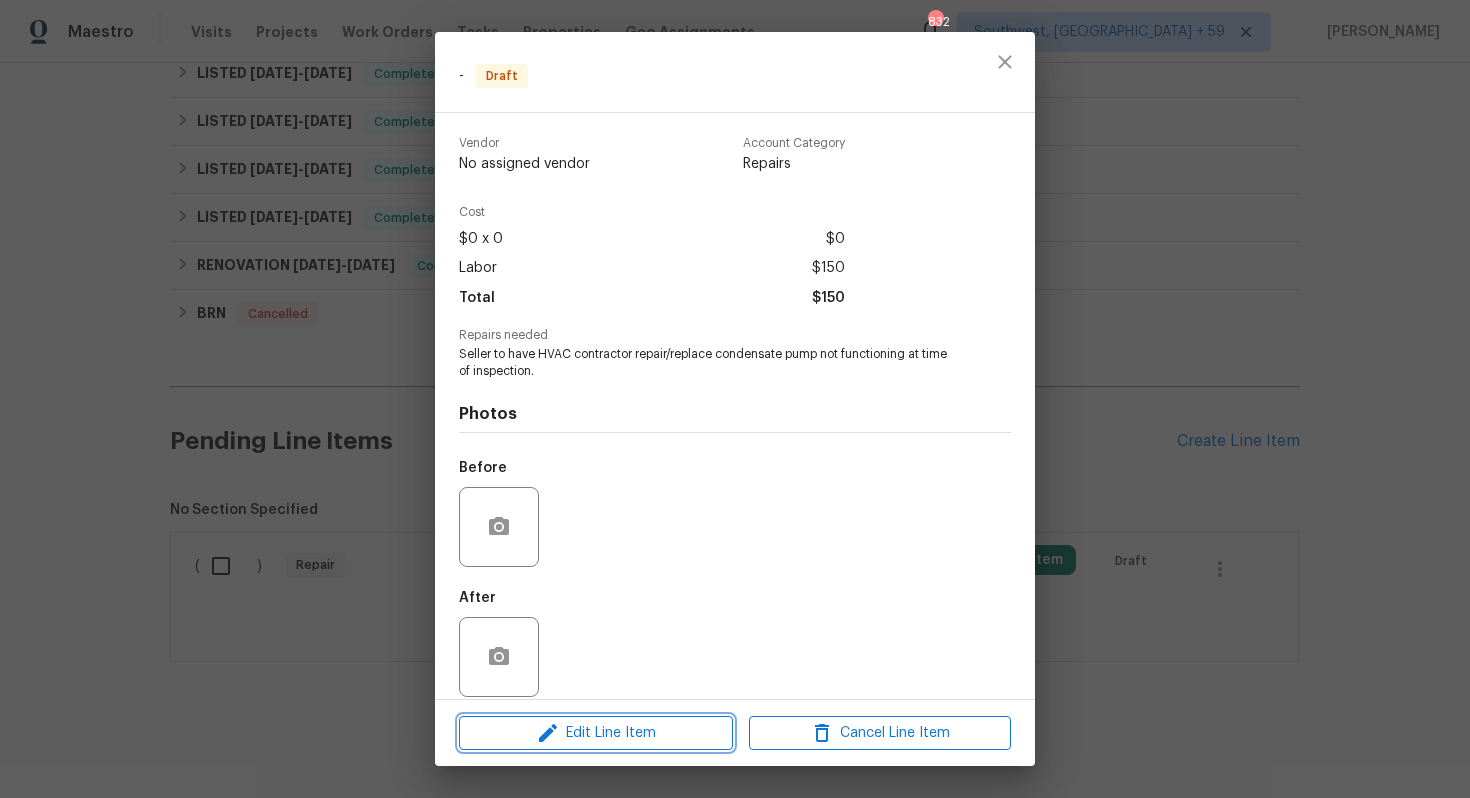 click on "Edit Line Item" at bounding box center [596, 733] 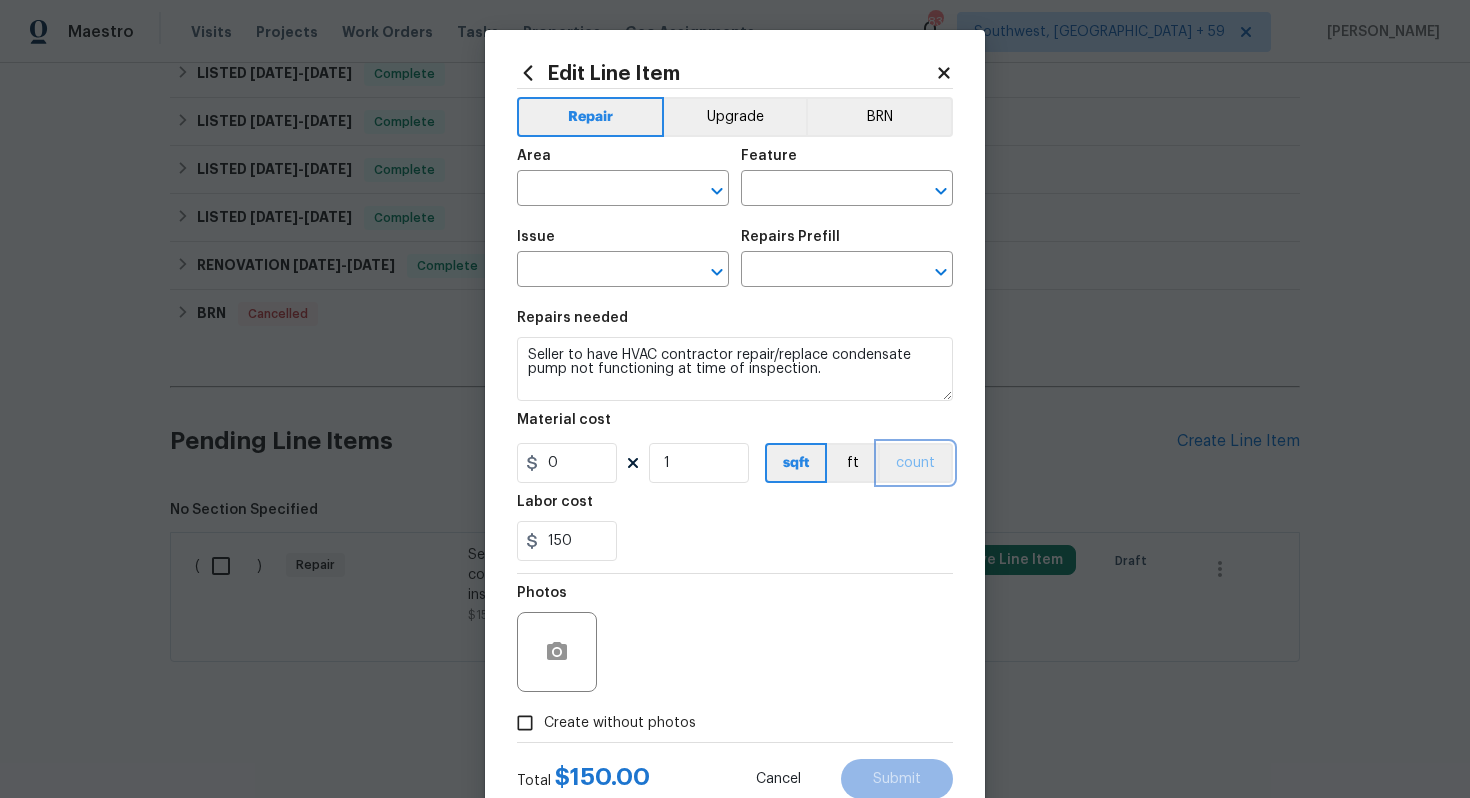 click on "count" at bounding box center [915, 463] 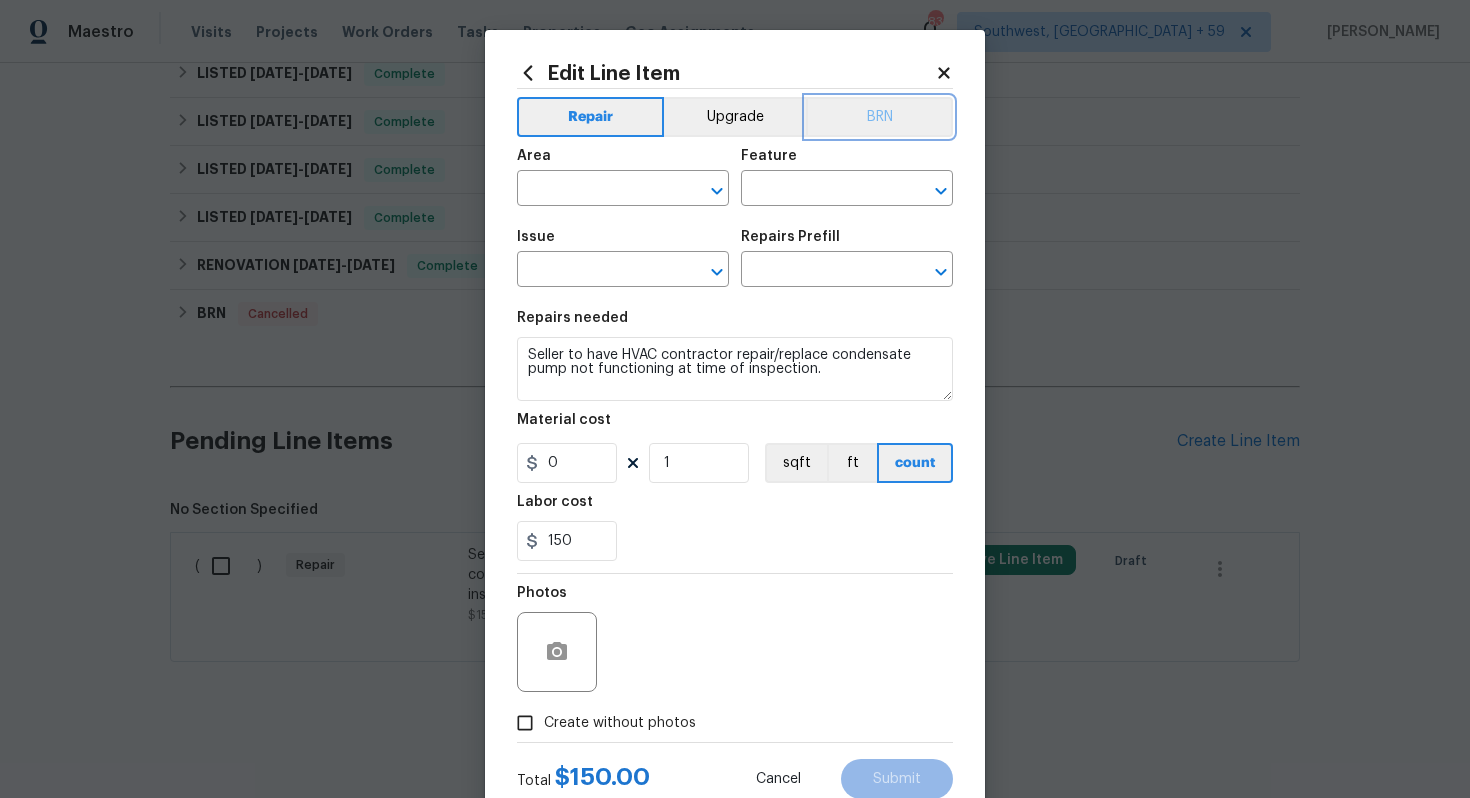 click on "BRN" at bounding box center [879, 117] 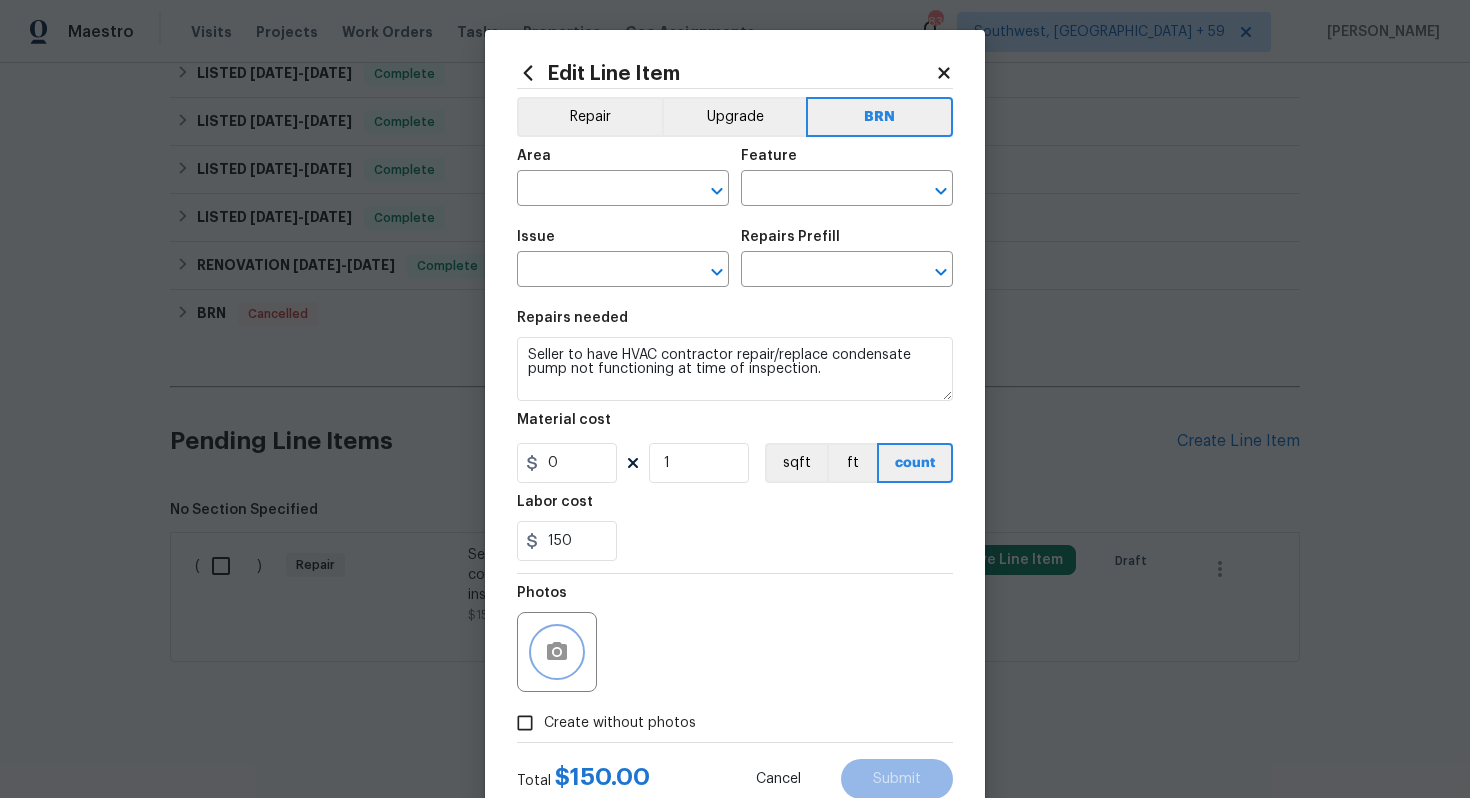 click 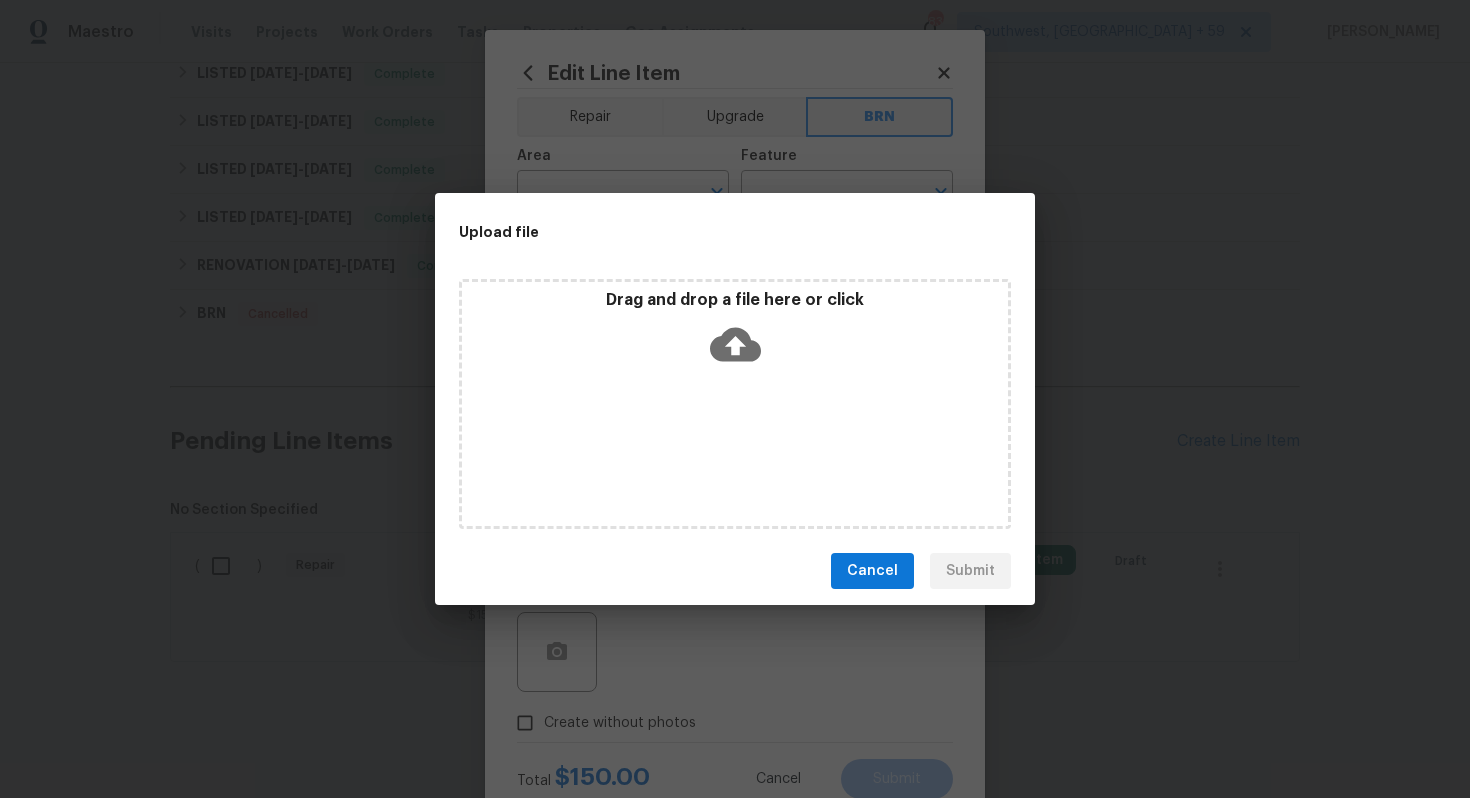 click 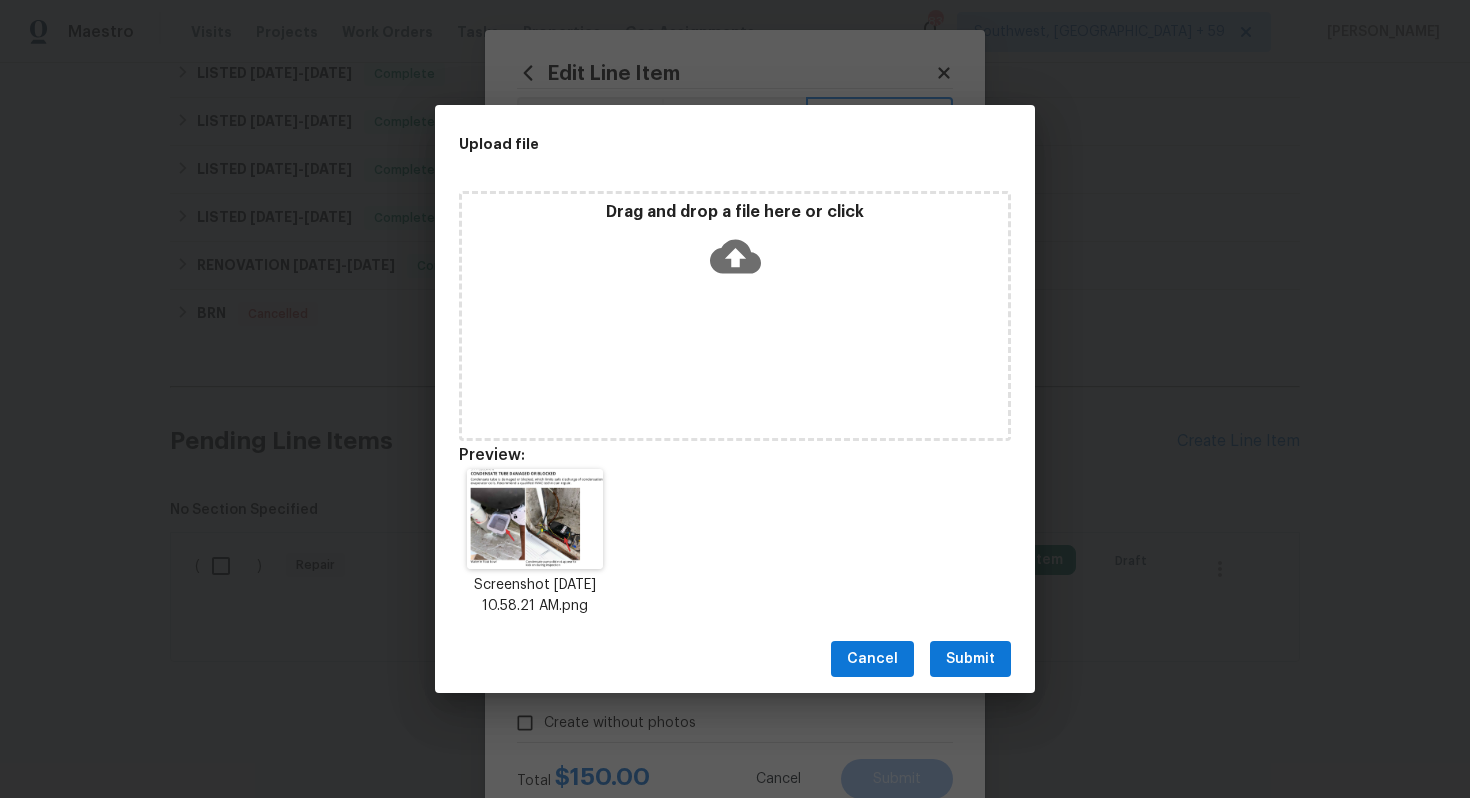 click on "Submit" at bounding box center [970, 659] 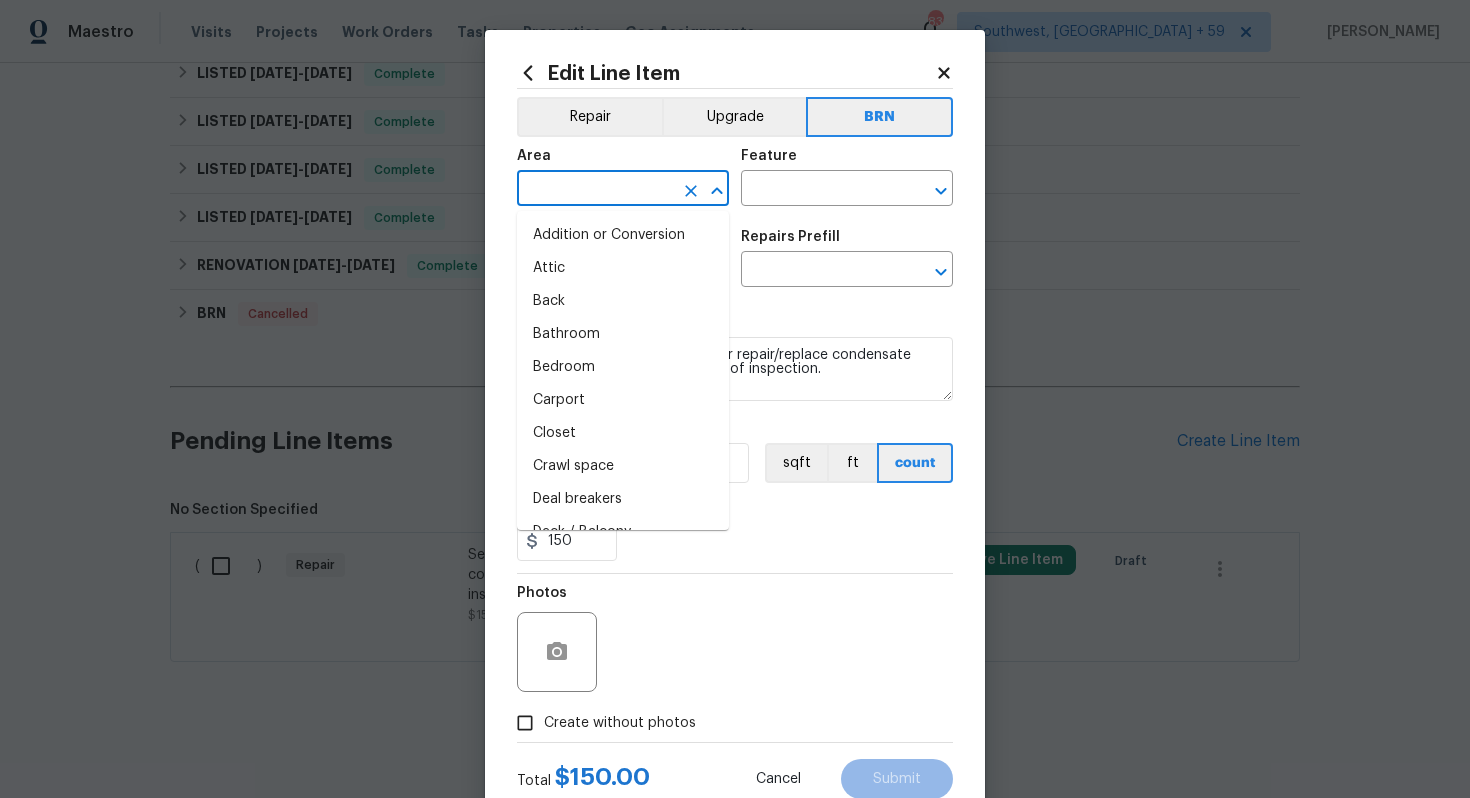 click at bounding box center [595, 190] 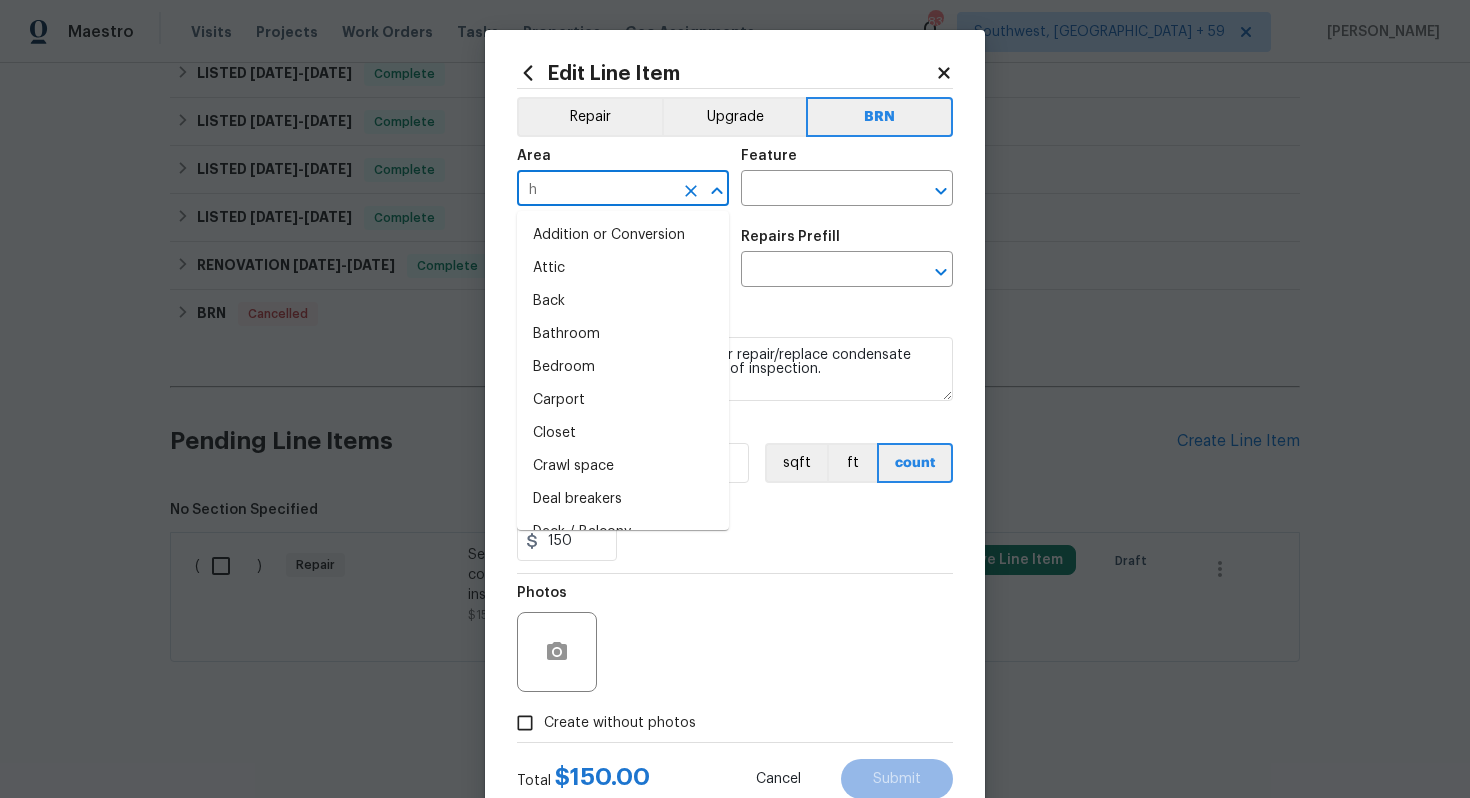 type on "hv" 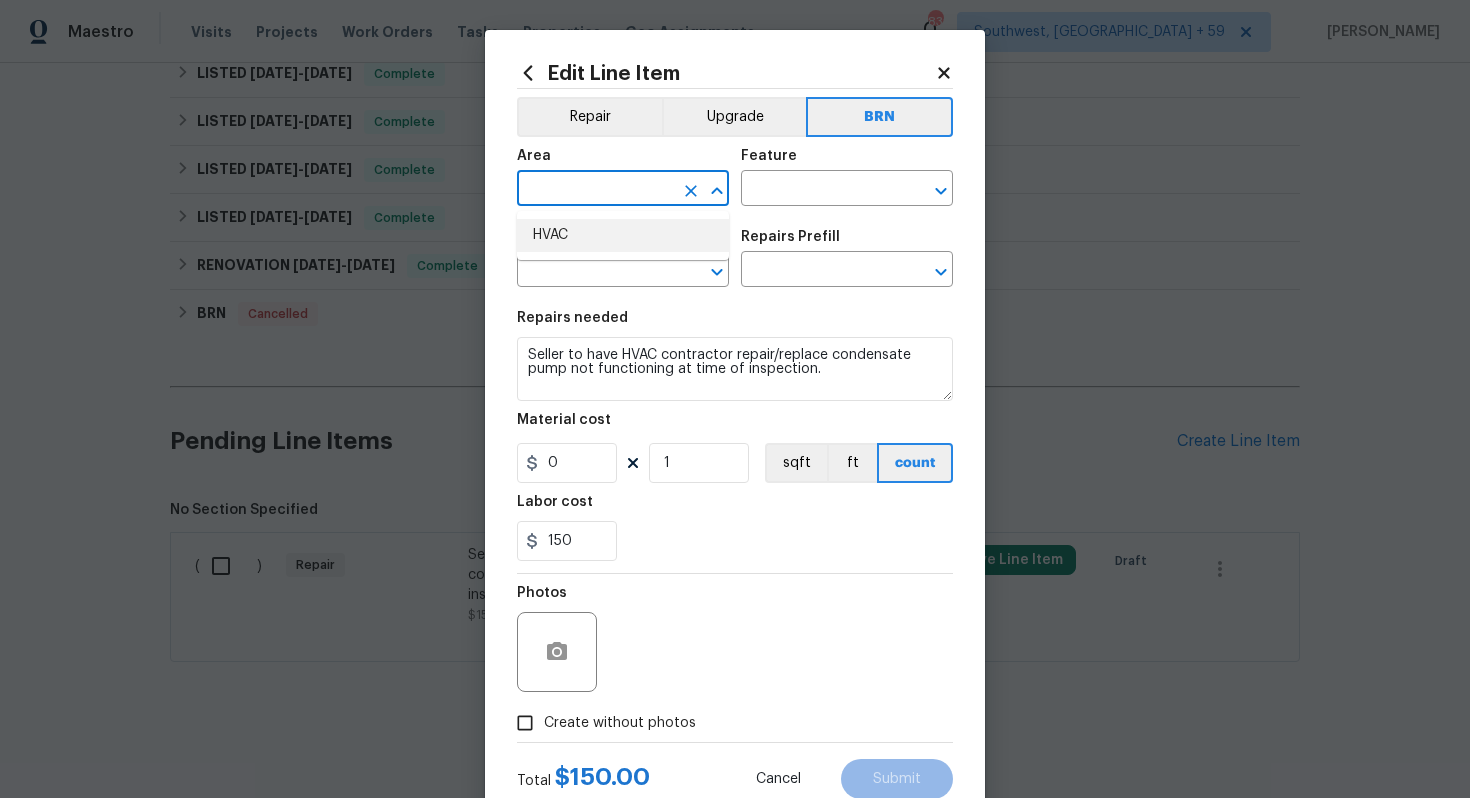 click on "HVAC" at bounding box center (623, 235) 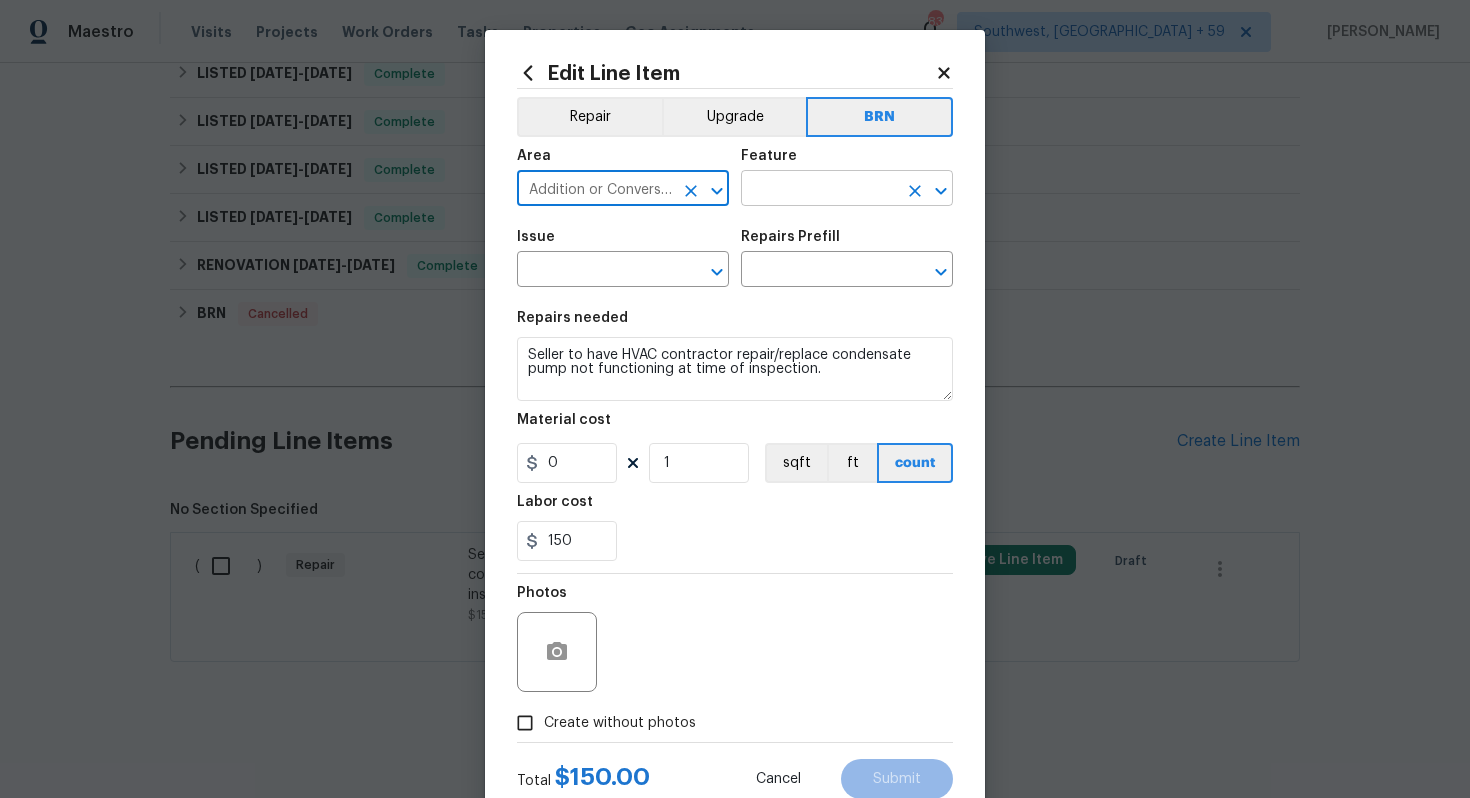 type on "Addition or Conversion" 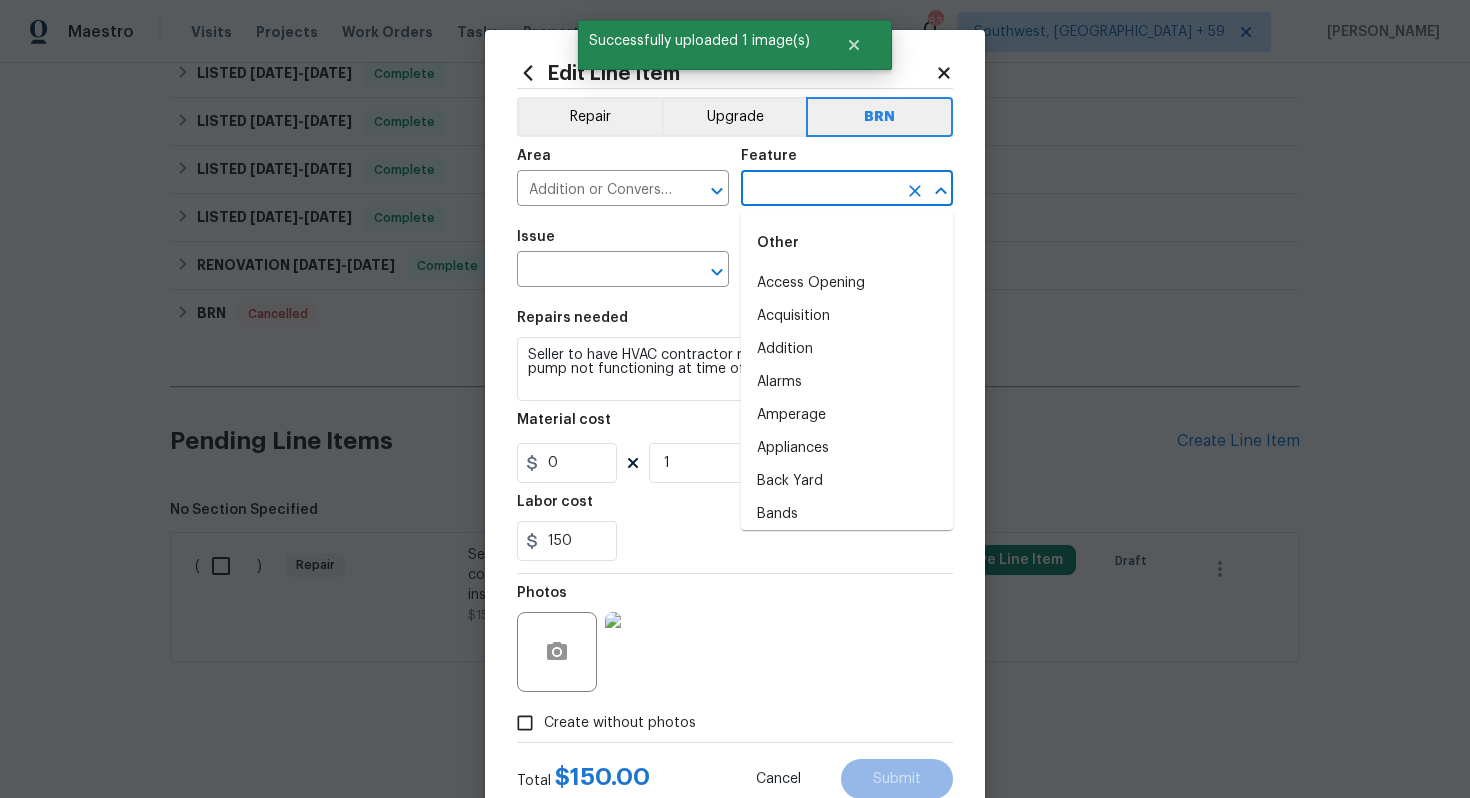 click at bounding box center [819, 190] 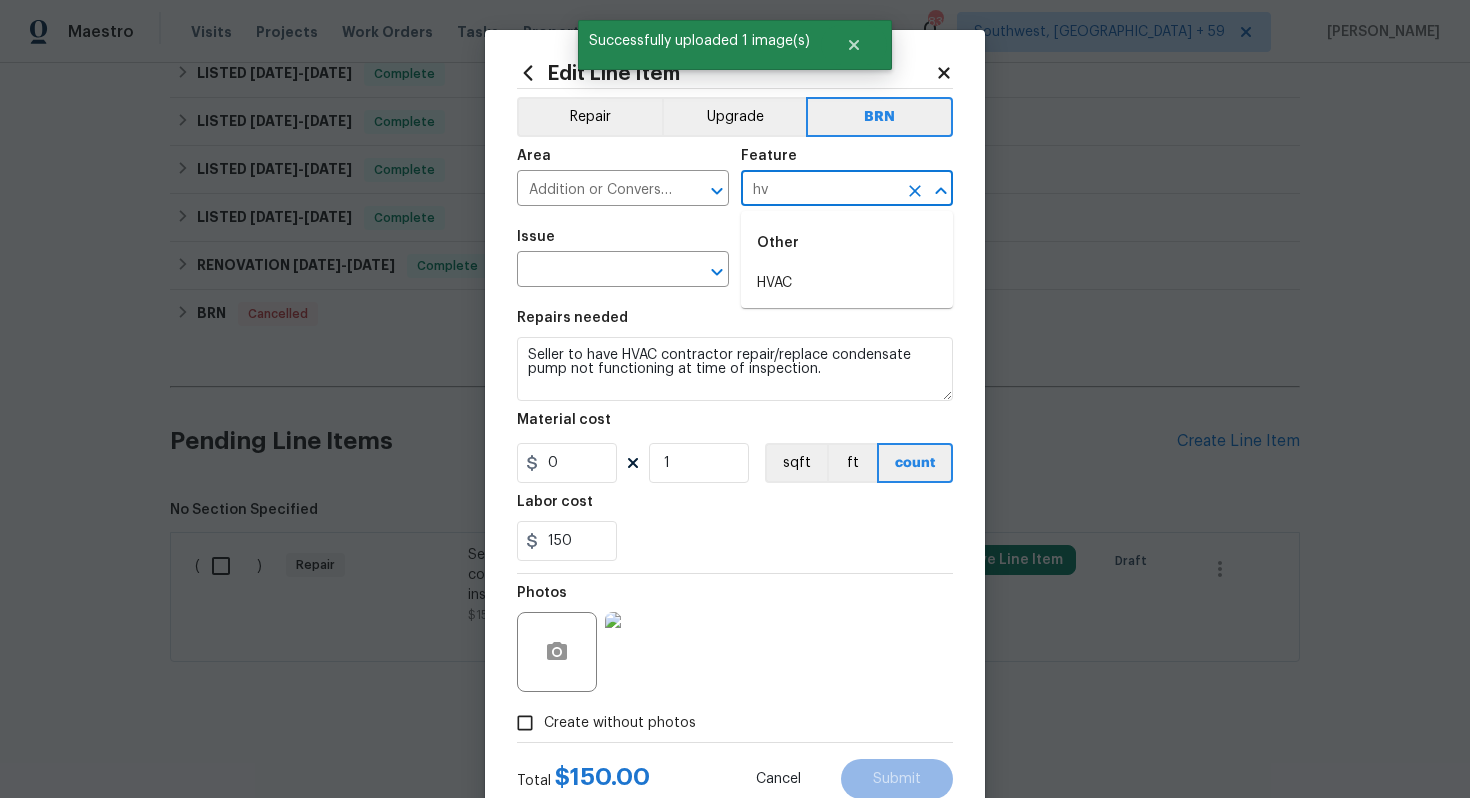 click on "HVAC" at bounding box center [847, 283] 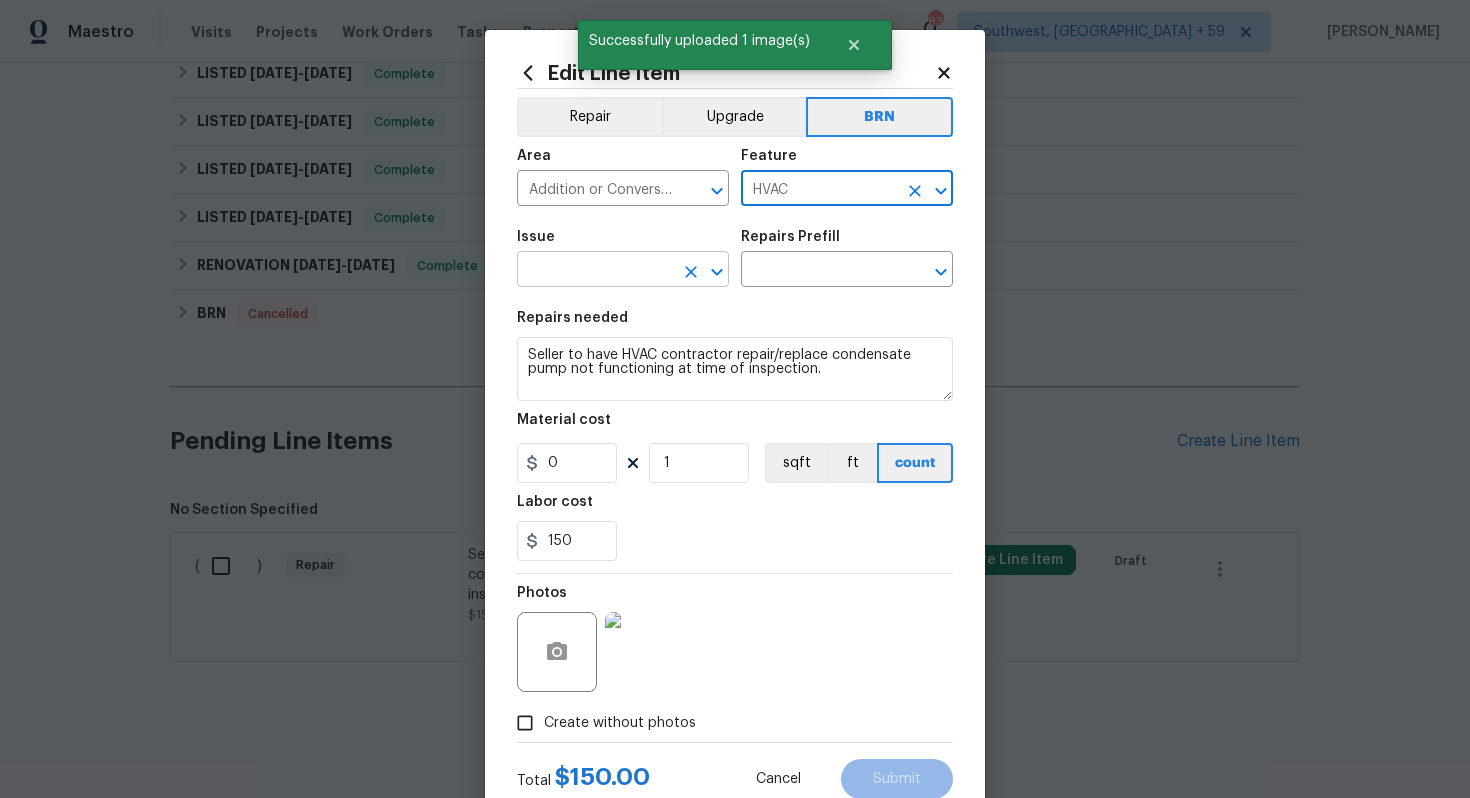 type on "HVAC" 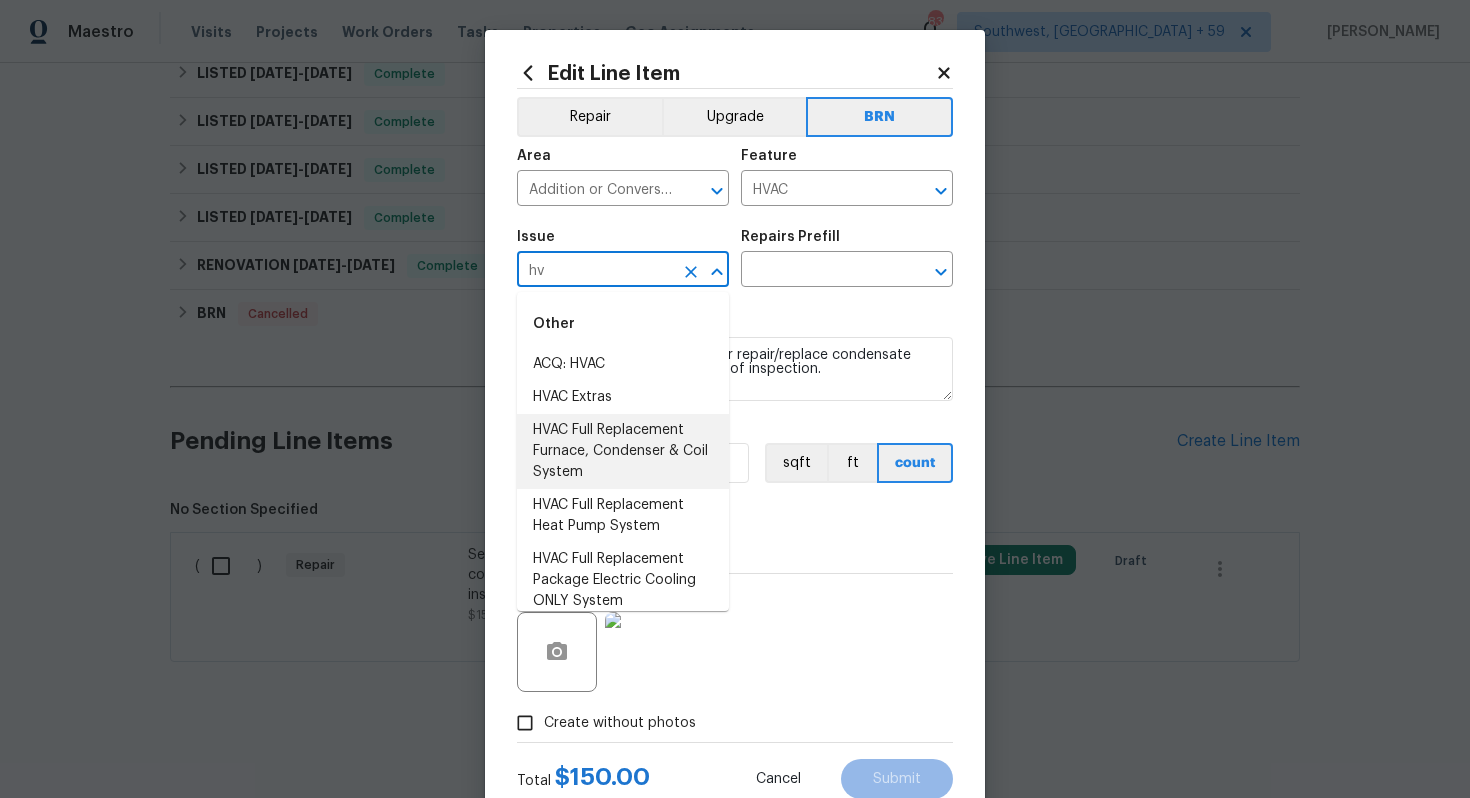 click on "HVAC Full Replacement Furnace, Condenser & Coil System" at bounding box center (623, 451) 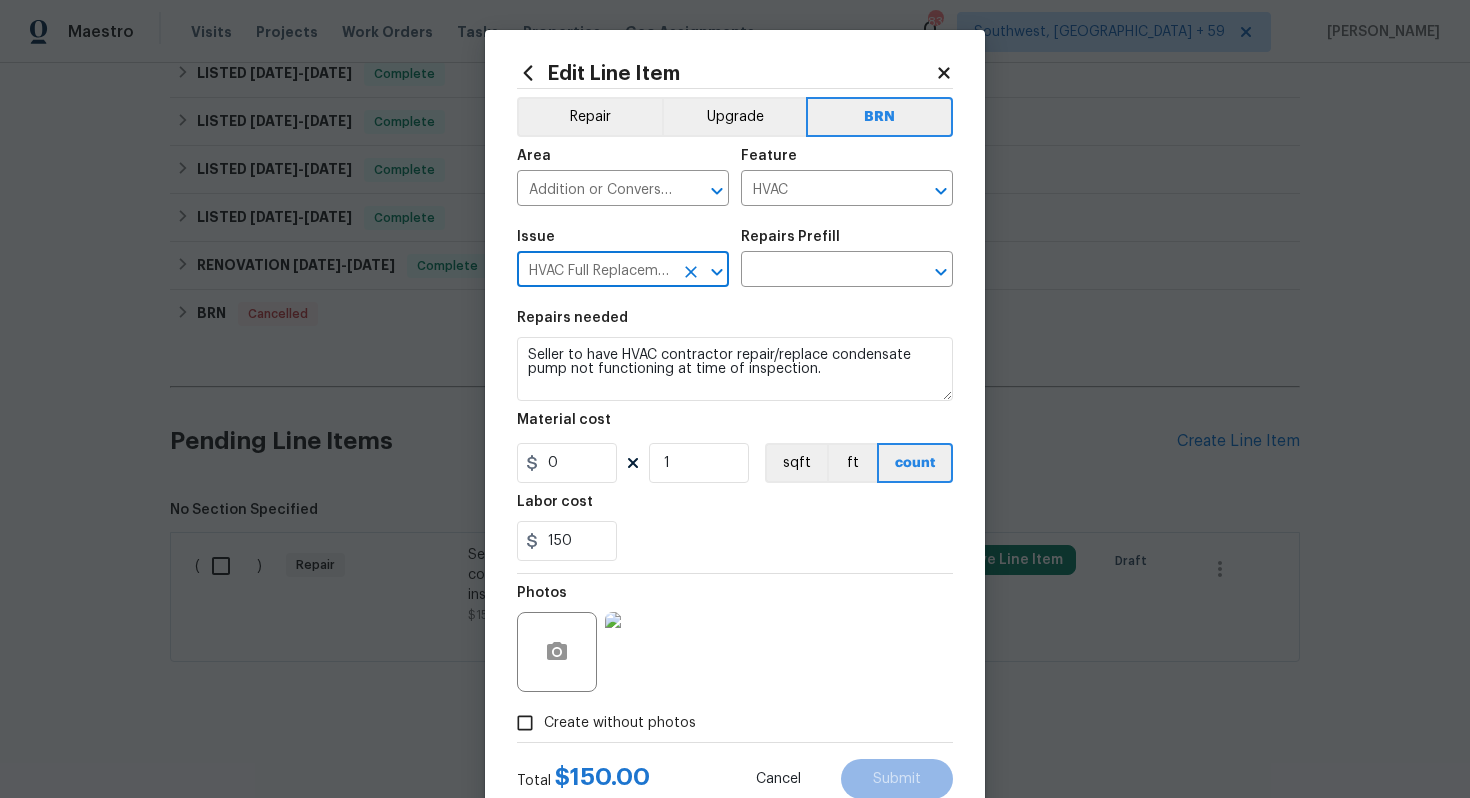 type on "HVAC Full Replacement Furnace, Condenser & Coil System" 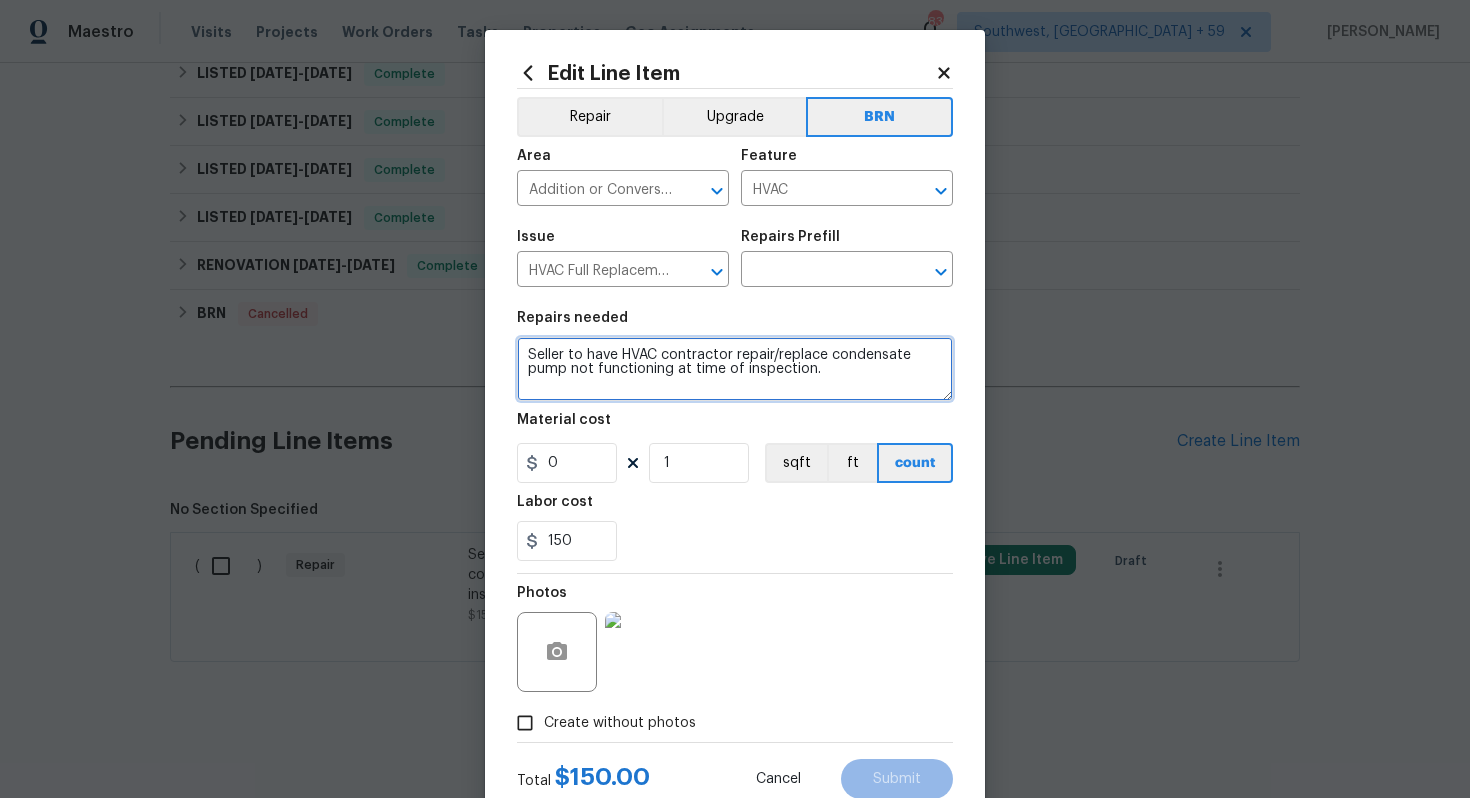 drag, startPoint x: 525, startPoint y: 351, endPoint x: 808, endPoint y: 437, distance: 295.77863 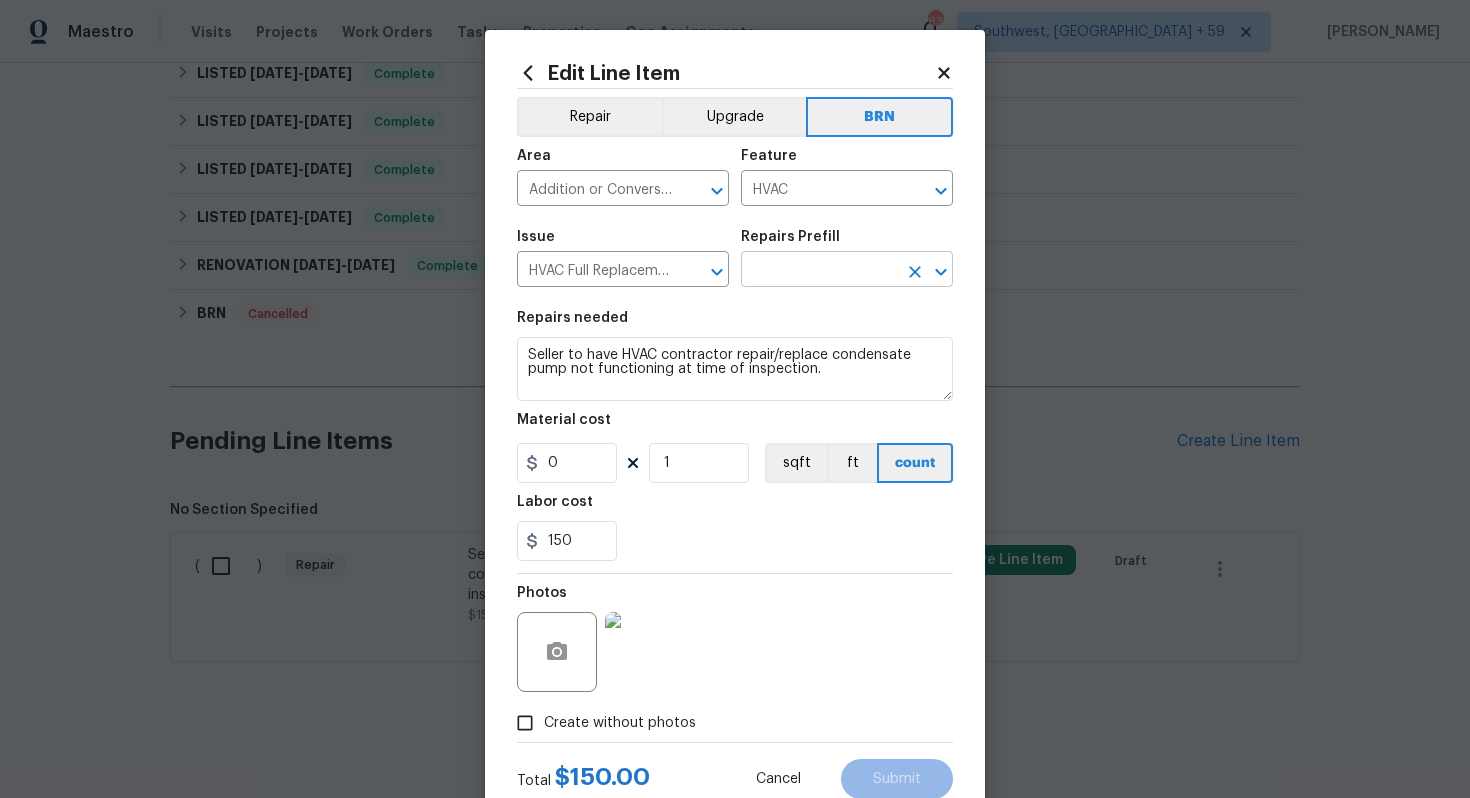 click at bounding box center (819, 271) 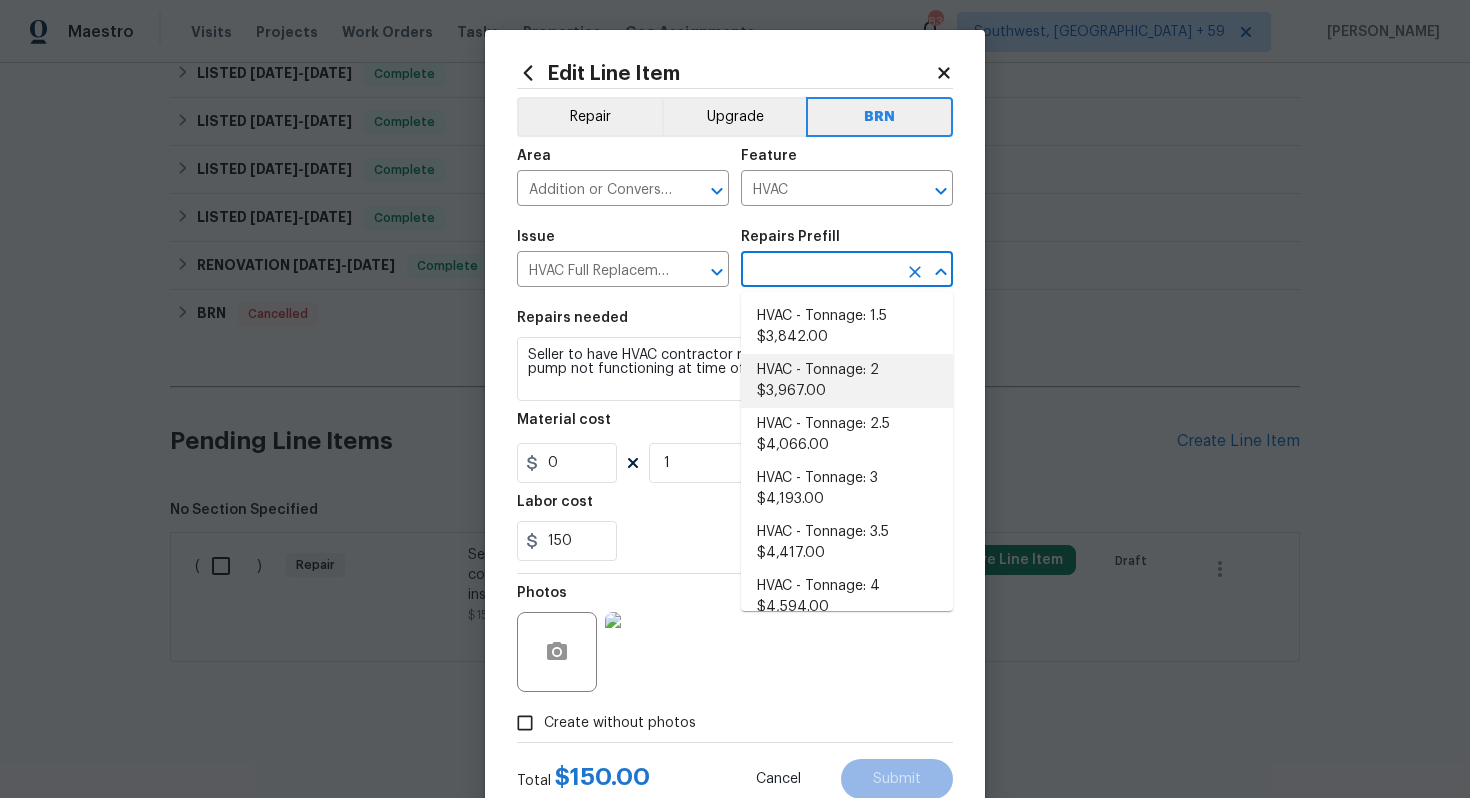 click on "HVAC - Tonnage: 2 $3,967.00" at bounding box center [847, 381] 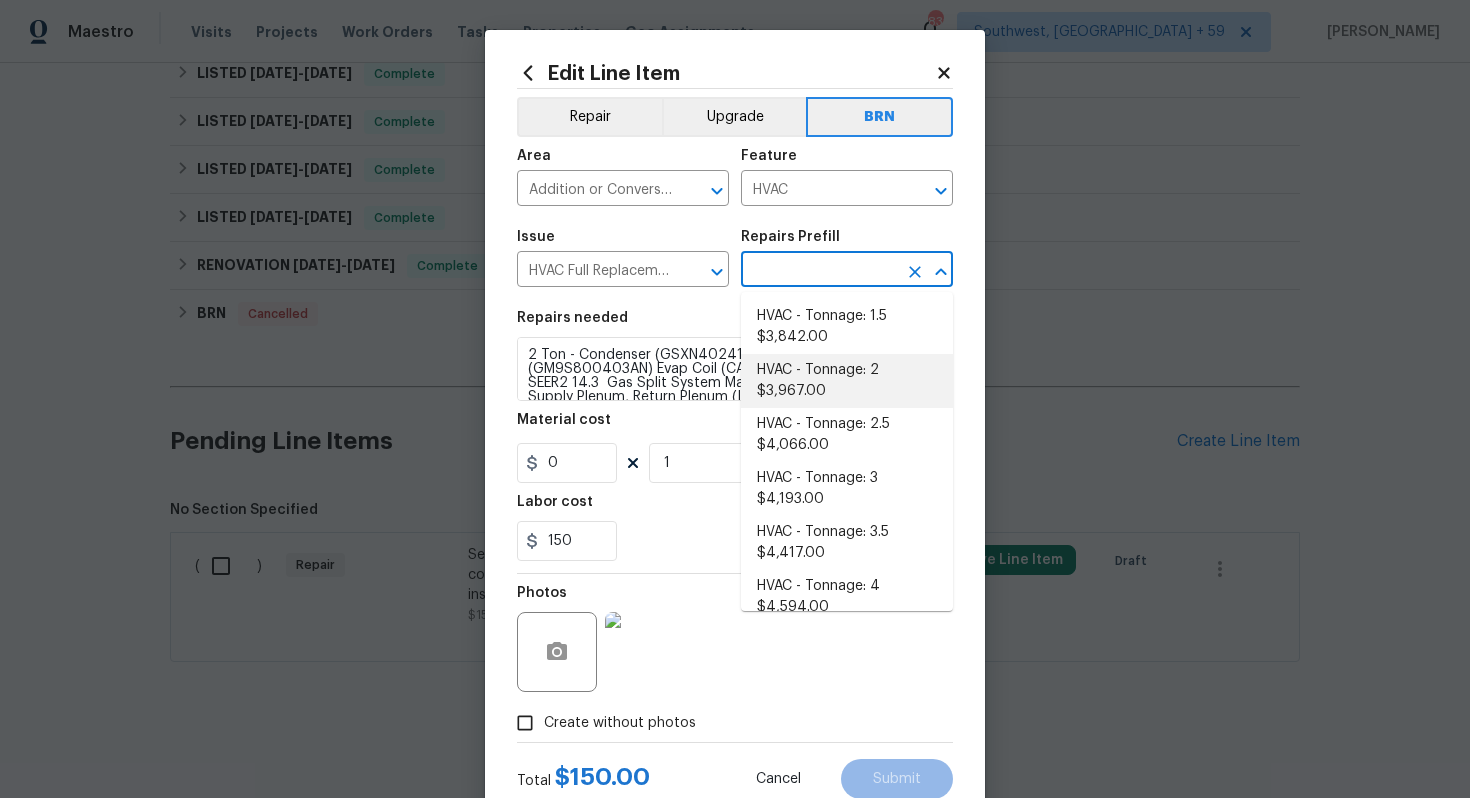 type on "HVAC - Tonnage: 2 $3,967.00" 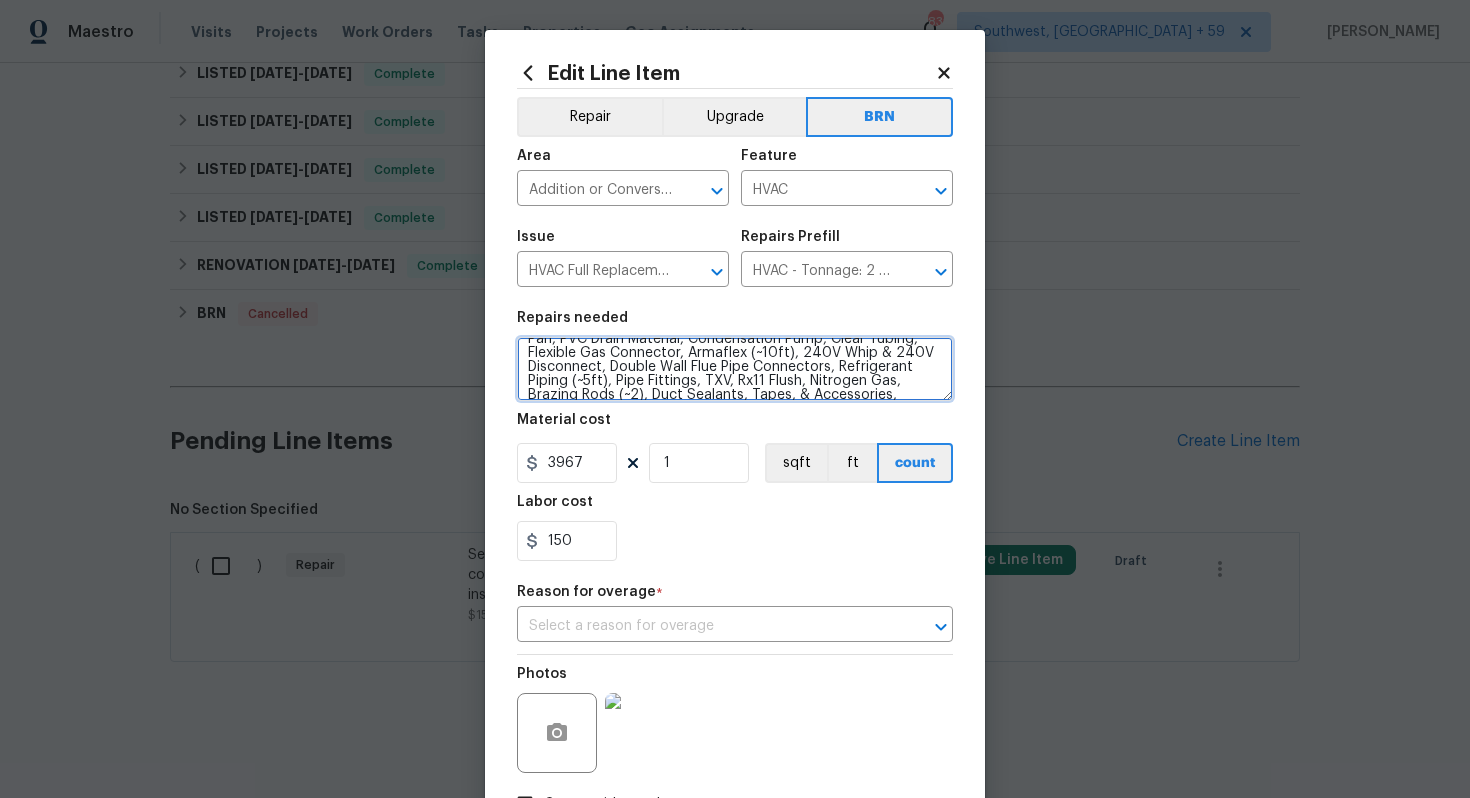 scroll, scrollTop: 112, scrollLeft: 0, axis: vertical 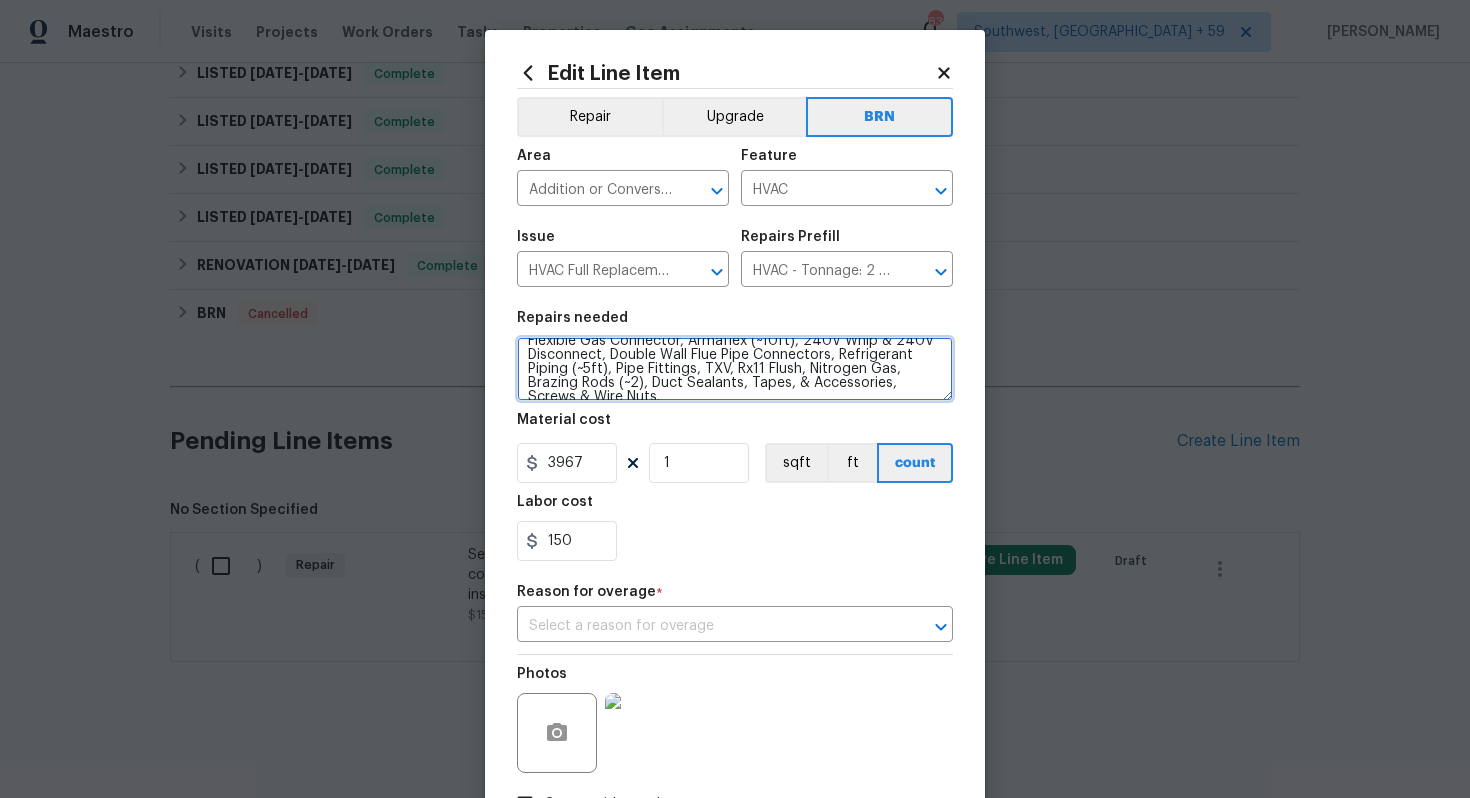 drag, startPoint x: 525, startPoint y: 361, endPoint x: 677, endPoint y: 427, distance: 165.71059 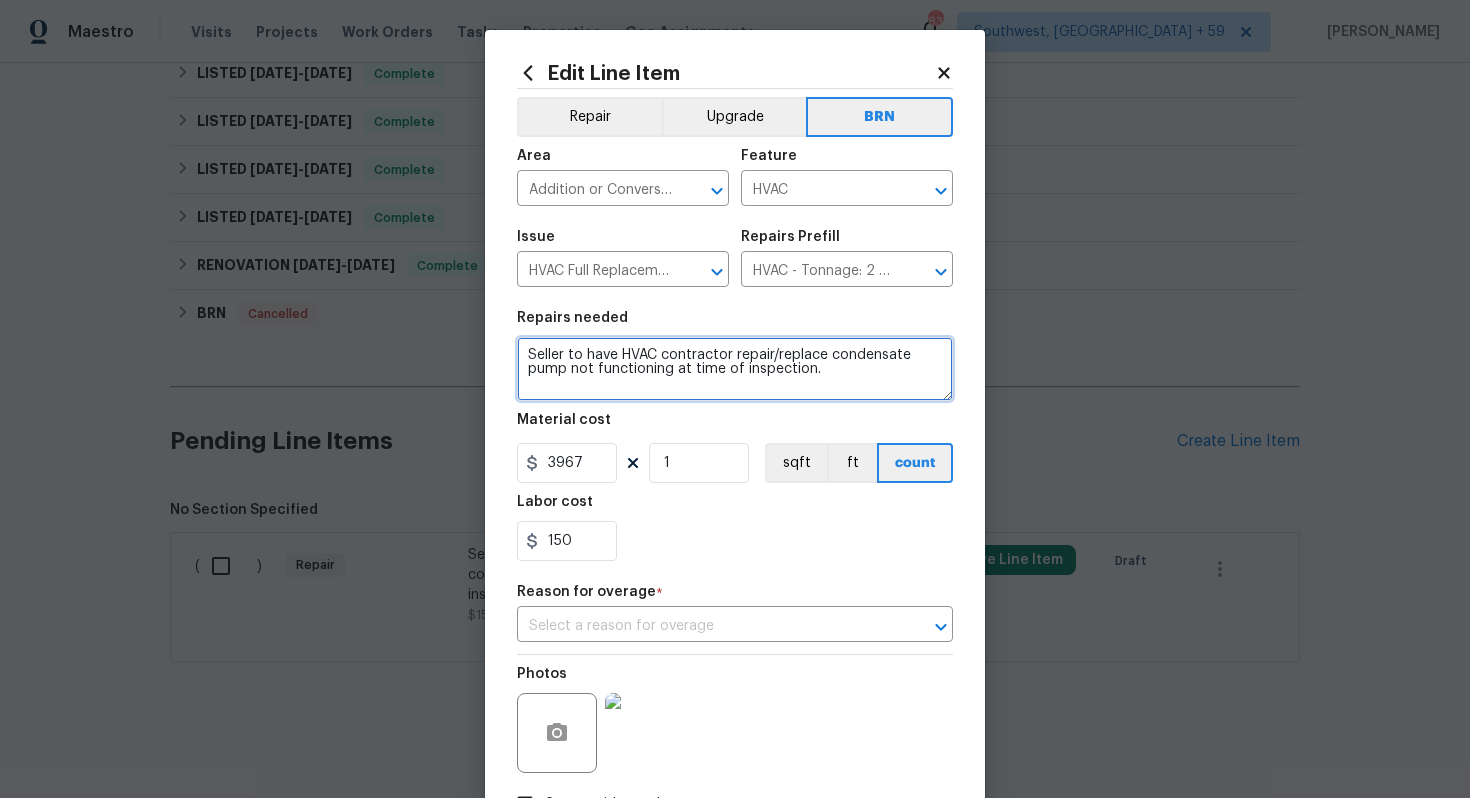 scroll, scrollTop: 0, scrollLeft: 0, axis: both 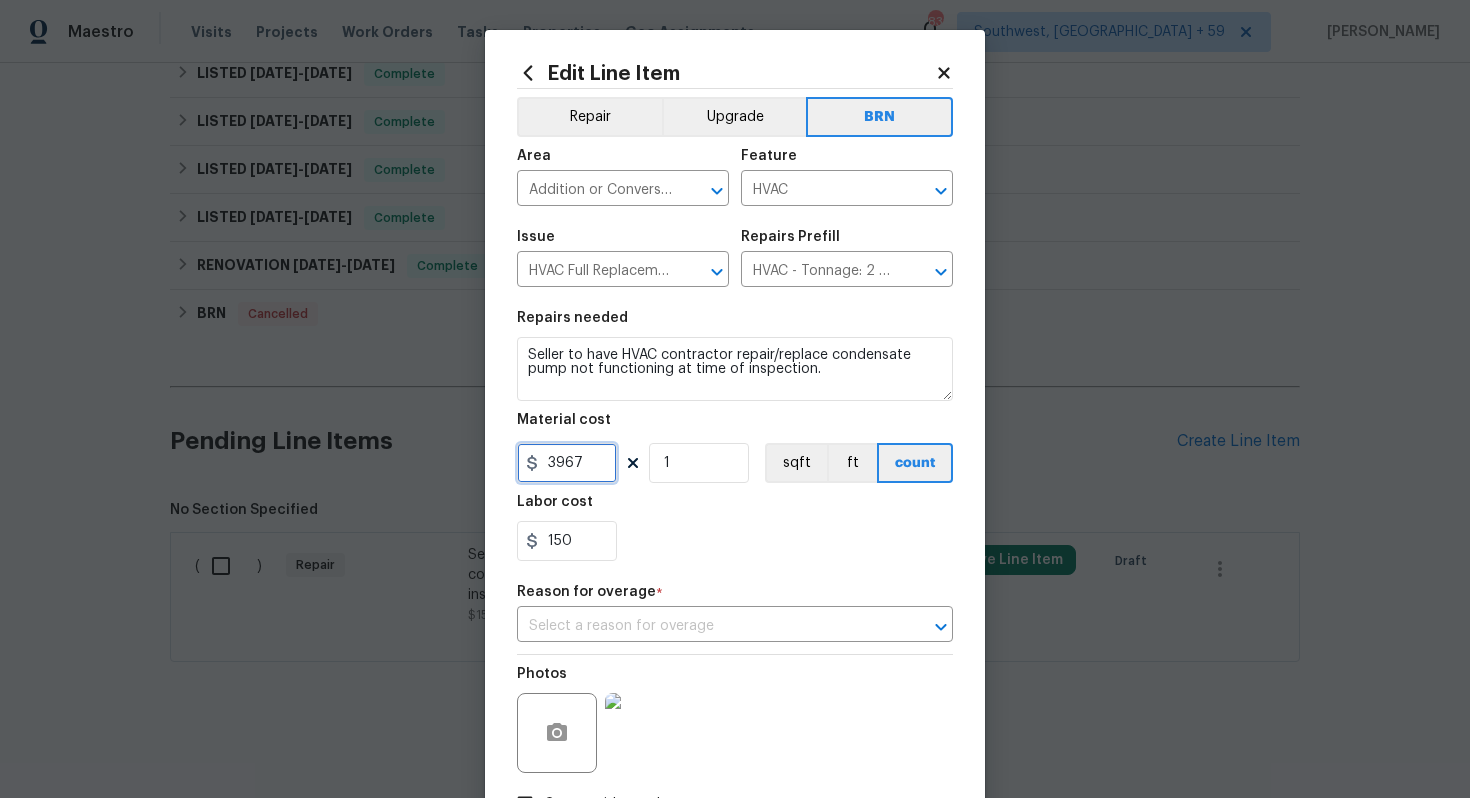 drag, startPoint x: 583, startPoint y: 462, endPoint x: 523, endPoint y: 466, distance: 60.133186 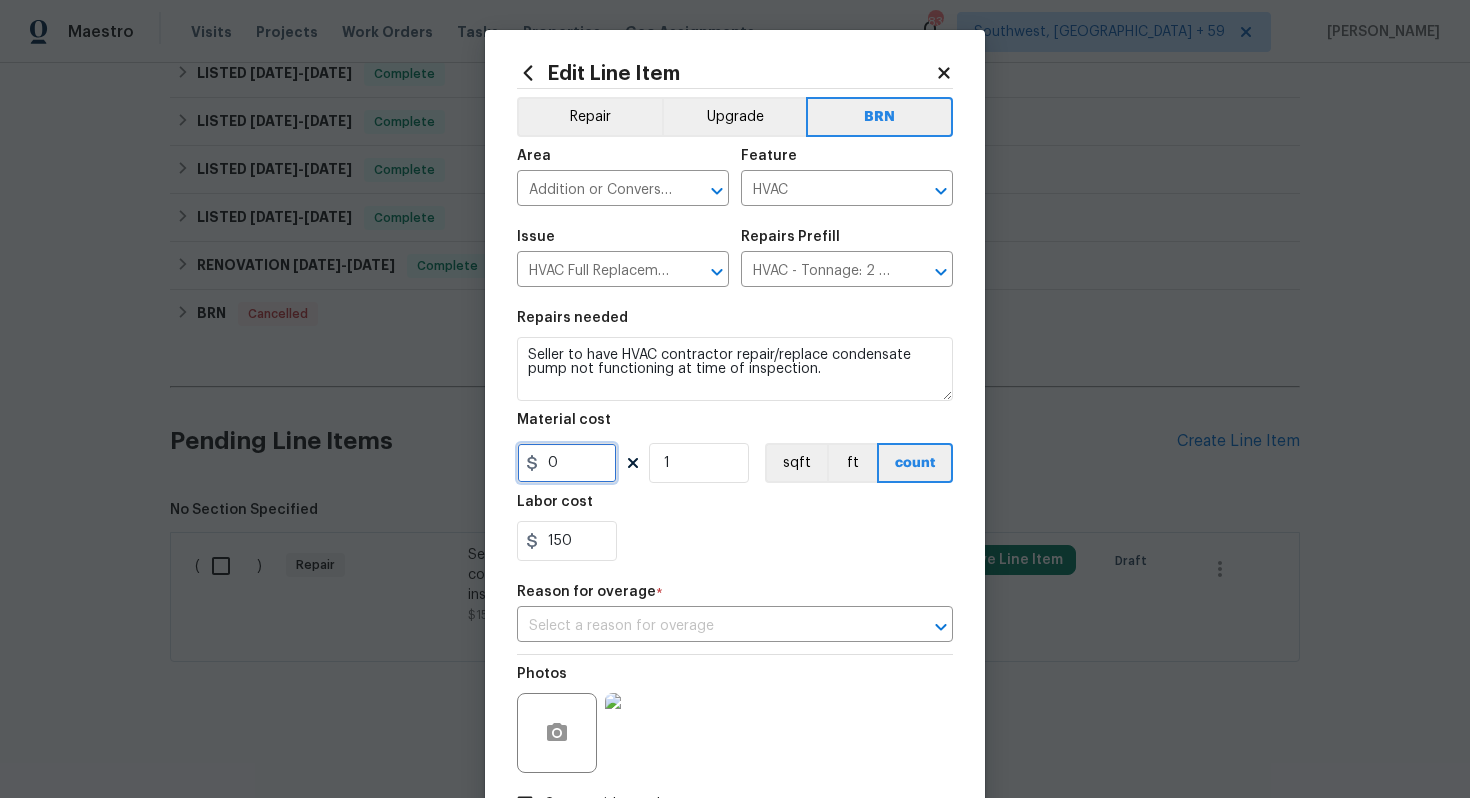 type on "0" 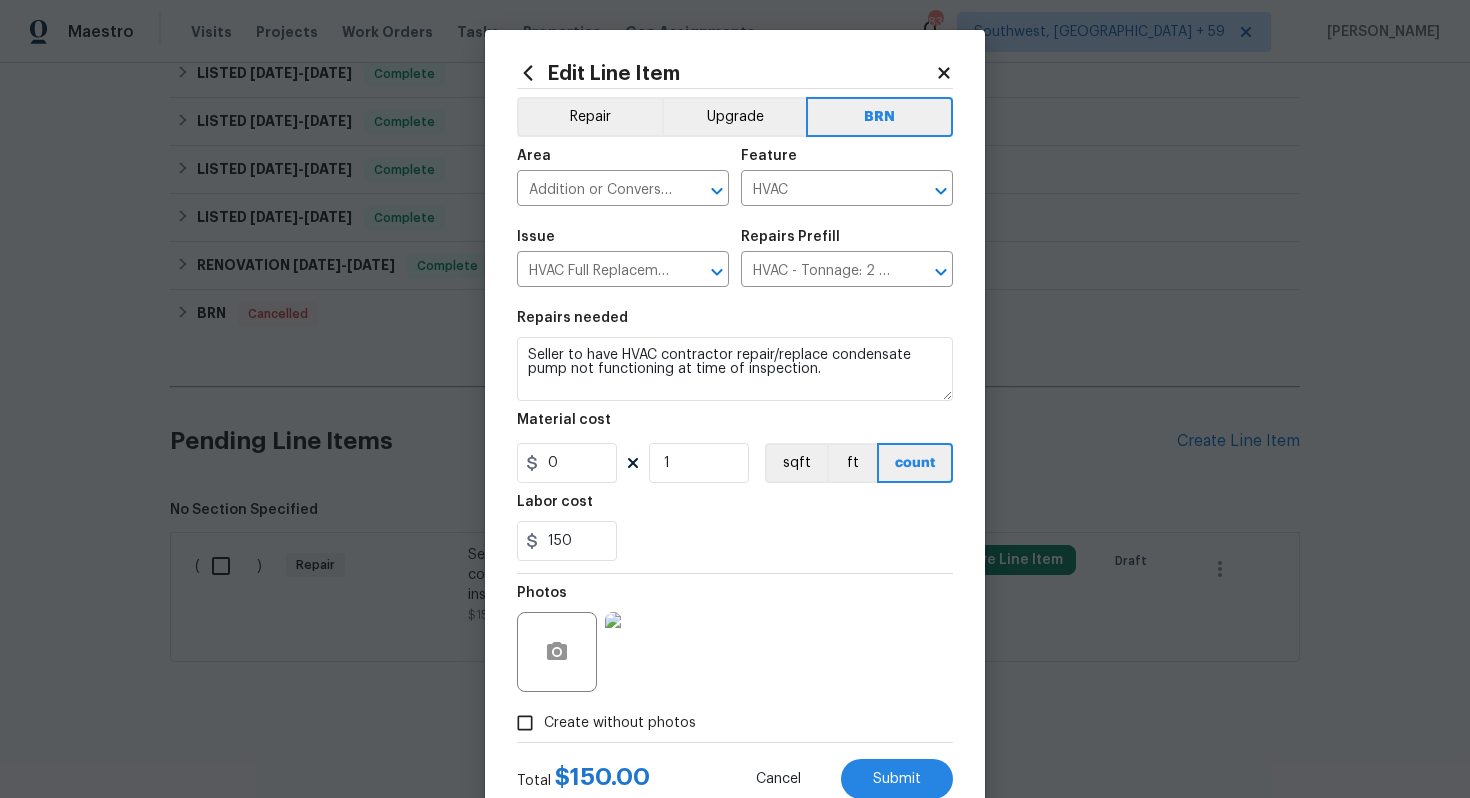 click on "150" at bounding box center (735, 541) 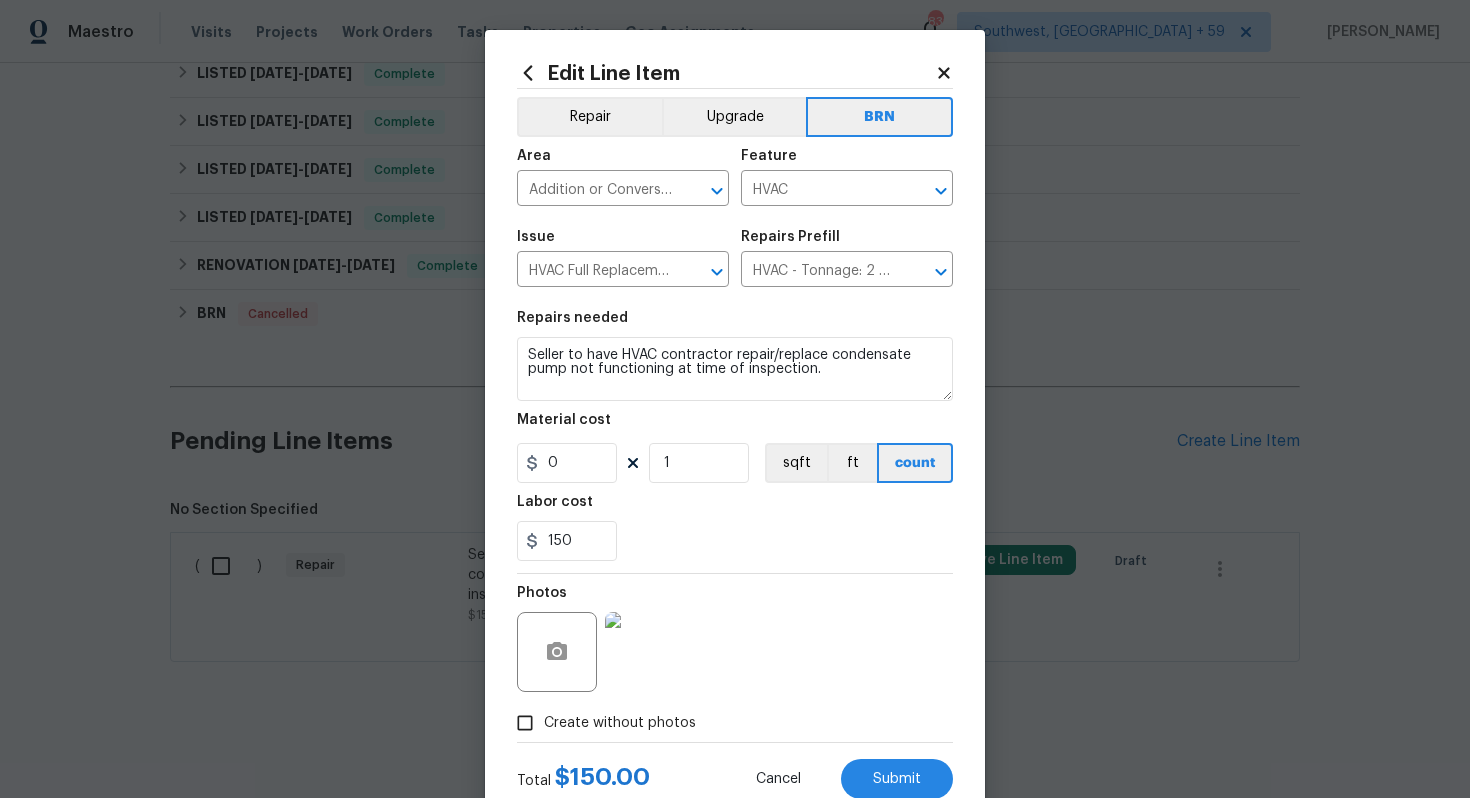 scroll, scrollTop: 64, scrollLeft: 0, axis: vertical 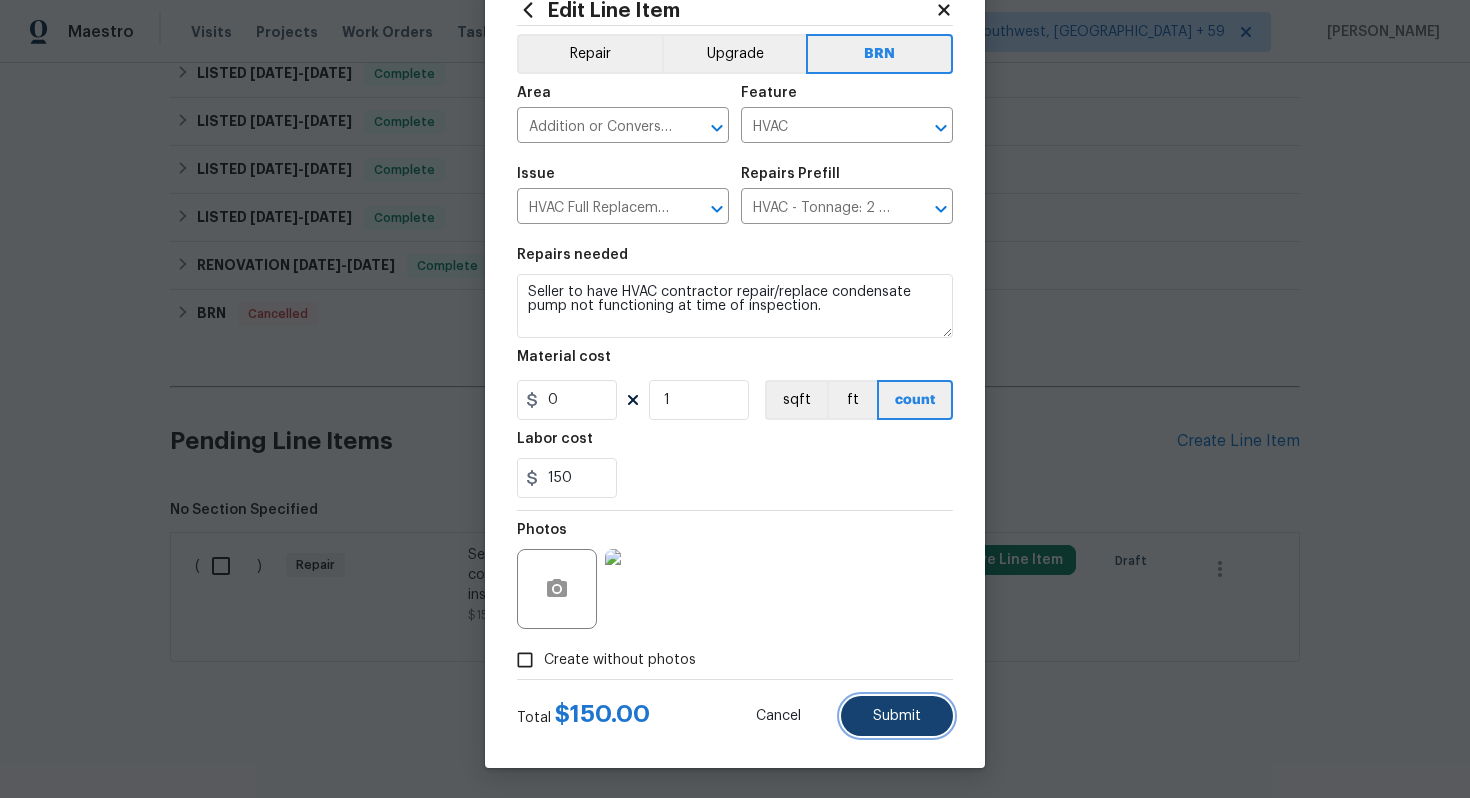 click on "Submit" at bounding box center (897, 716) 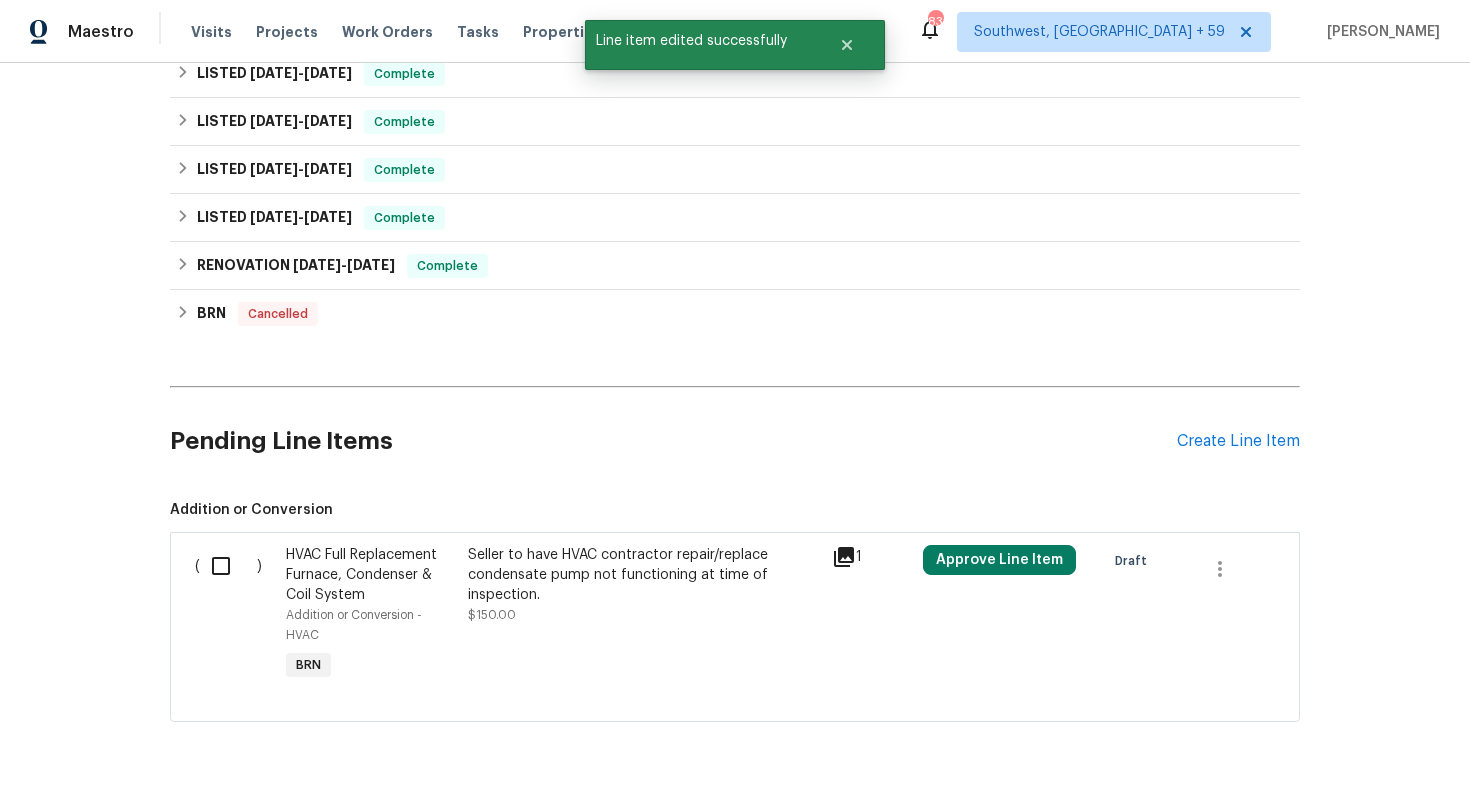 click at bounding box center (228, 566) 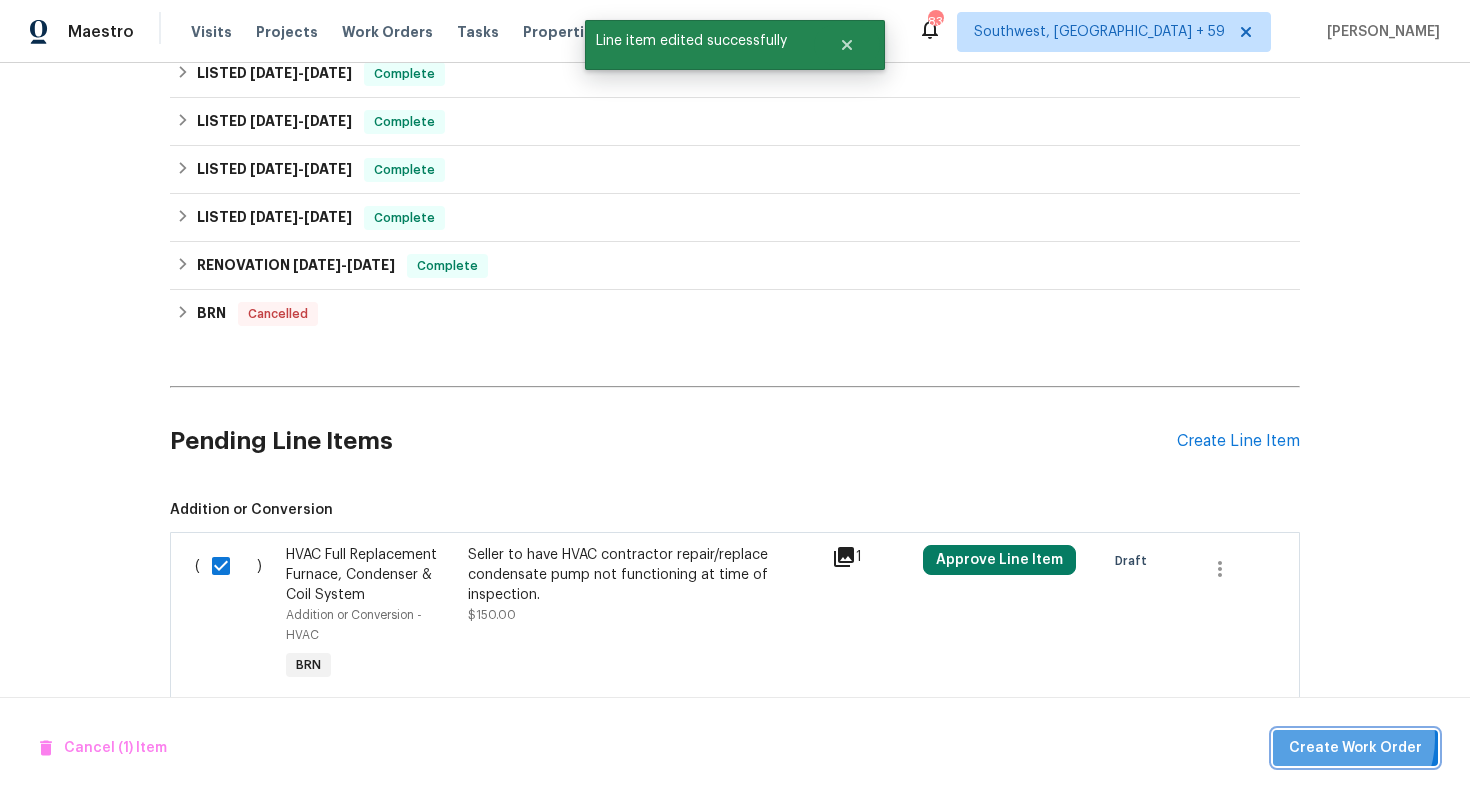 click on "Create Work Order" at bounding box center [1355, 748] 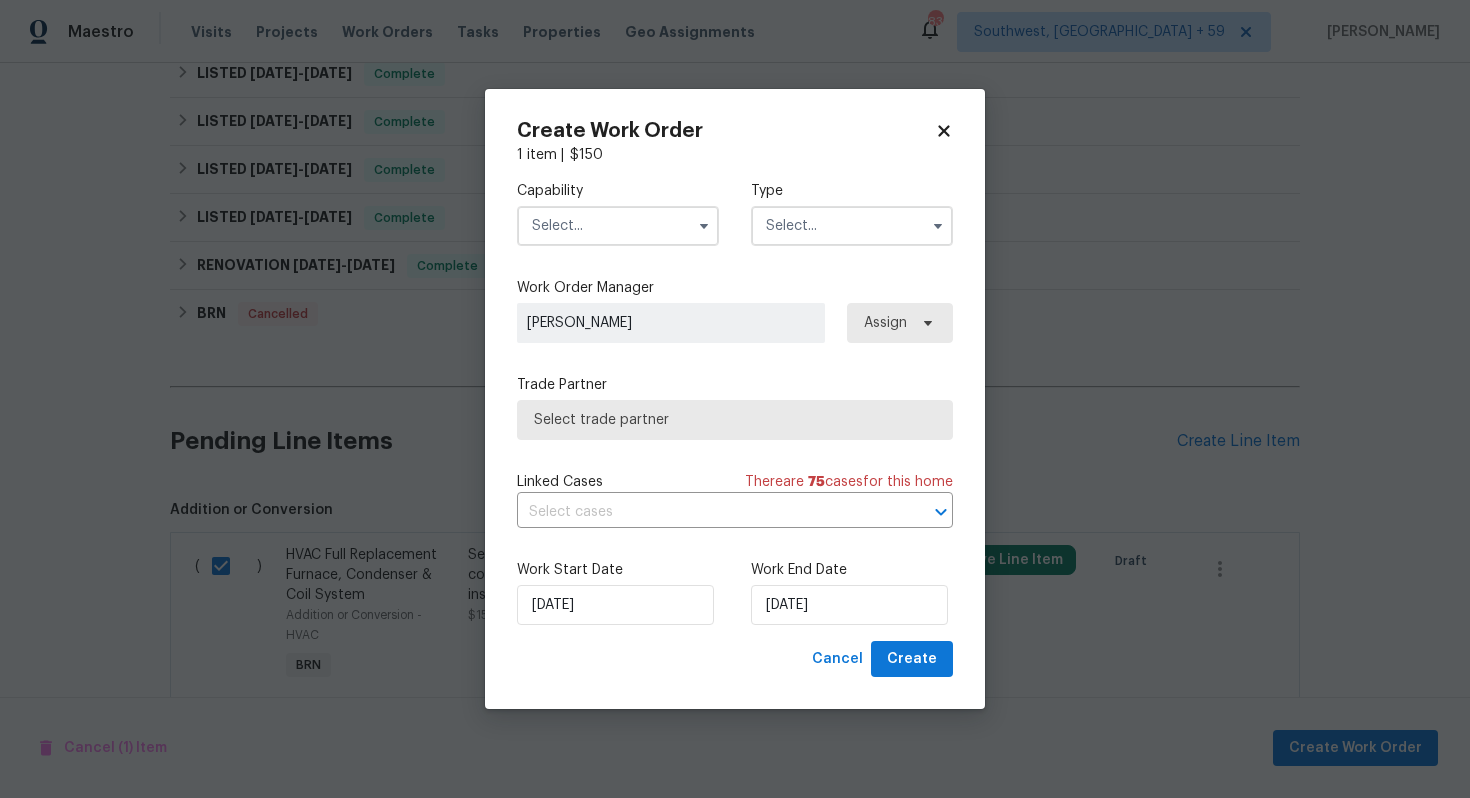 click at bounding box center (618, 226) 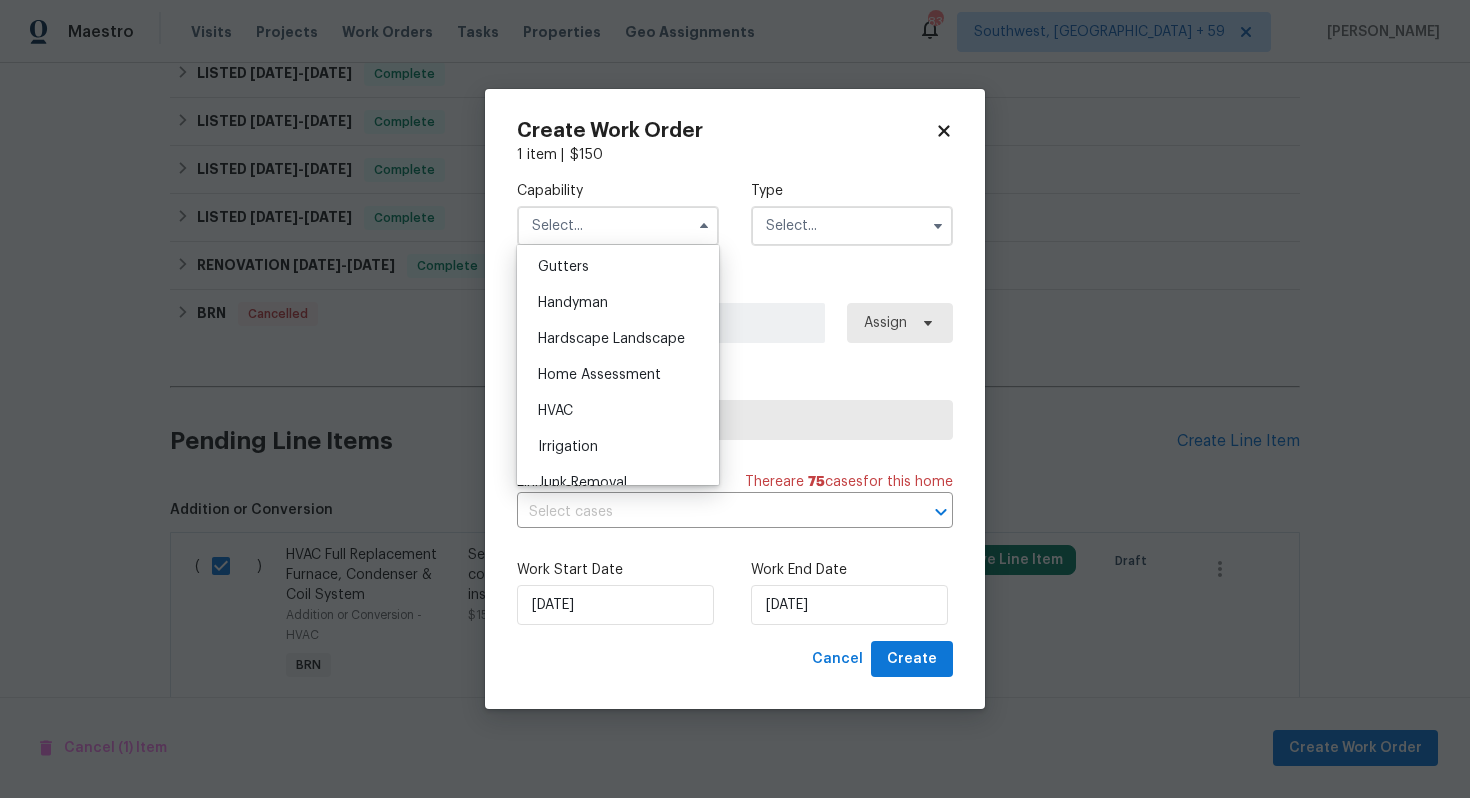 scroll, scrollTop: 1073, scrollLeft: 0, axis: vertical 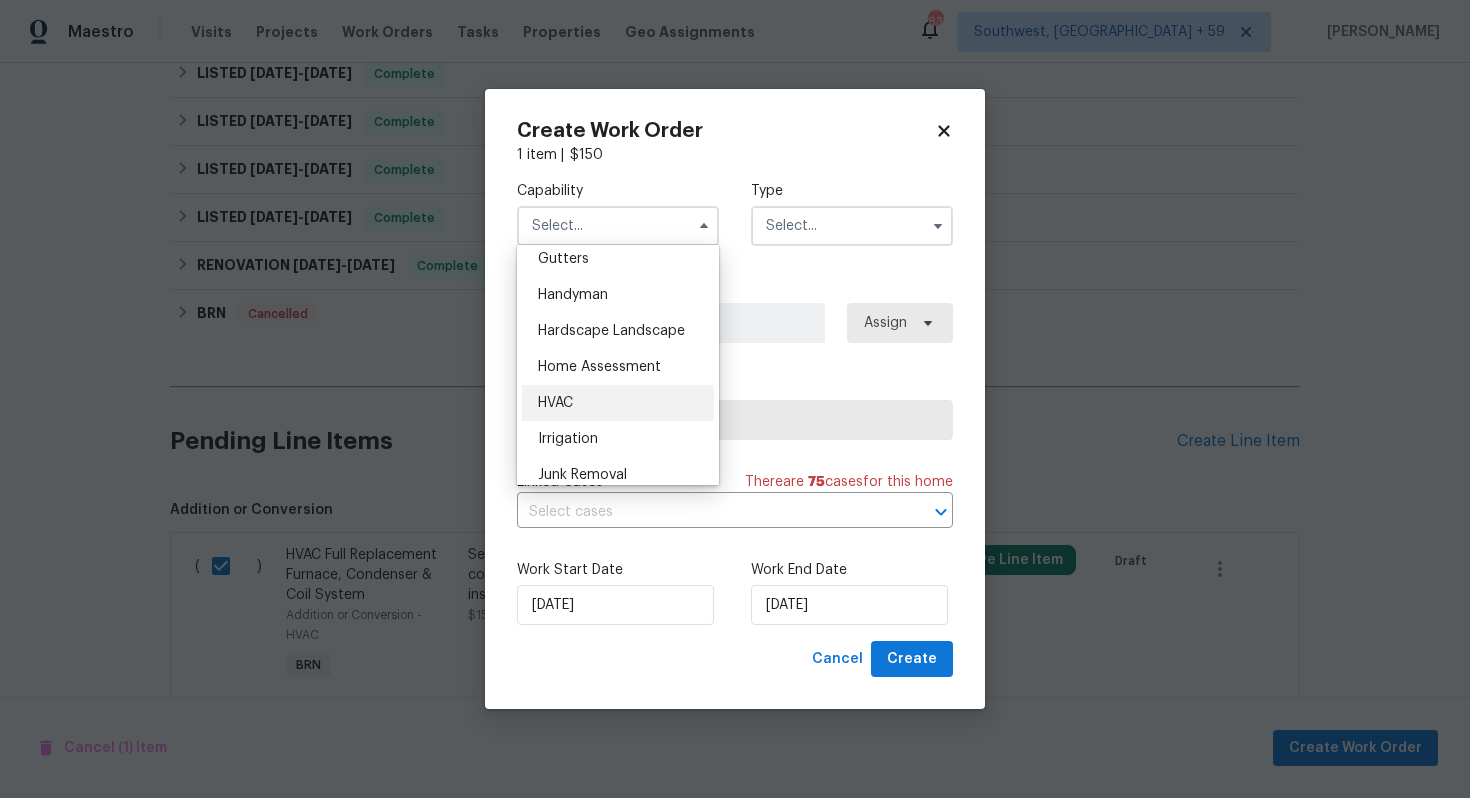 click on "HVAC" at bounding box center [618, 403] 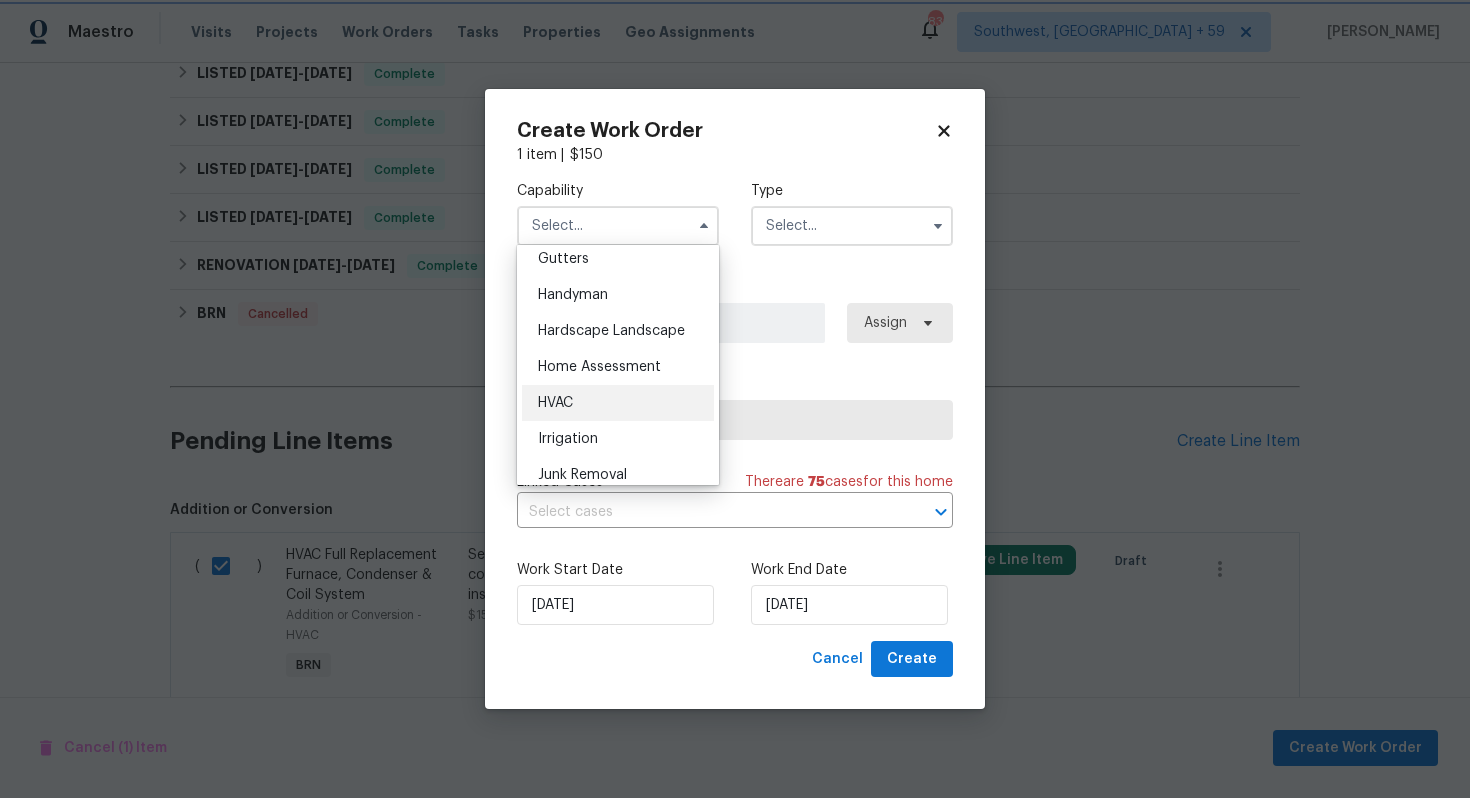 type on "HVAC" 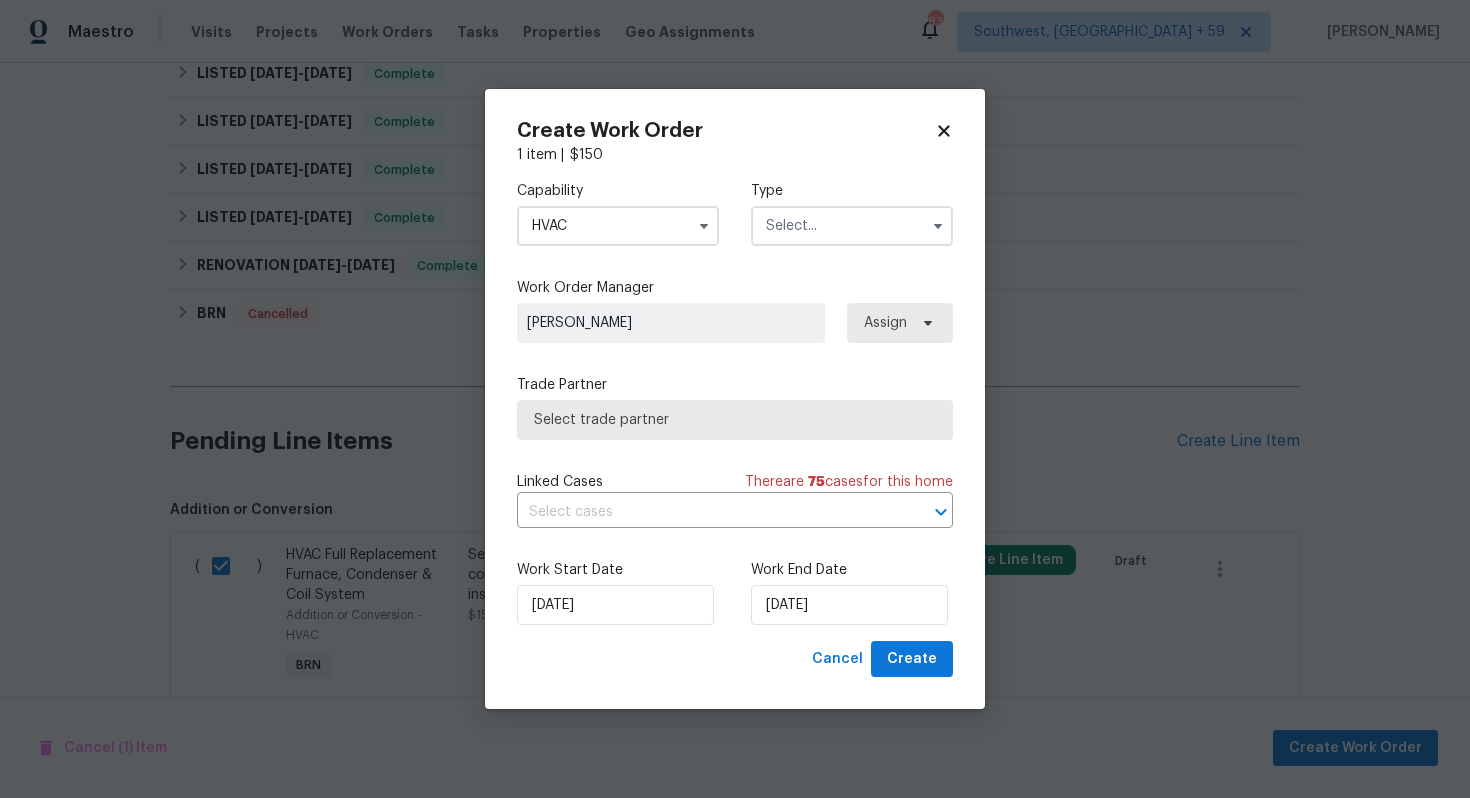 click at bounding box center [852, 226] 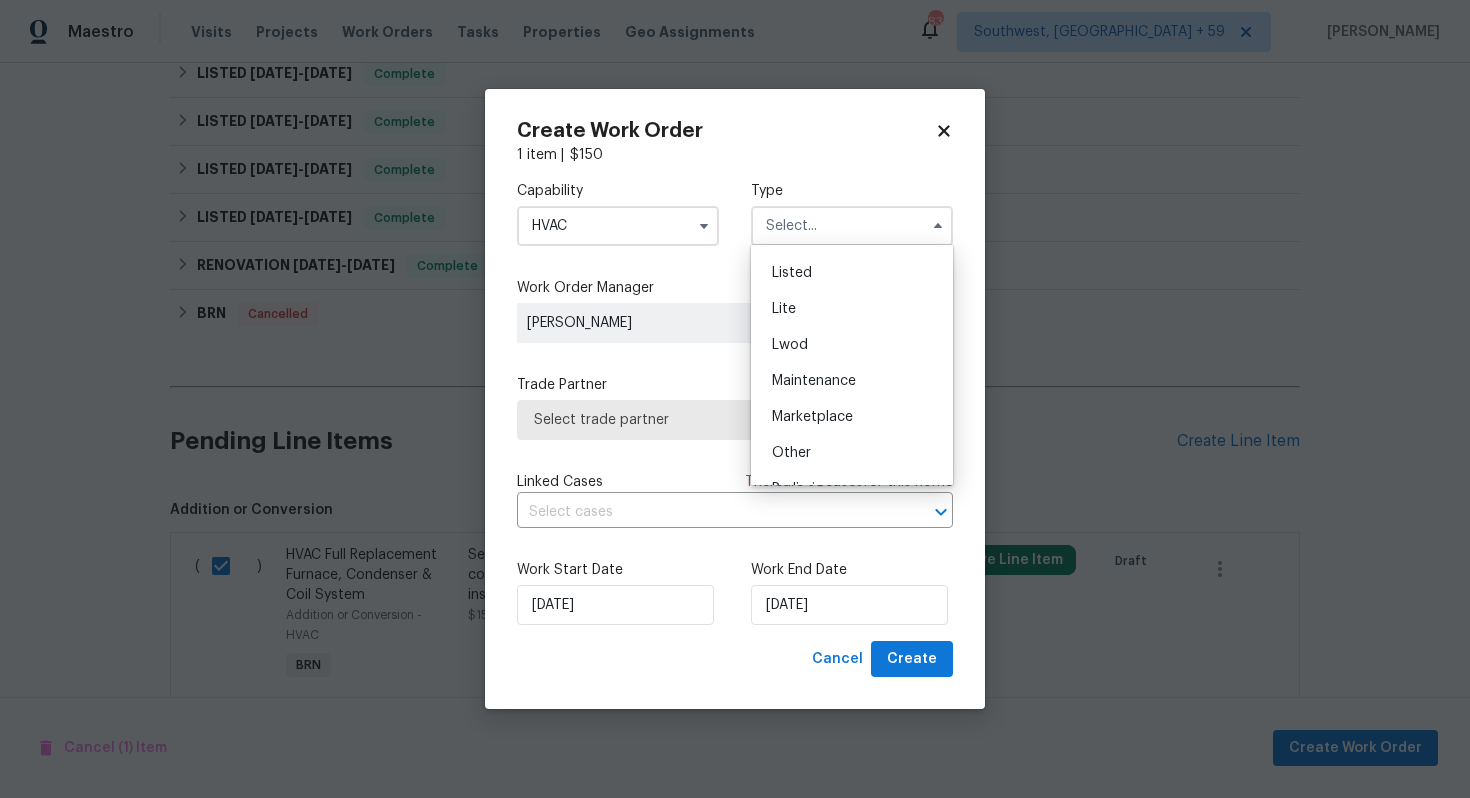 scroll, scrollTop: 454, scrollLeft: 0, axis: vertical 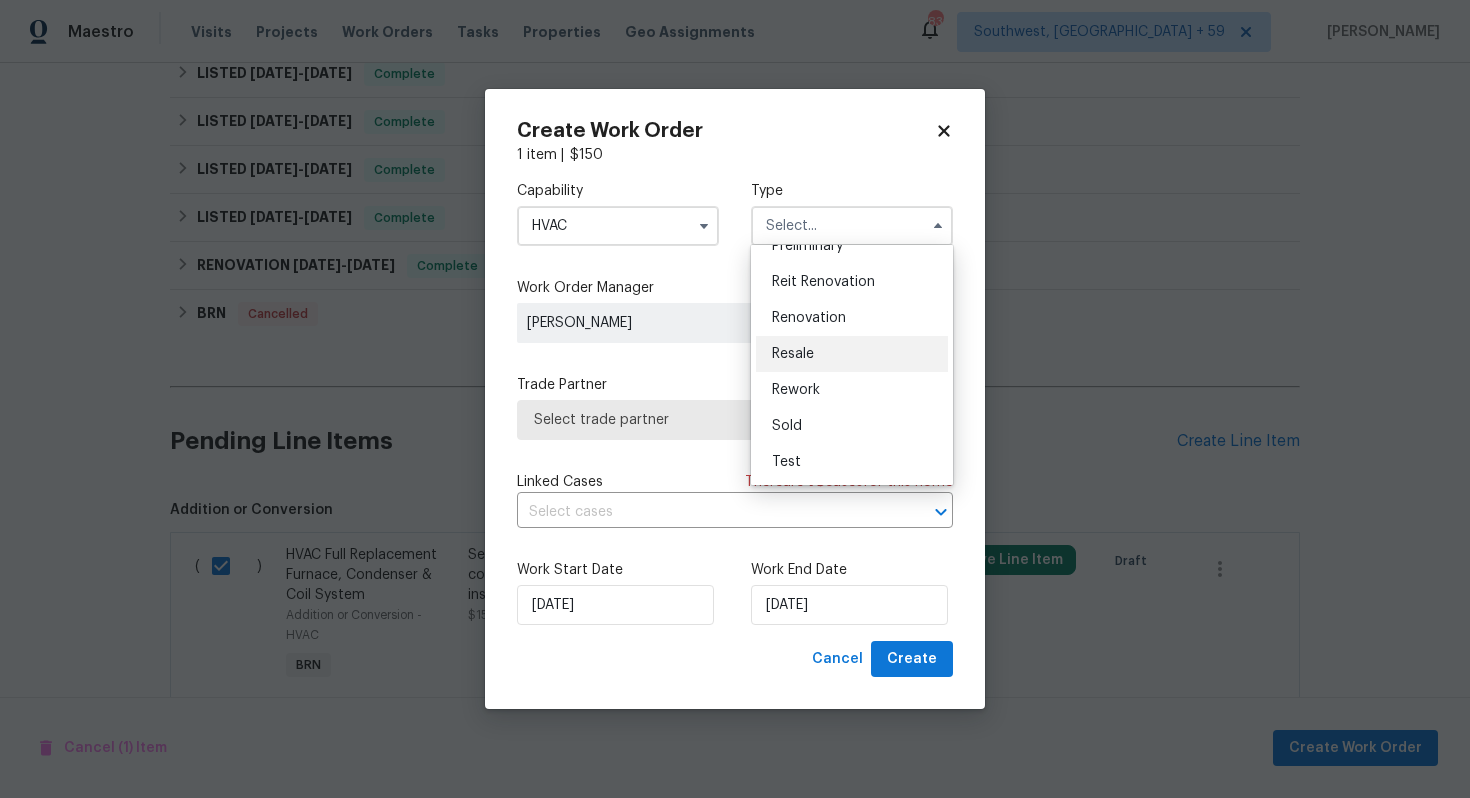click on "Resale" at bounding box center [852, 354] 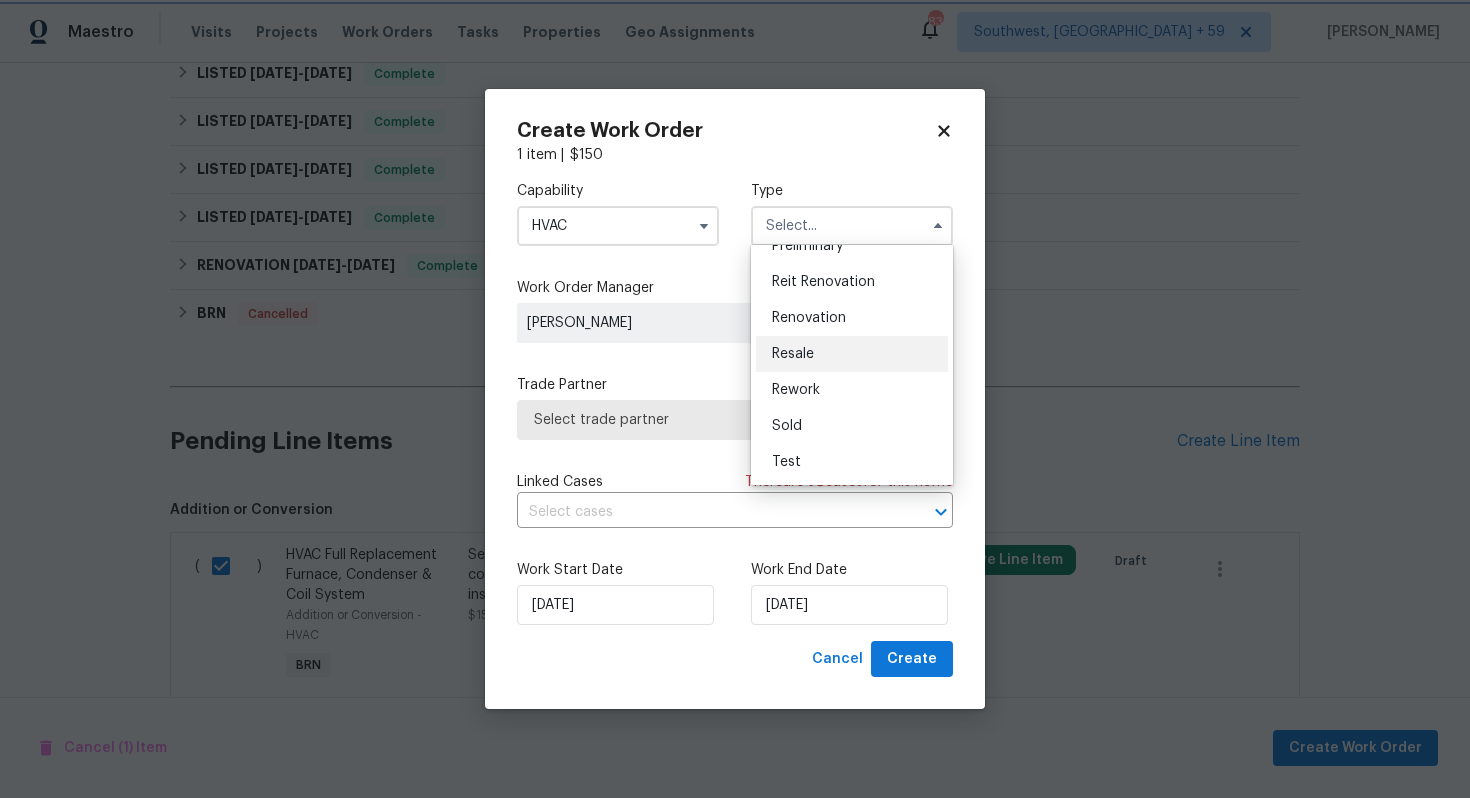 type on "Resale" 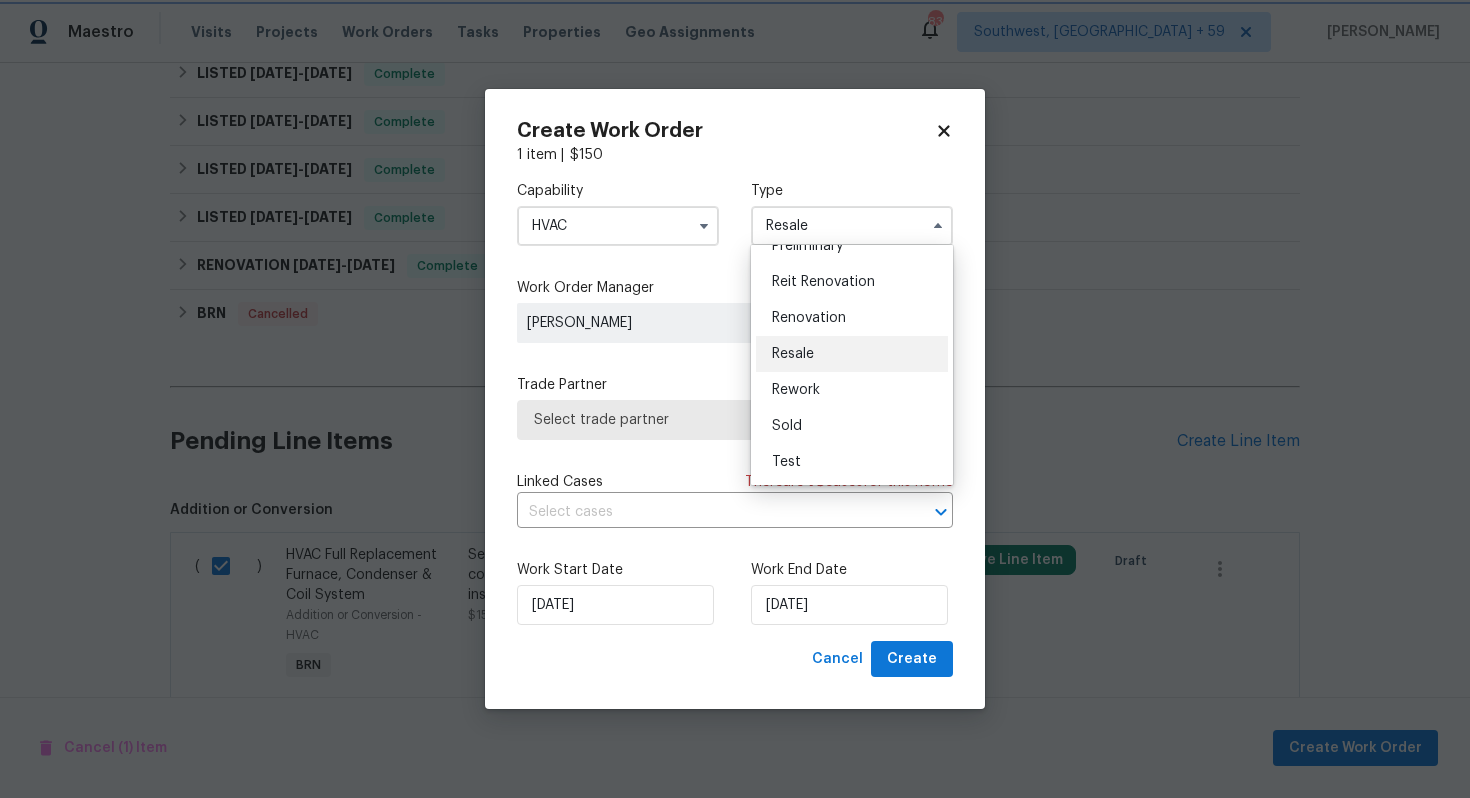scroll, scrollTop: 0, scrollLeft: 0, axis: both 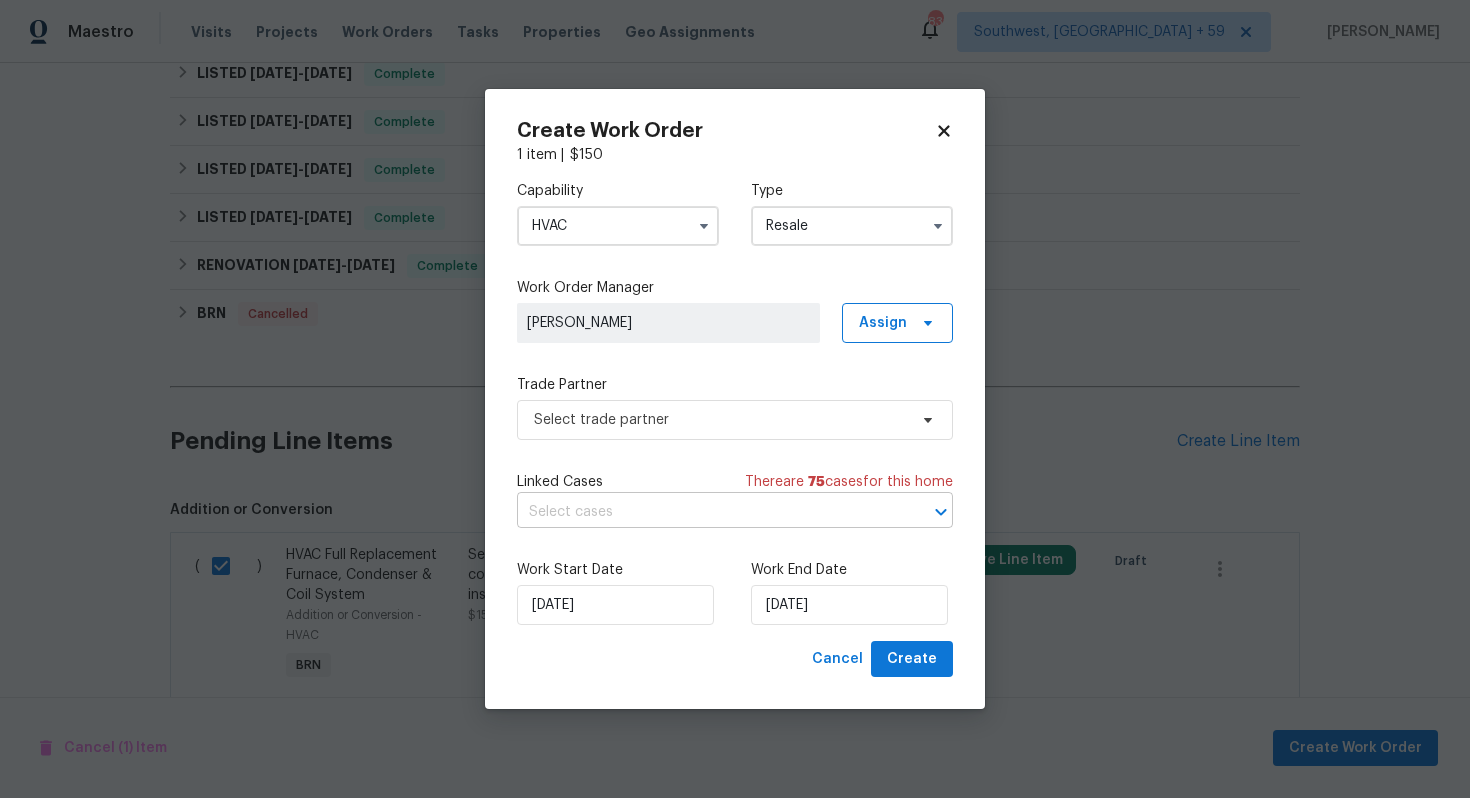 click at bounding box center (707, 512) 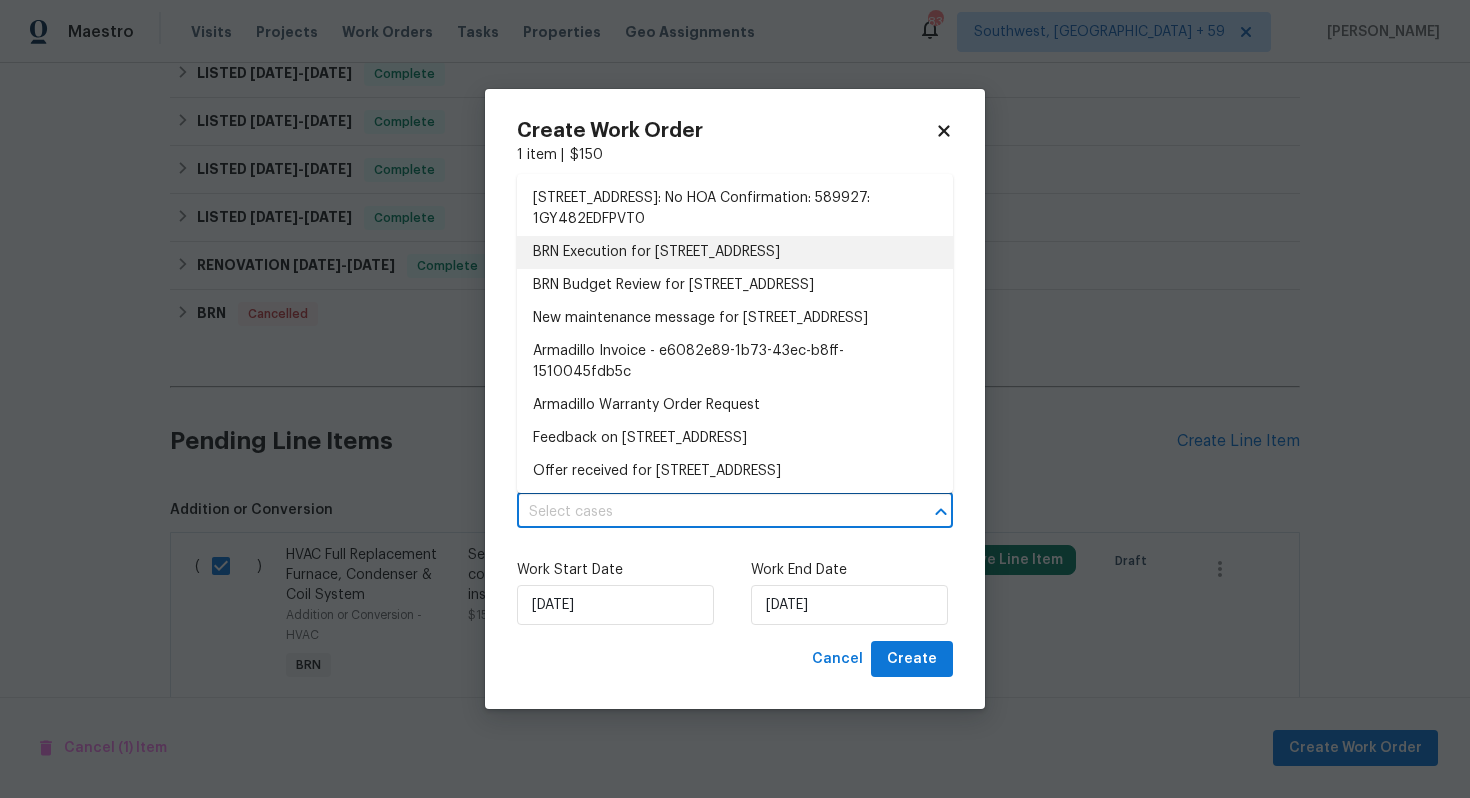 click on "BRN Execution for [STREET_ADDRESS]" at bounding box center [735, 252] 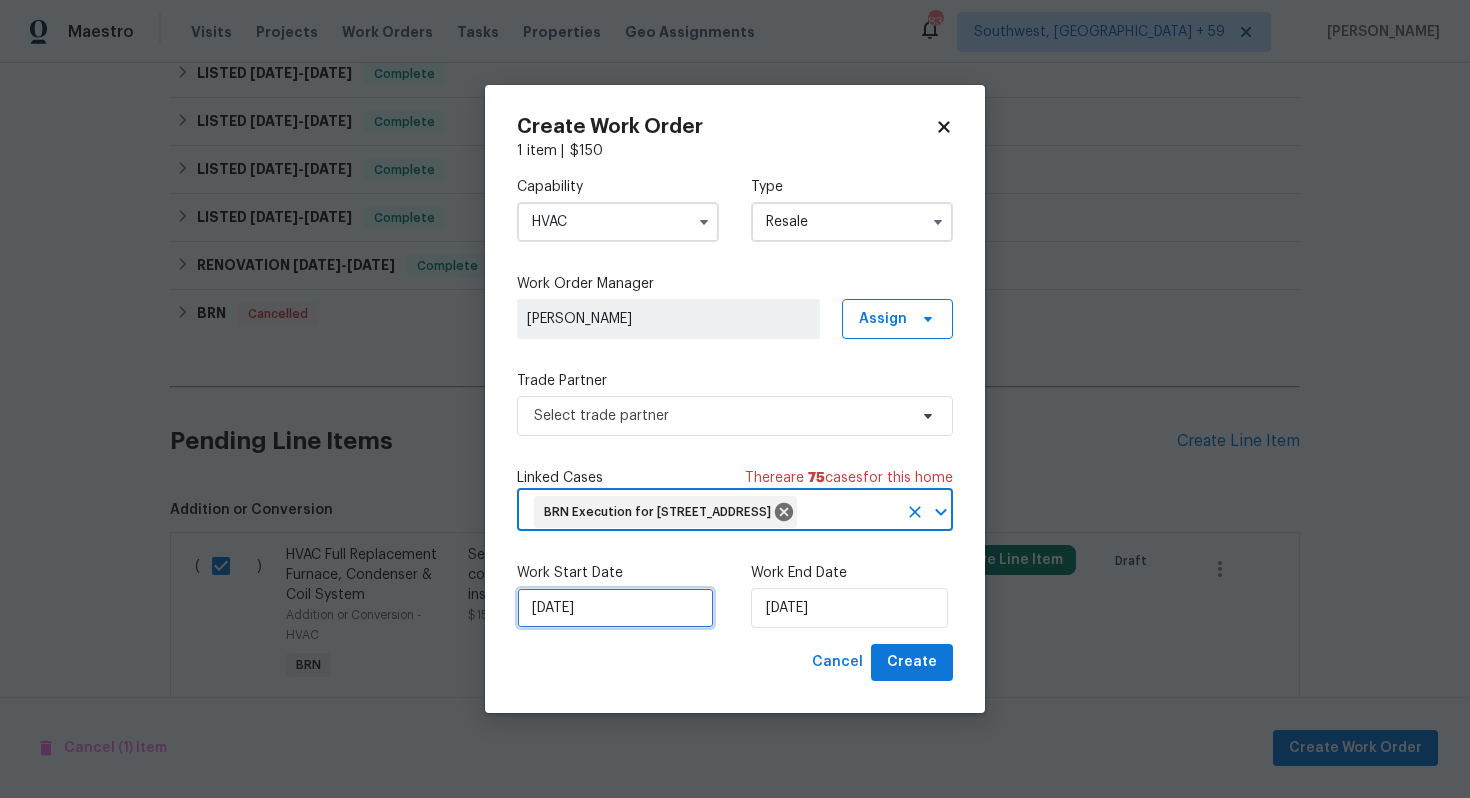 click on "[DATE]" at bounding box center (615, 608) 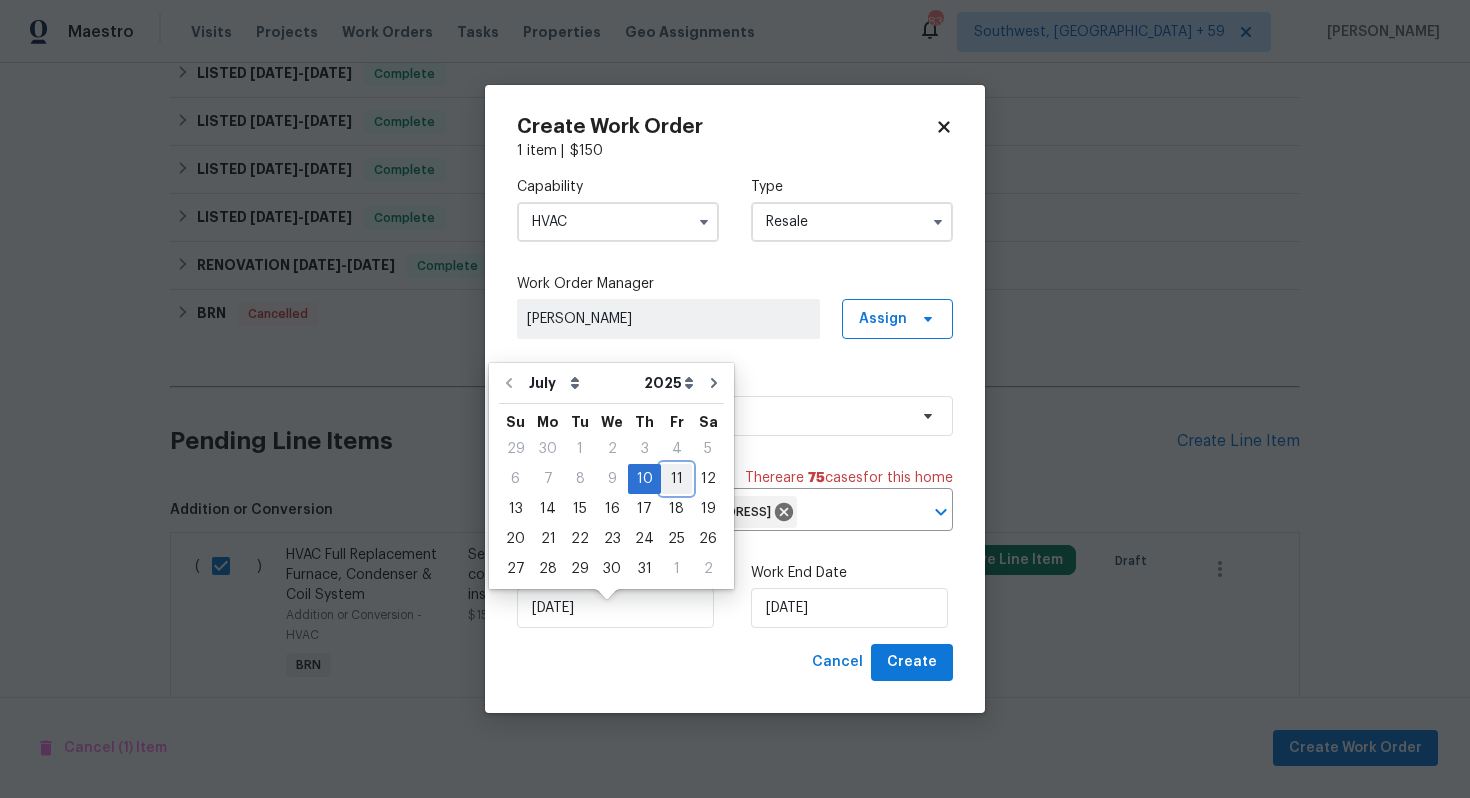 click on "11" at bounding box center (676, 479) 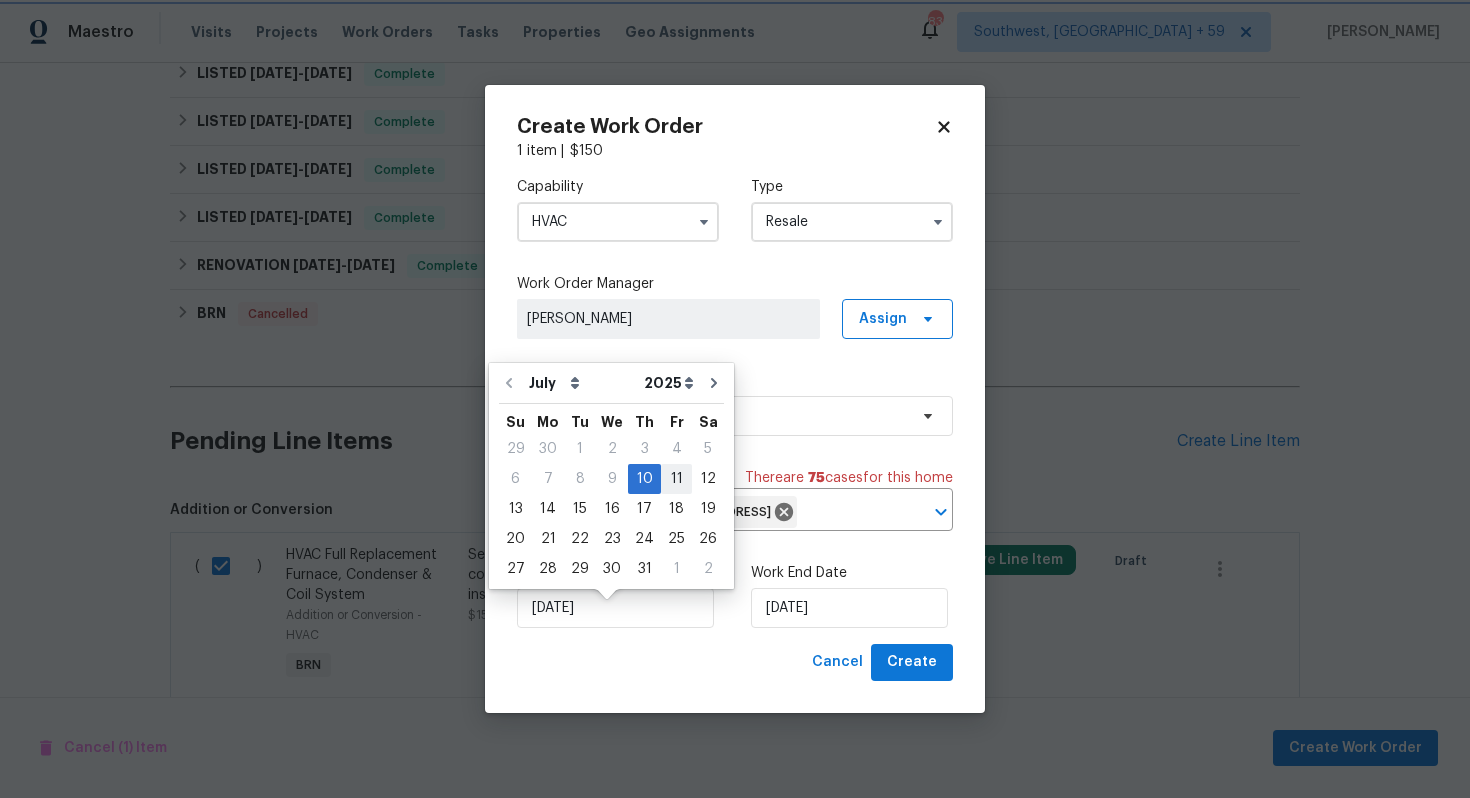 type on "[DATE]" 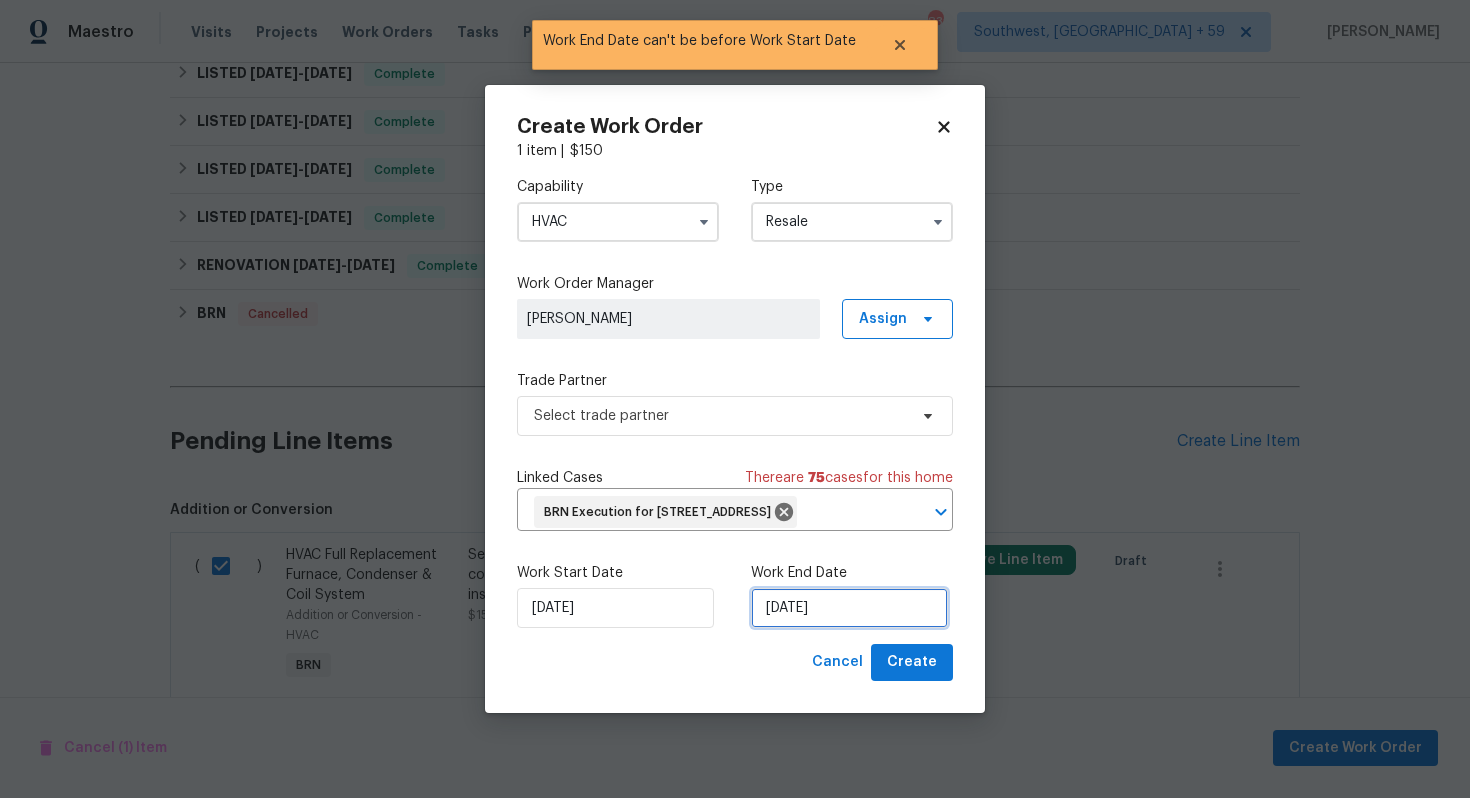 click on "[DATE]" at bounding box center (849, 608) 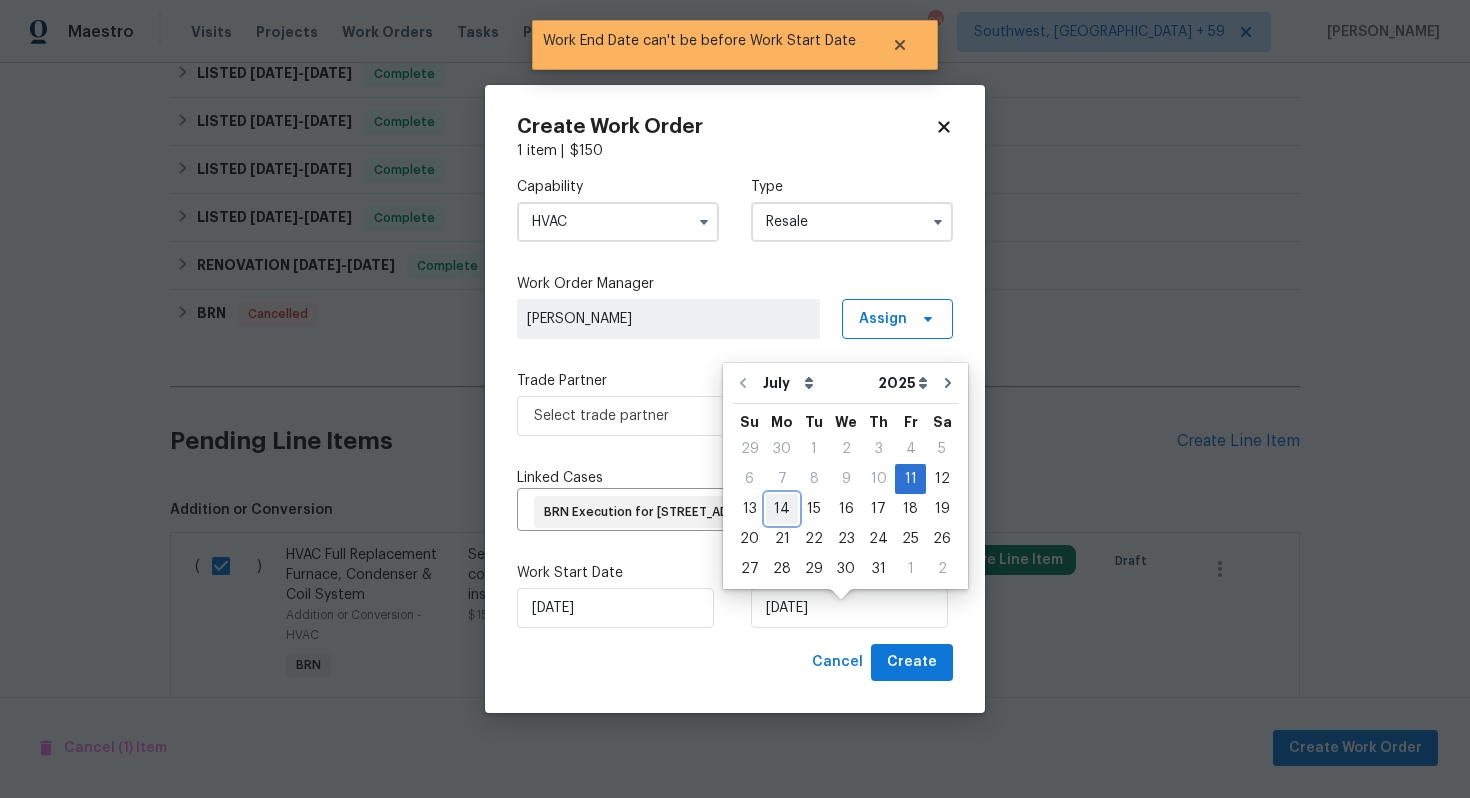 click on "14" at bounding box center [782, 509] 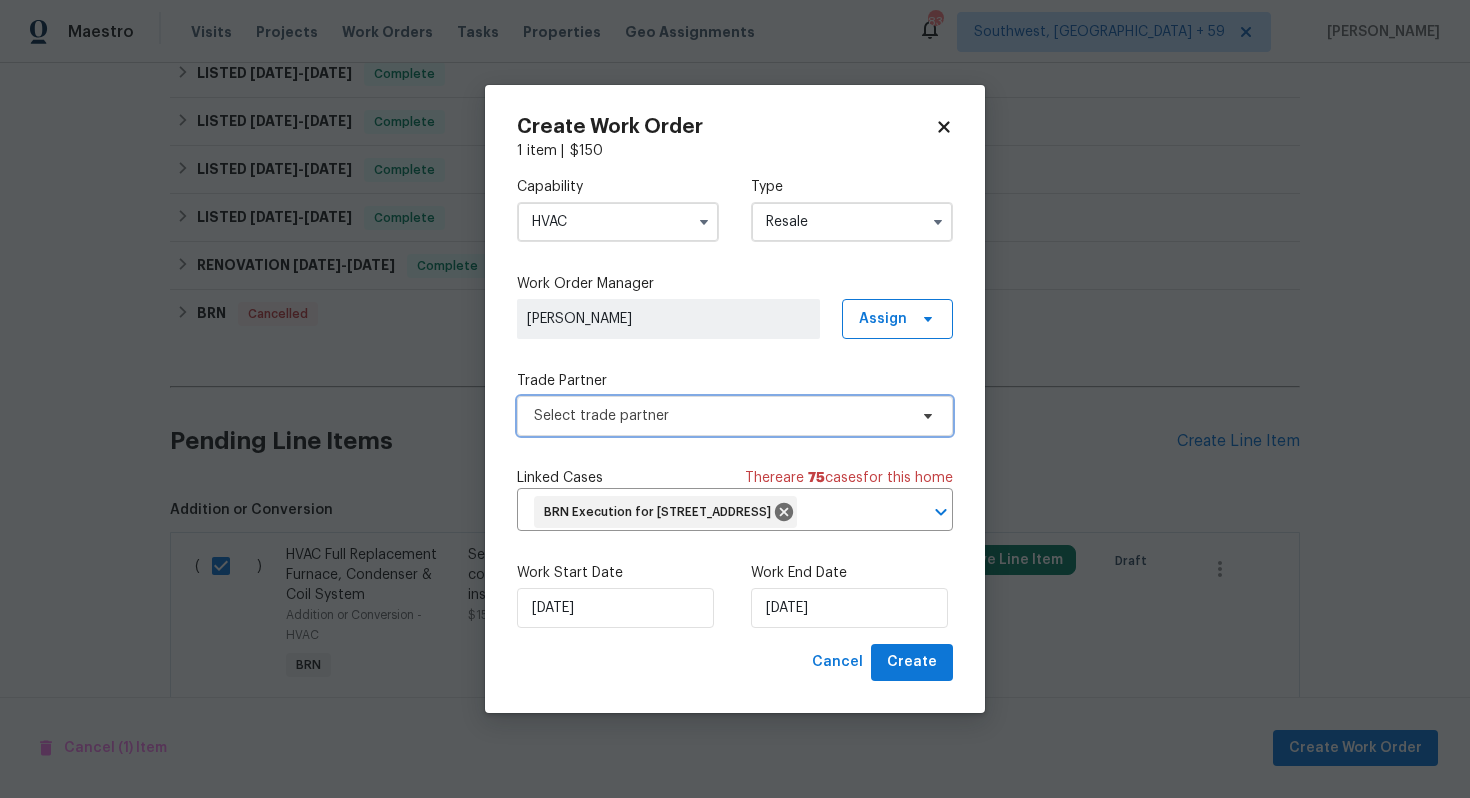 click on "Select trade partner" at bounding box center (735, 416) 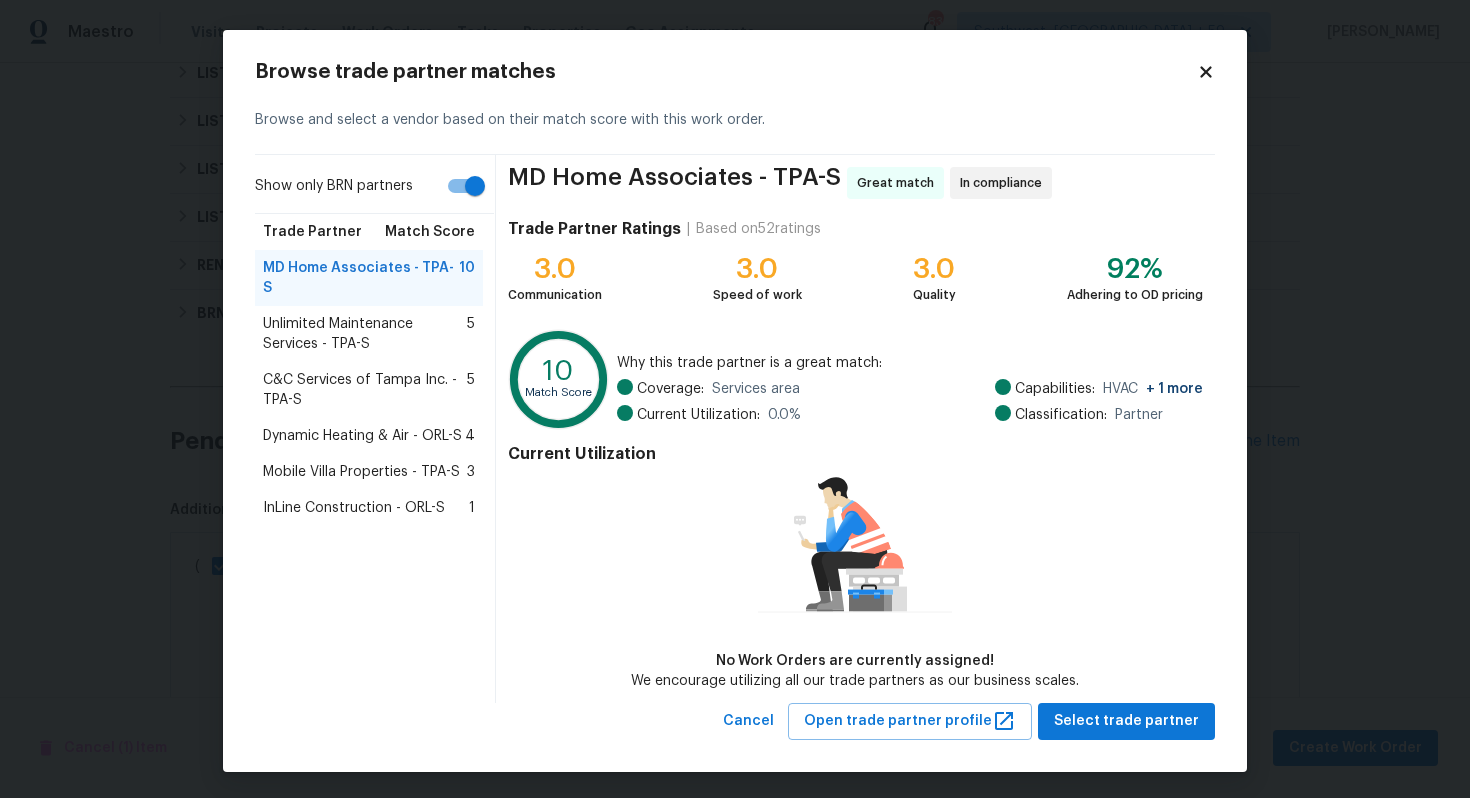 click on "C&C Services of Tampa Inc. - TPA-S" at bounding box center (365, 390) 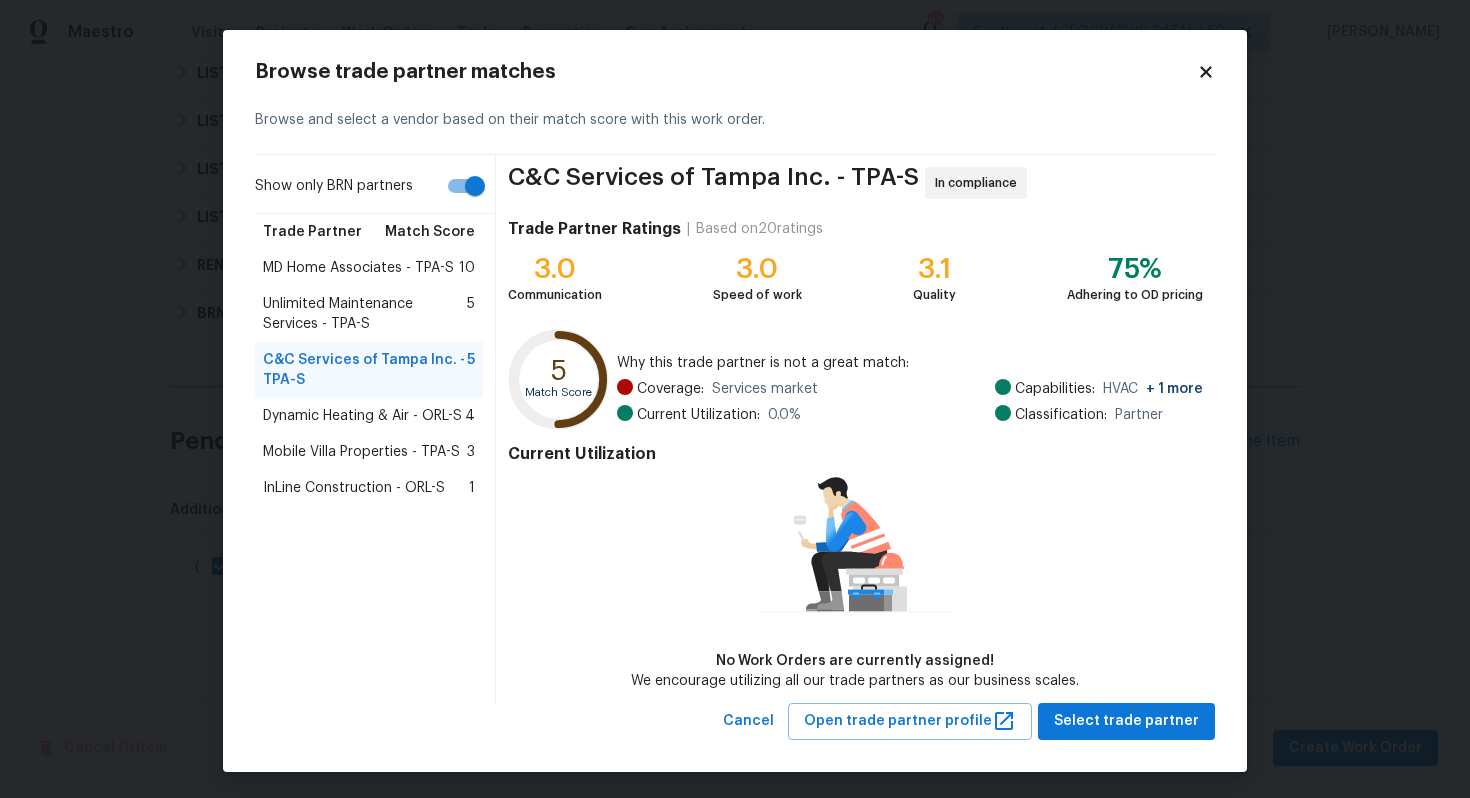 scroll, scrollTop: 2, scrollLeft: 0, axis: vertical 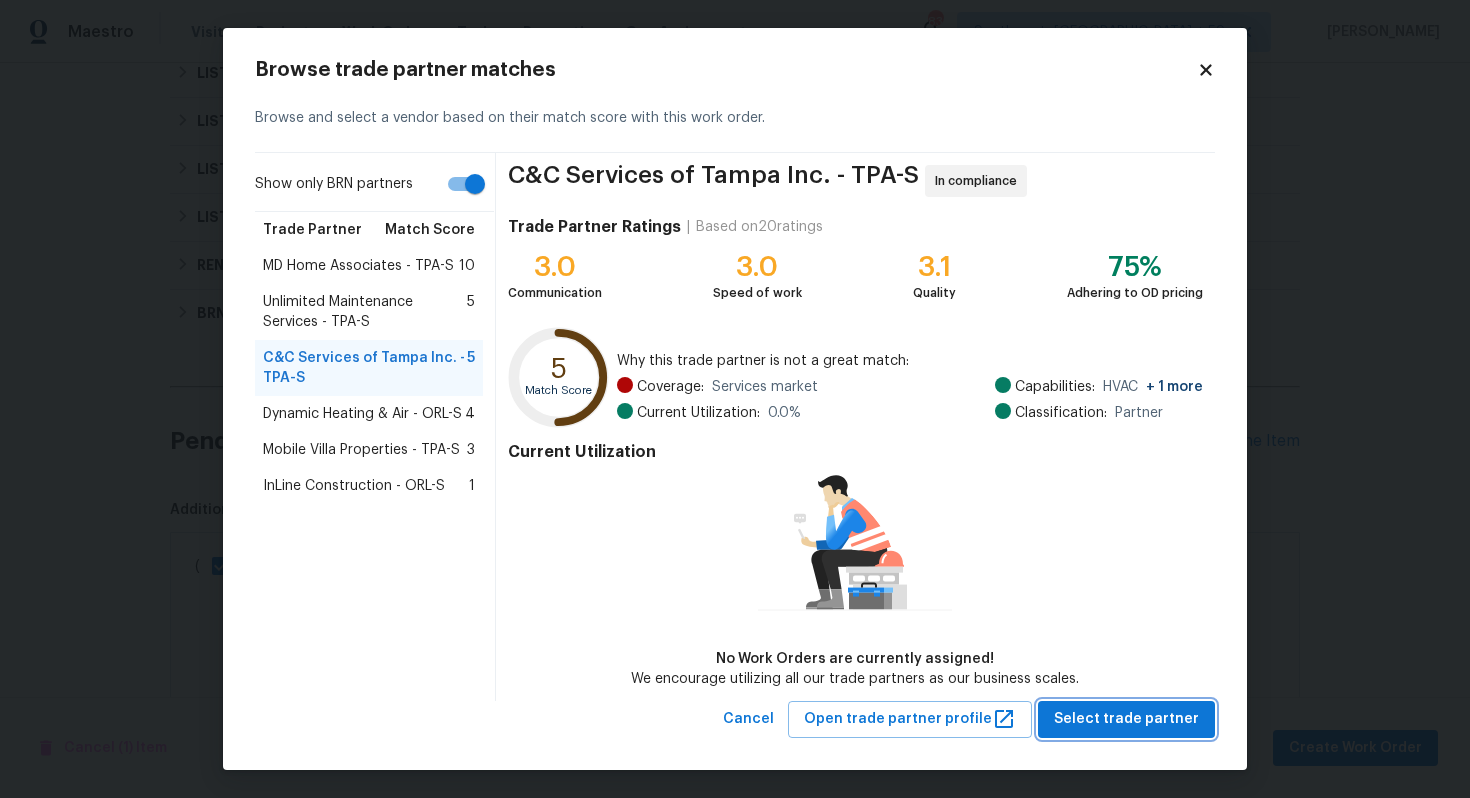 click on "Select trade partner" at bounding box center (1126, 719) 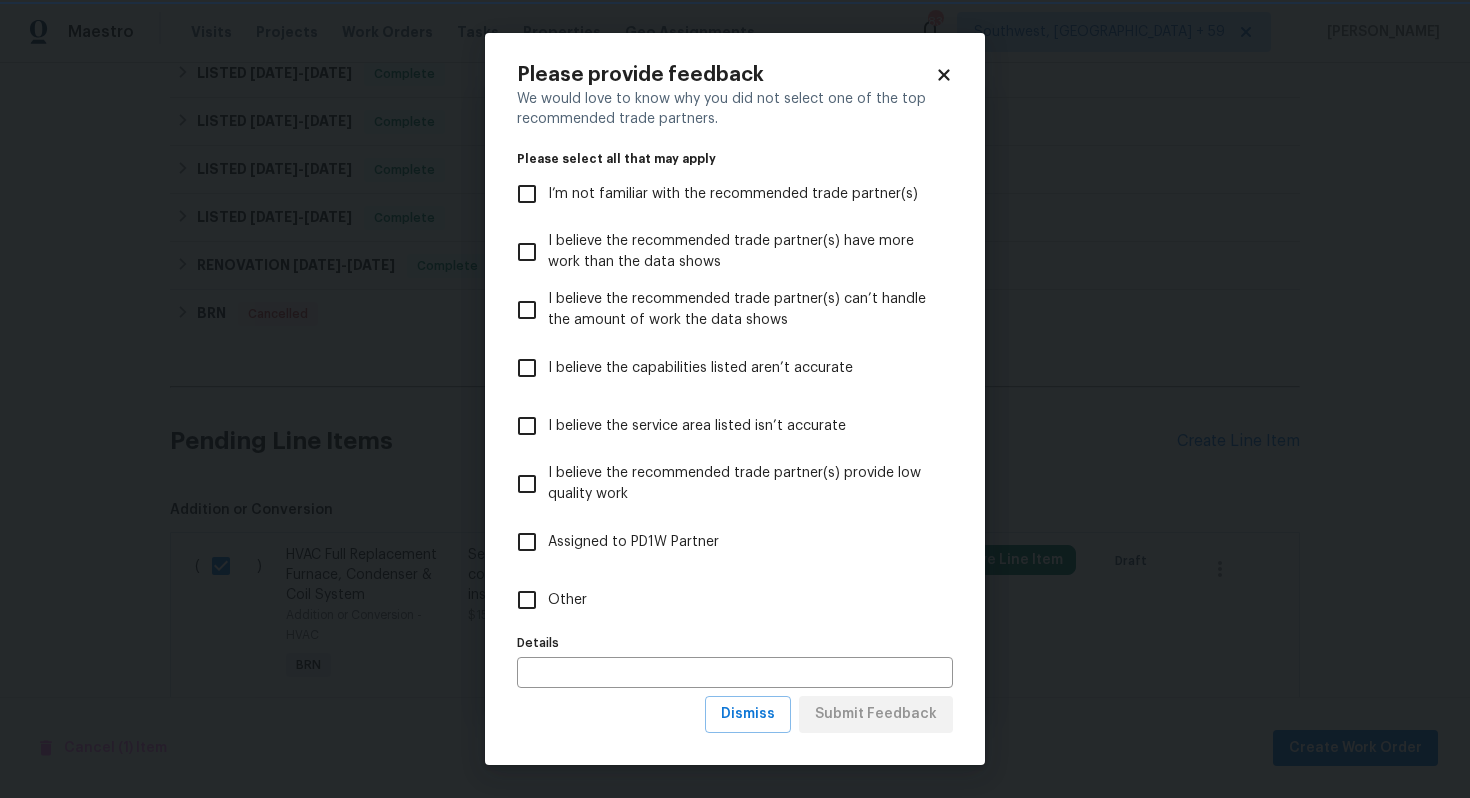 scroll, scrollTop: 0, scrollLeft: 0, axis: both 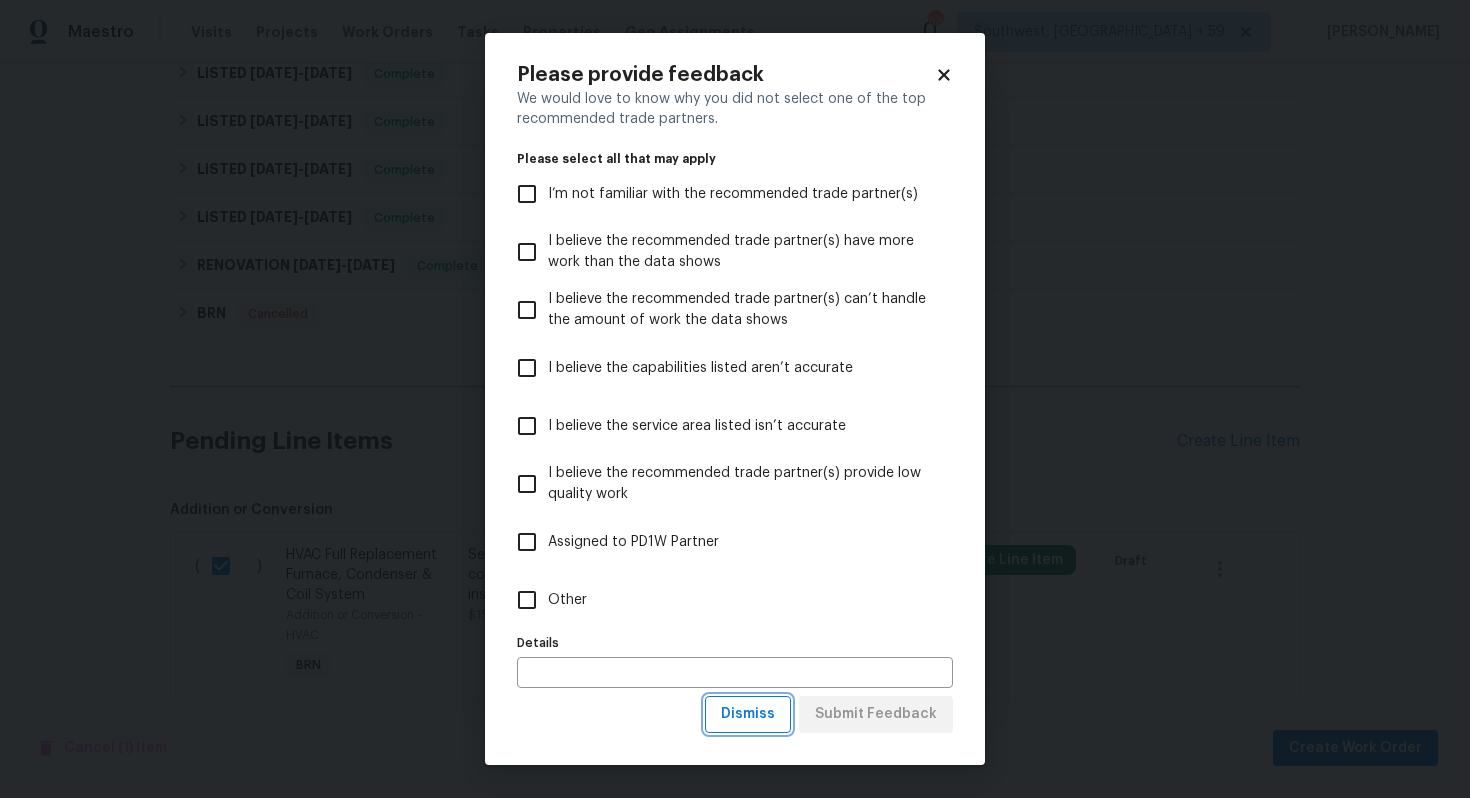 click on "Dismiss" at bounding box center [748, 714] 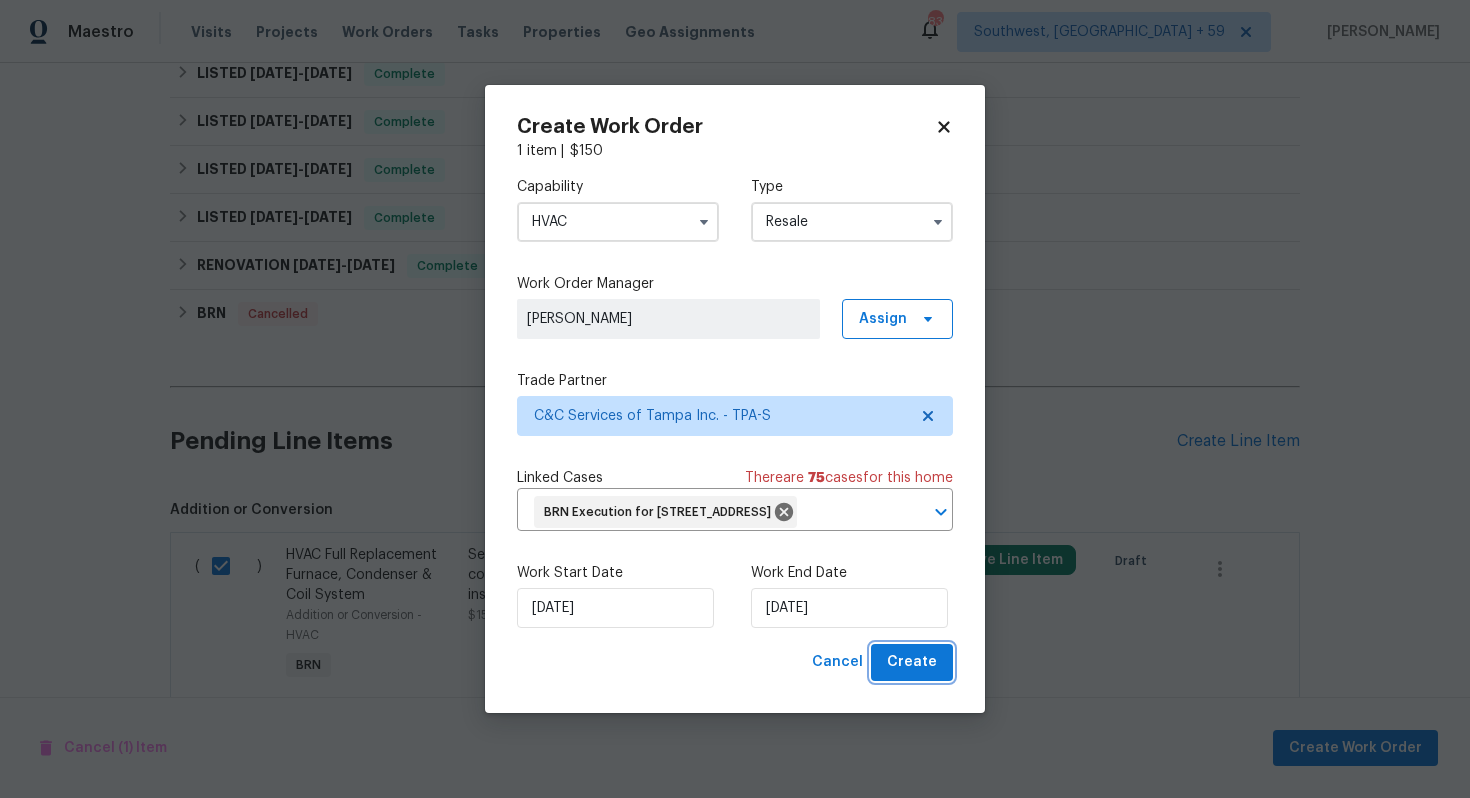 click on "Create" at bounding box center [912, 662] 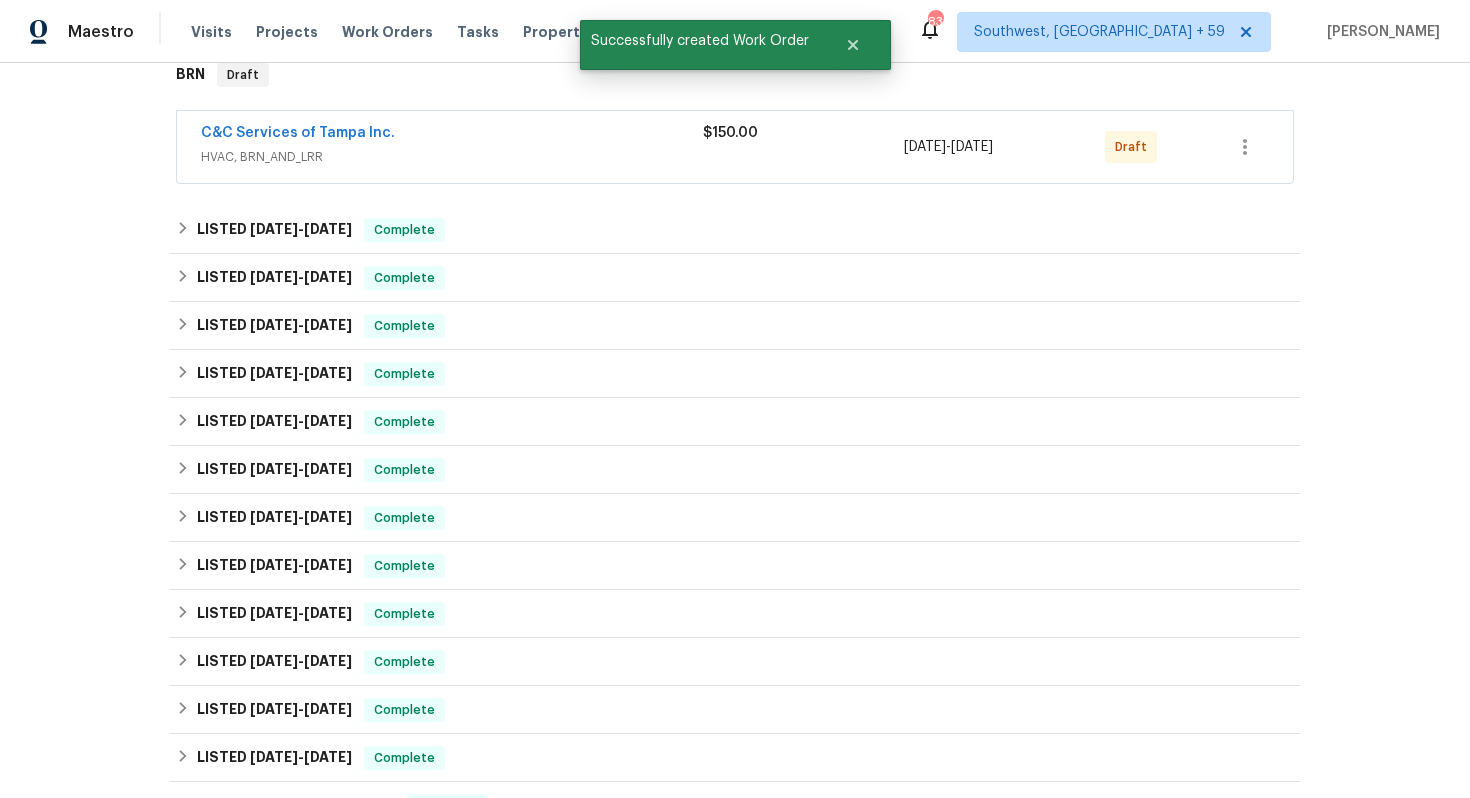 scroll, scrollTop: 0, scrollLeft: 0, axis: both 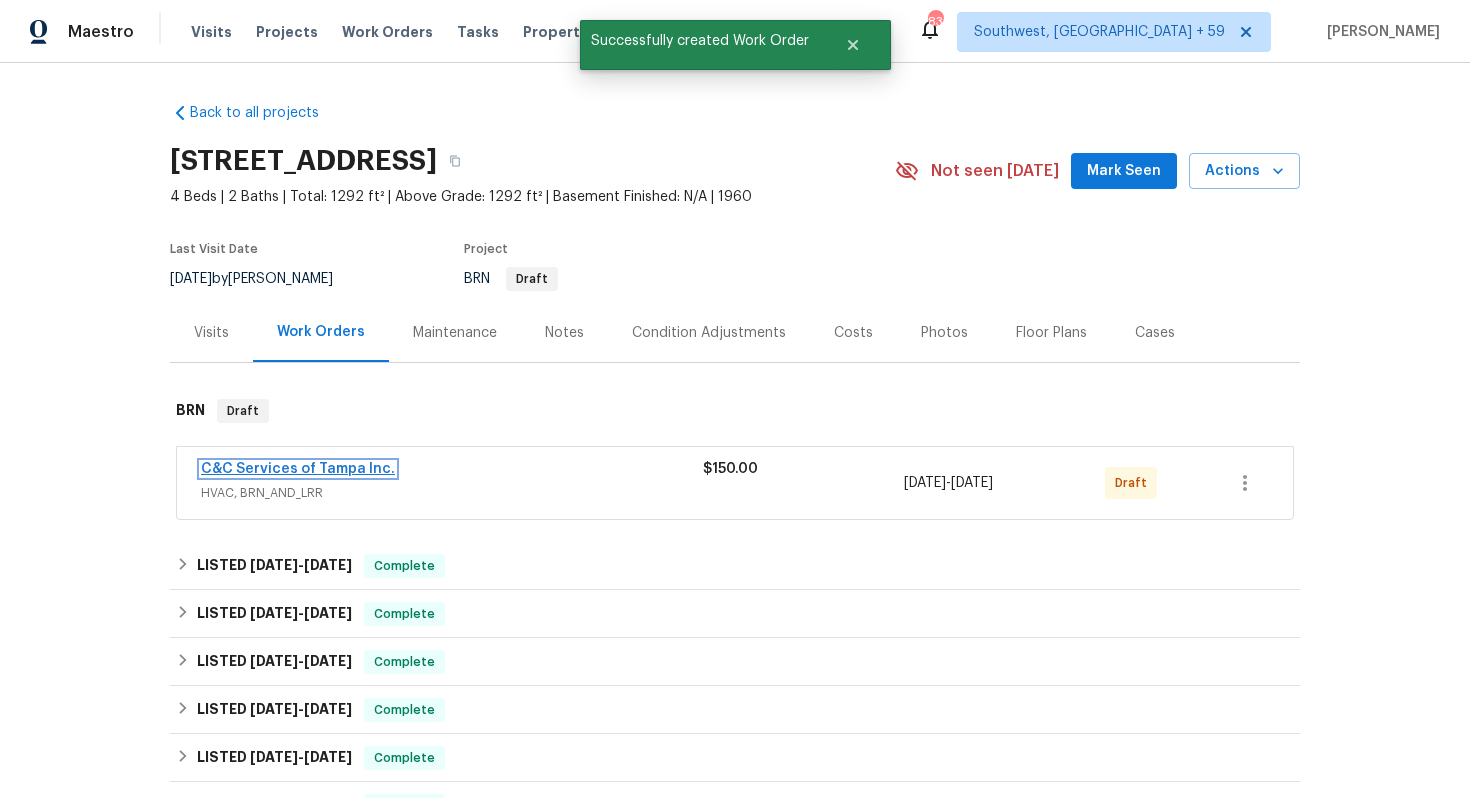click on "C&C Services of Tampa Inc." at bounding box center [298, 469] 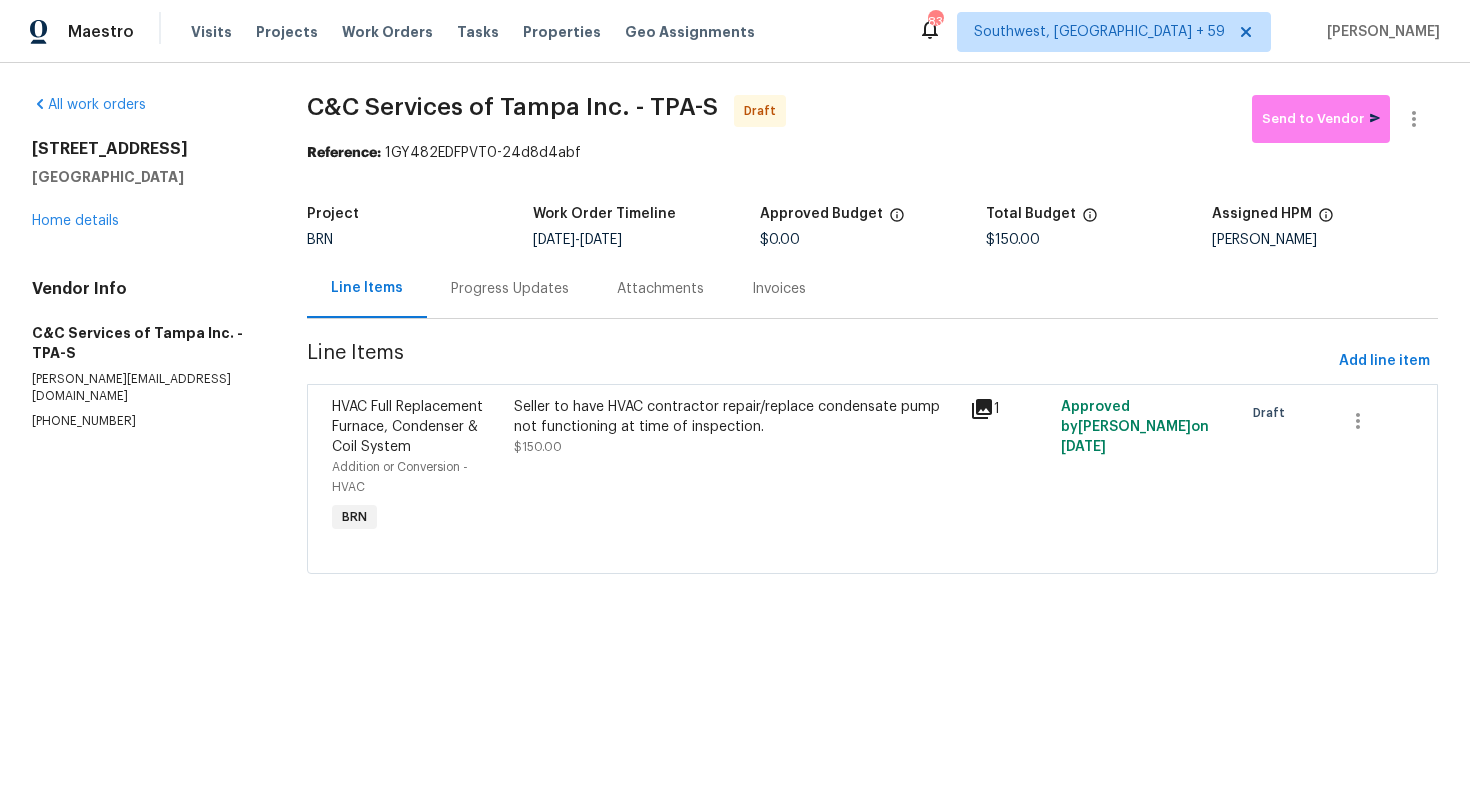 click on "Progress Updates" at bounding box center (510, 289) 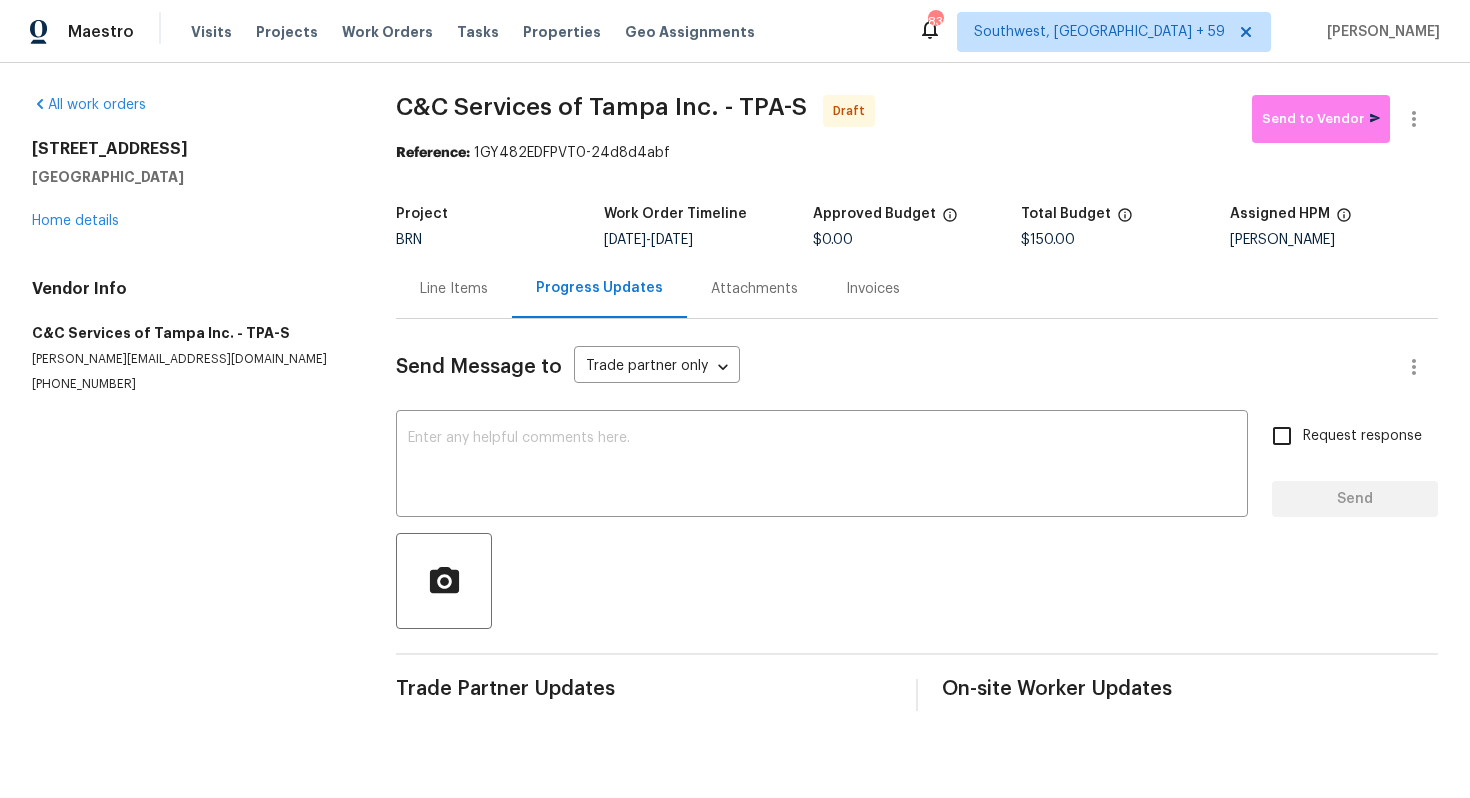 click on "Line Items" at bounding box center (454, 289) 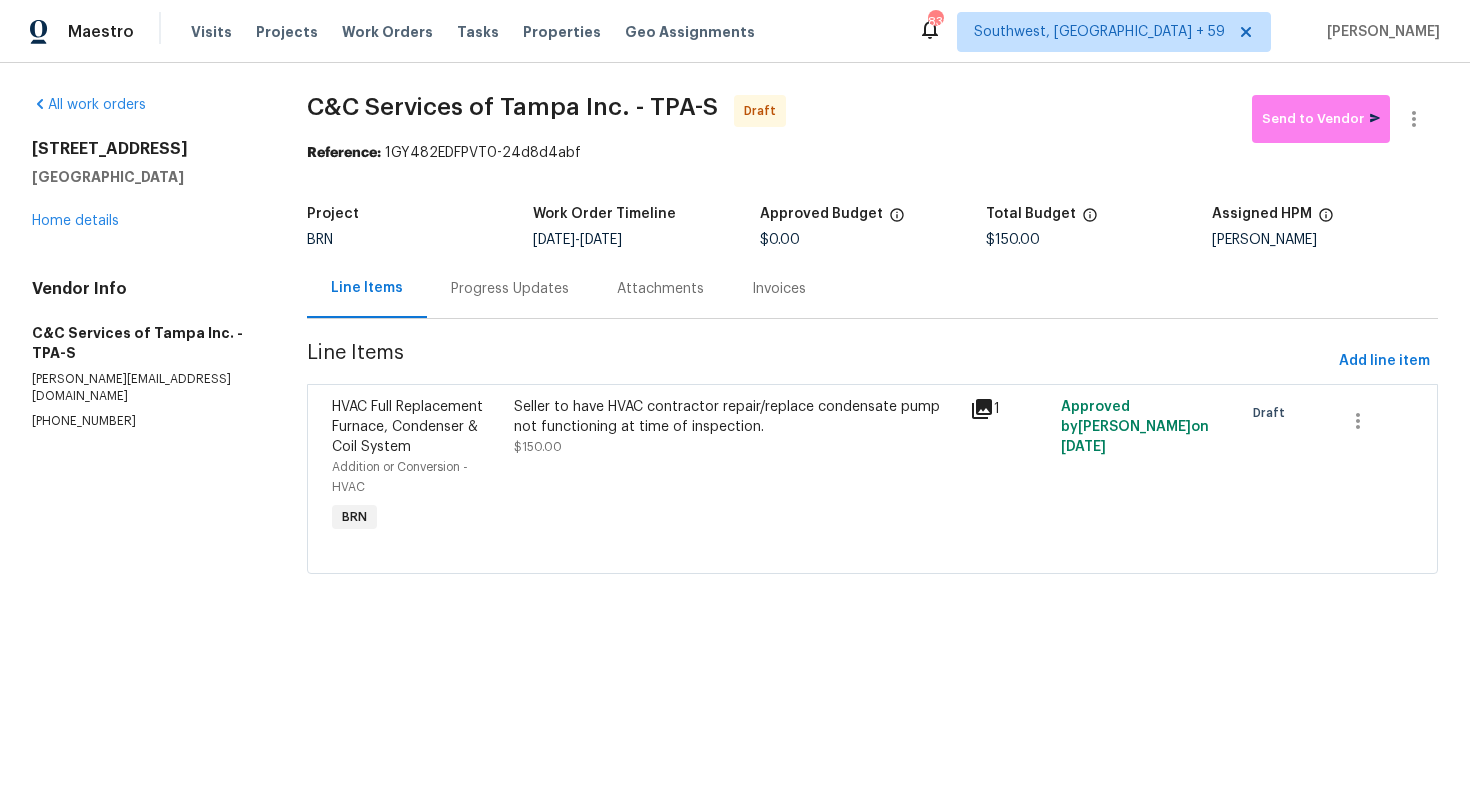 click on "Progress Updates" at bounding box center (510, 289) 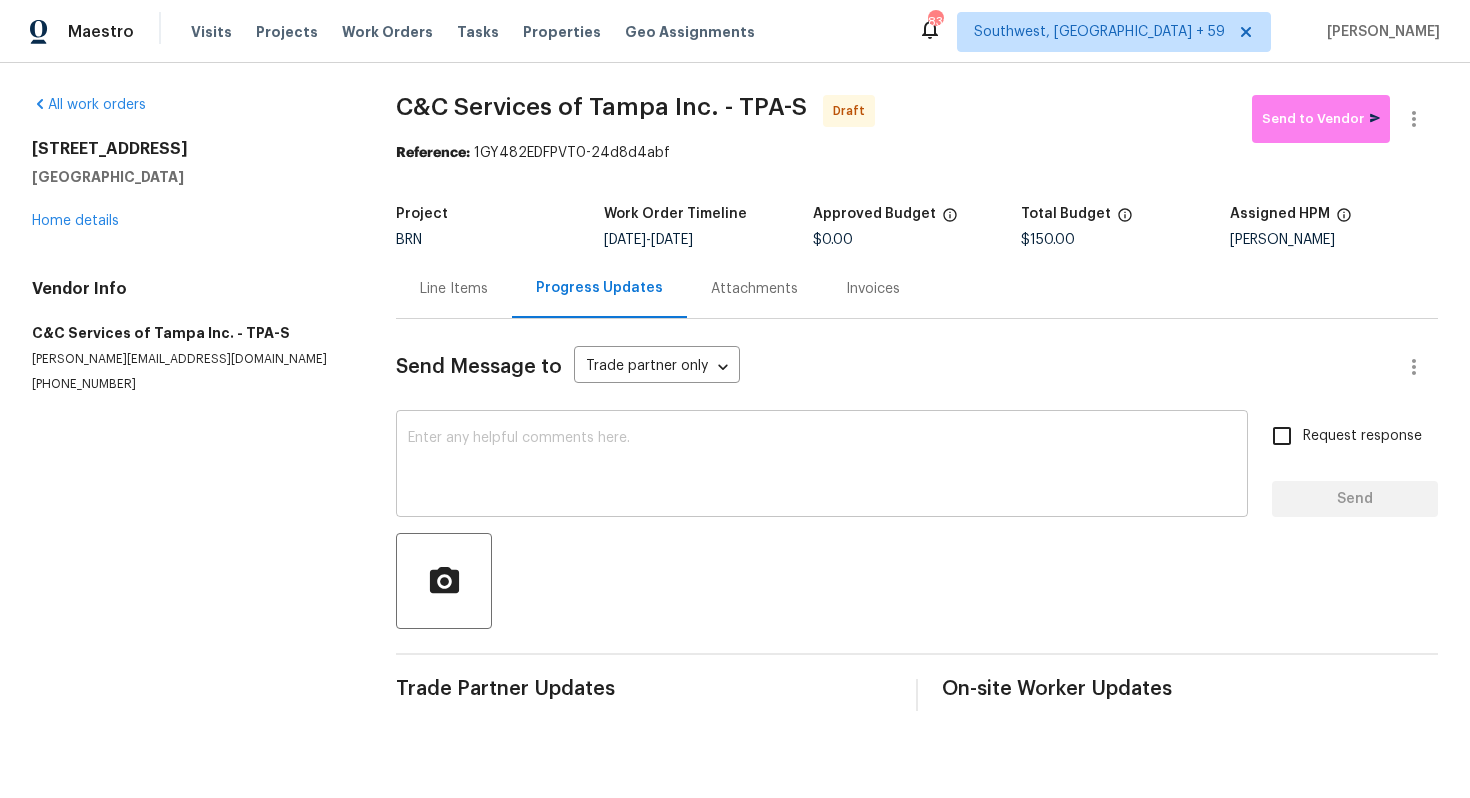 click at bounding box center [822, 466] 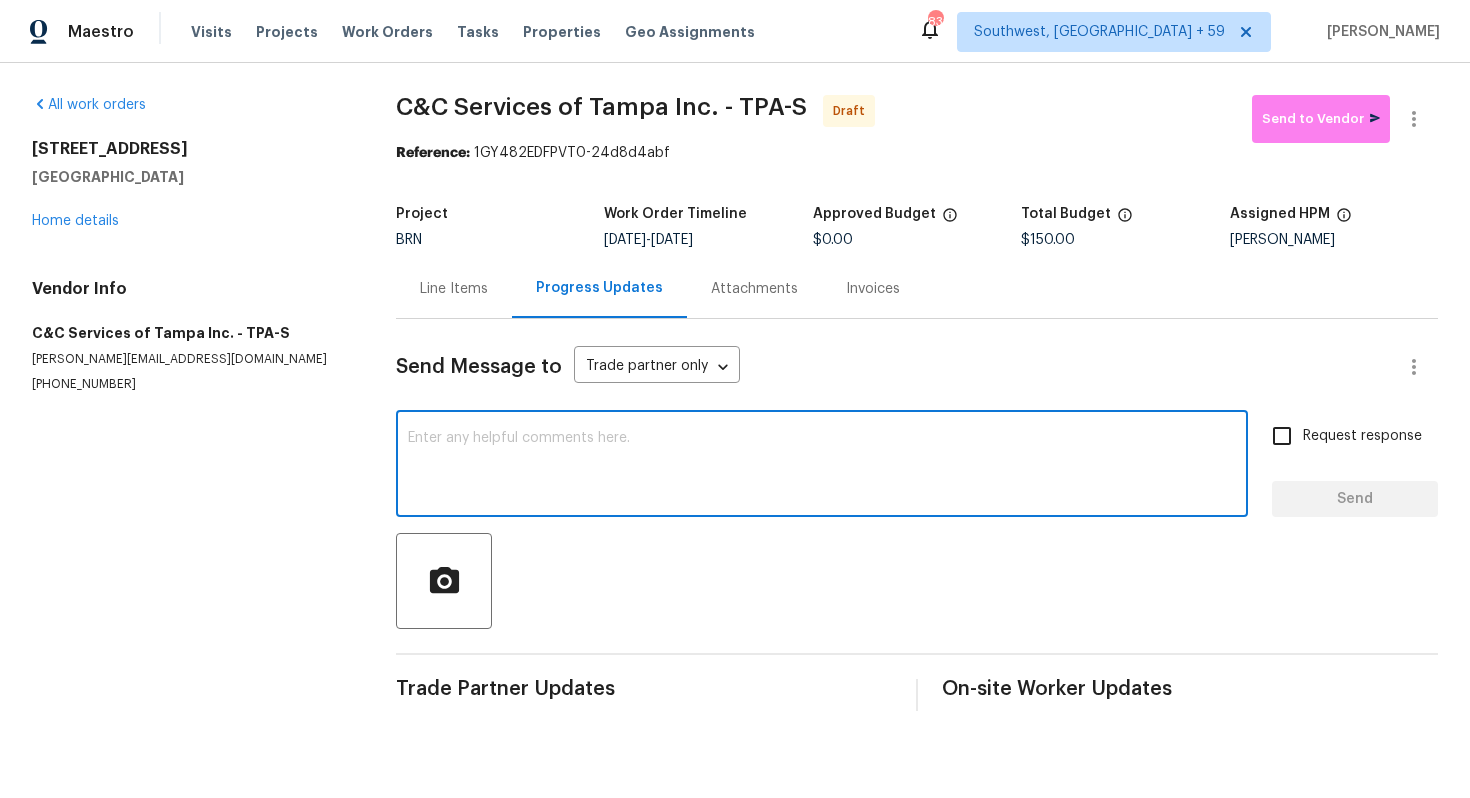 paste on "Hey! This is Ajay with Opendoor. I’m confirming a BRN Work Order for the property at Address with a target date of 7/. Please review and accept the WO within 24 hours and provide a schedule within the target date. The given target date is based on the criticality of the closing. However, if you need more time to complete this work, please do let me know and I’ll see what can be done about it. And the cost can be updated based on the work required here at the time of inspection too. You can contact us through the portal or by phone/text at [PHONE_NUMBER]." 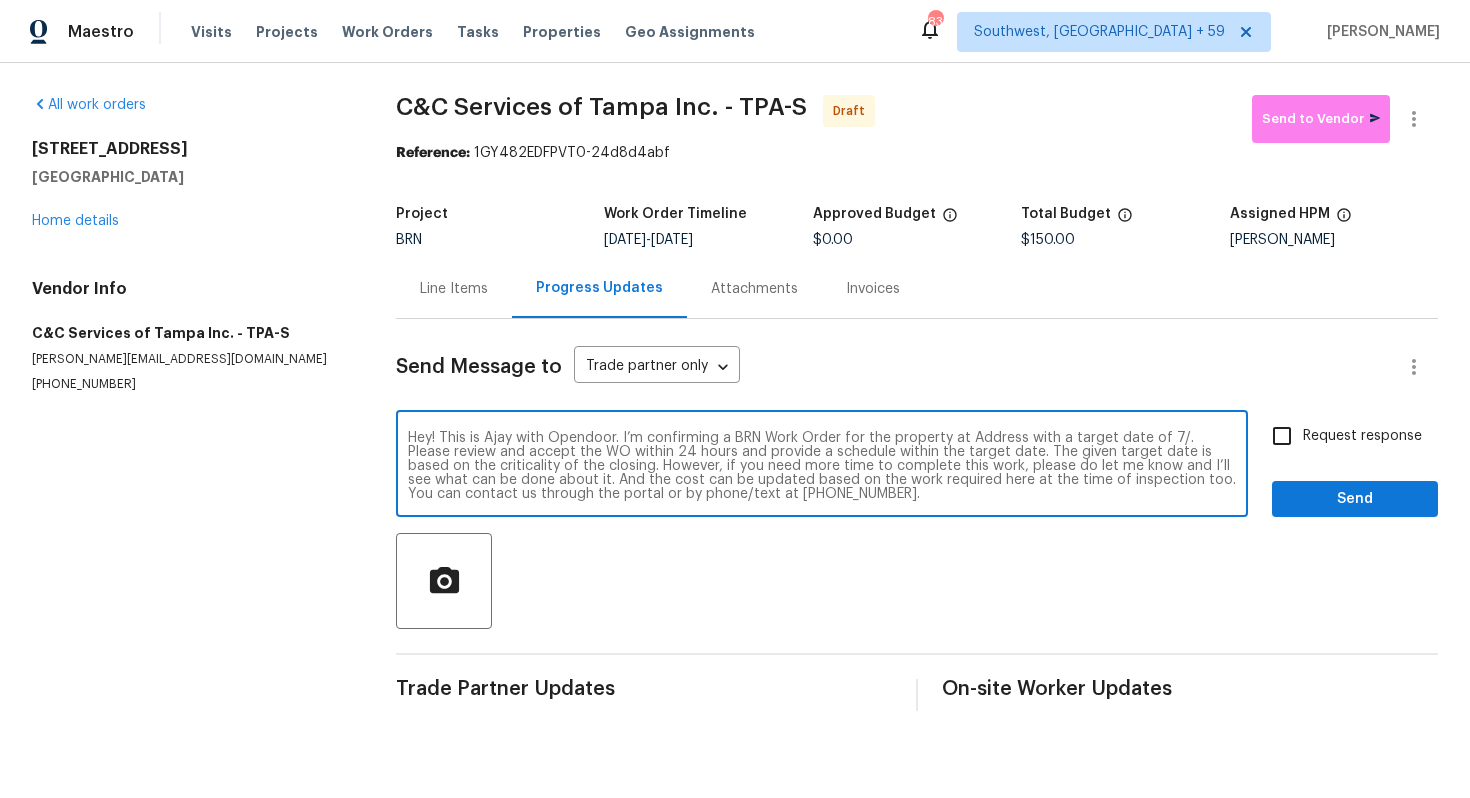 scroll, scrollTop: 0, scrollLeft: 0, axis: both 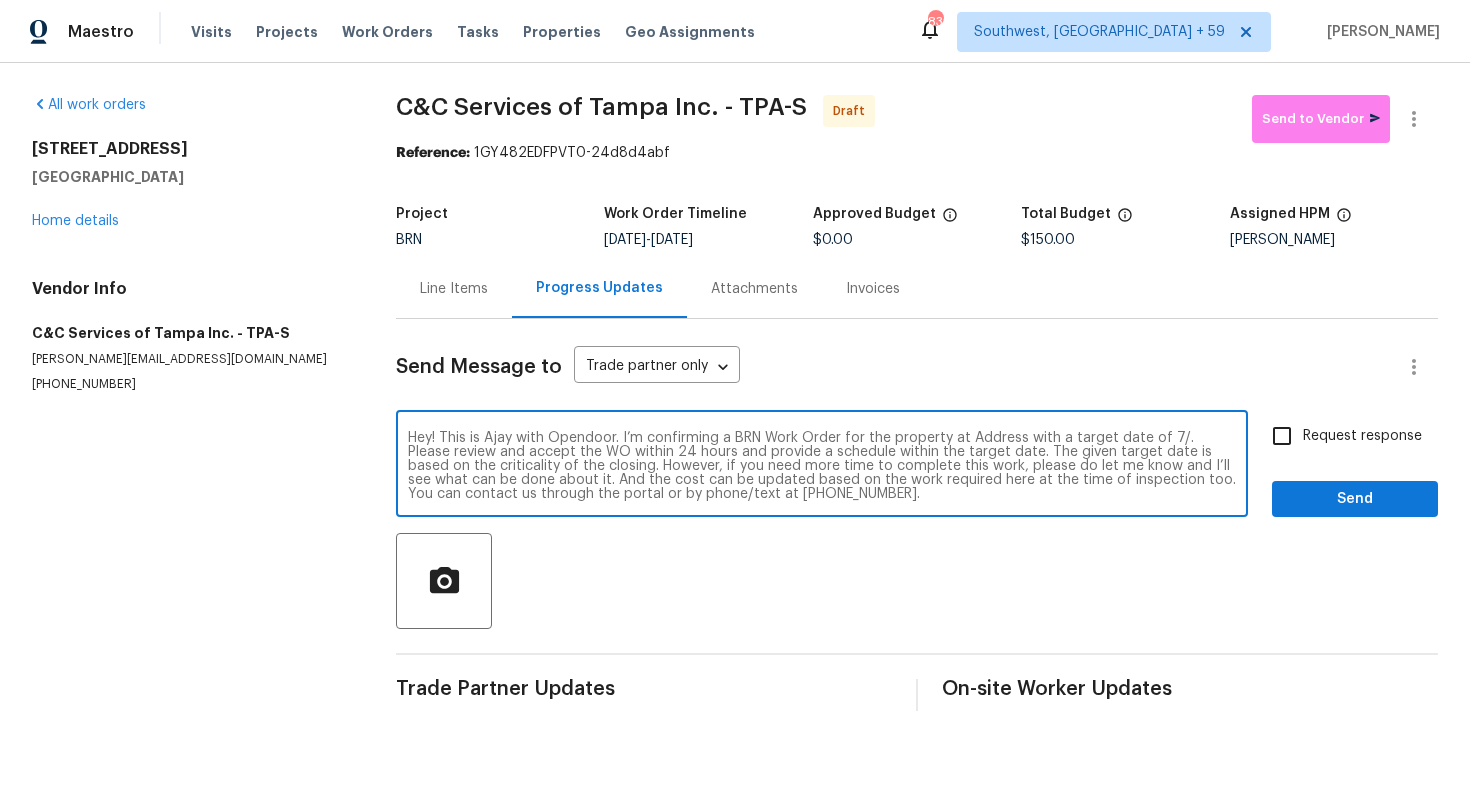 click on "Hey! This is Ajay with Opendoor. I’m confirming a BRN Work Order for the property at Address with a target date of 7/. Please review and accept the WO within 24 hours and provide a schedule within the target date. The given target date is based on the criticality of the closing. However, if you need more time to complete this work, please do let me know and I’ll see what can be done about it. And the cost can be updated based on the work required here at the time of inspection too. You can contact us through the portal or by phone/text at [PHONE_NUMBER]." at bounding box center [822, 466] 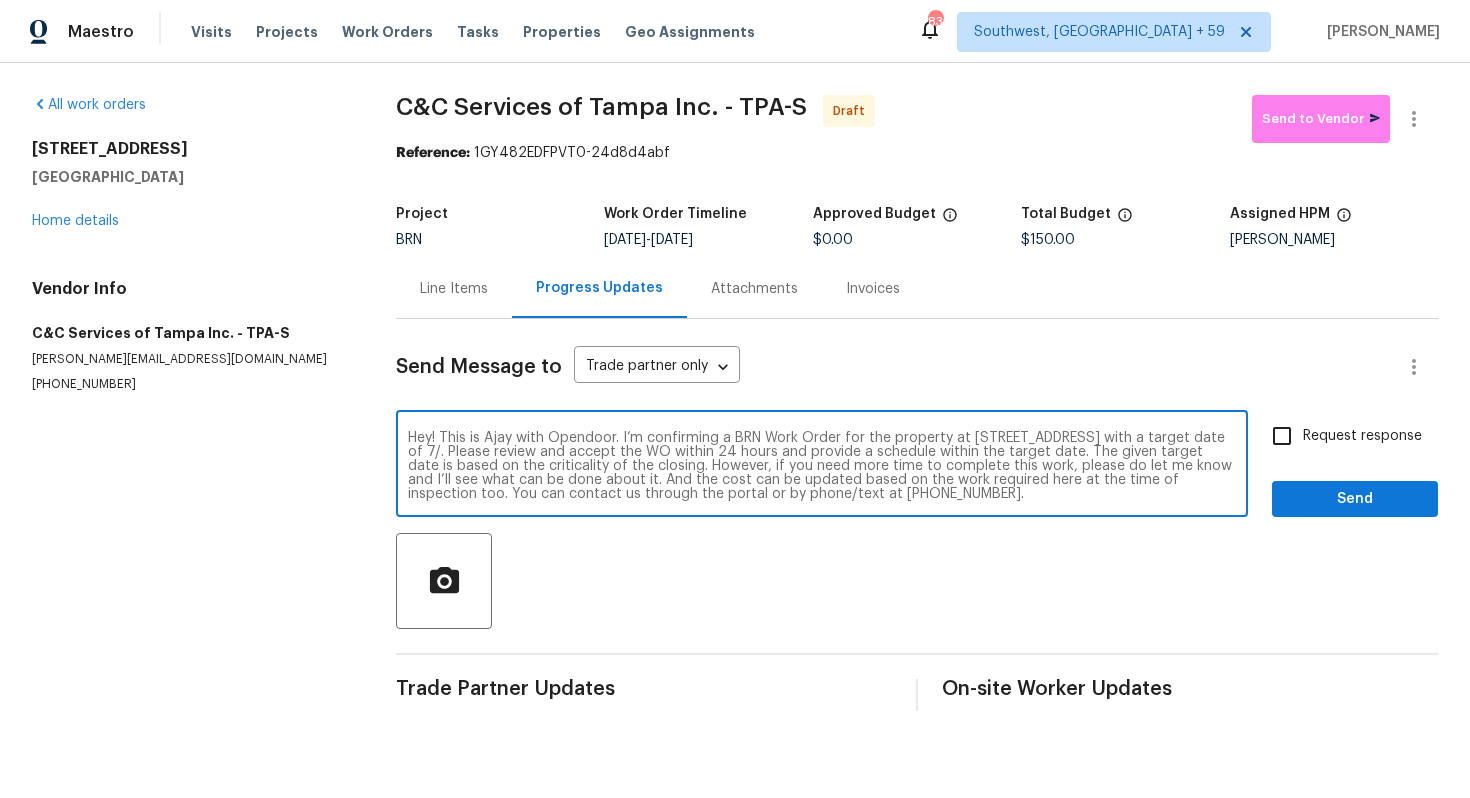 click on "Hey! This is Ajay with Opendoor. I’m confirming a BRN Work Order for the property at [STREET_ADDRESS] with a target date of 7/. Please review and accept the WO within 24 hours and provide a schedule within the target date. The given target date is based on the criticality of the closing. However, if you need more time to complete this work, please do let me know and I’ll see what can be done about it. And the cost can be updated based on the work required here at the time of inspection too. You can contact us through the portal or by phone/text at [PHONE_NUMBER]." at bounding box center (822, 466) 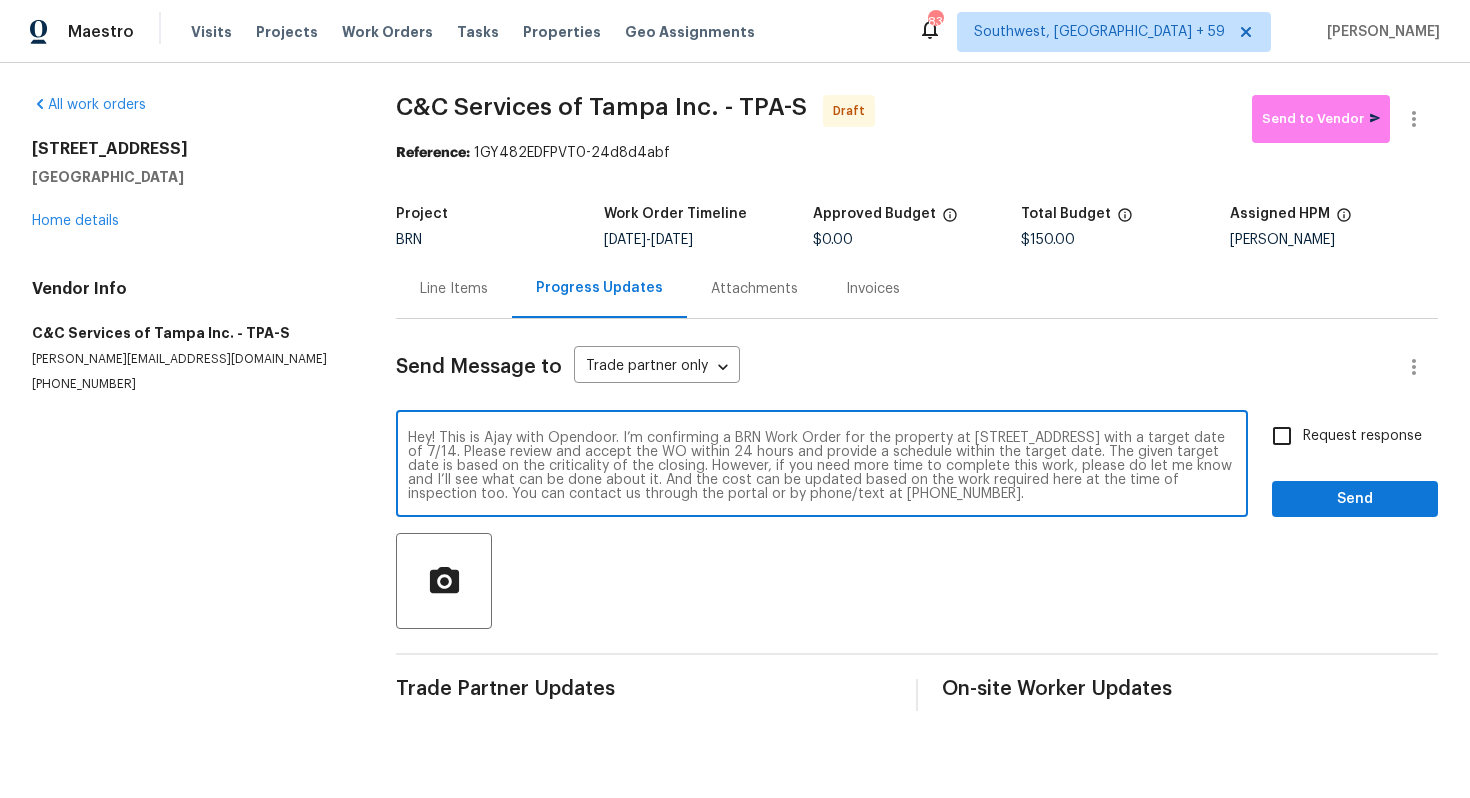 type on "Hey! This is Ajay with Opendoor. I’m confirming a BRN Work Order for the property at [STREET_ADDRESS] with a target date of 7/14. Please review and accept the WO within 24 hours and provide a schedule within the target date. The given target date is based on the criticality of the closing. However, if you need more time to complete this work, please do let me know and I’ll see what can be done about it. And the cost can be updated based on the work required here at the time of inspection too. You can contact us through the portal or by phone/text at [PHONE_NUMBER]." 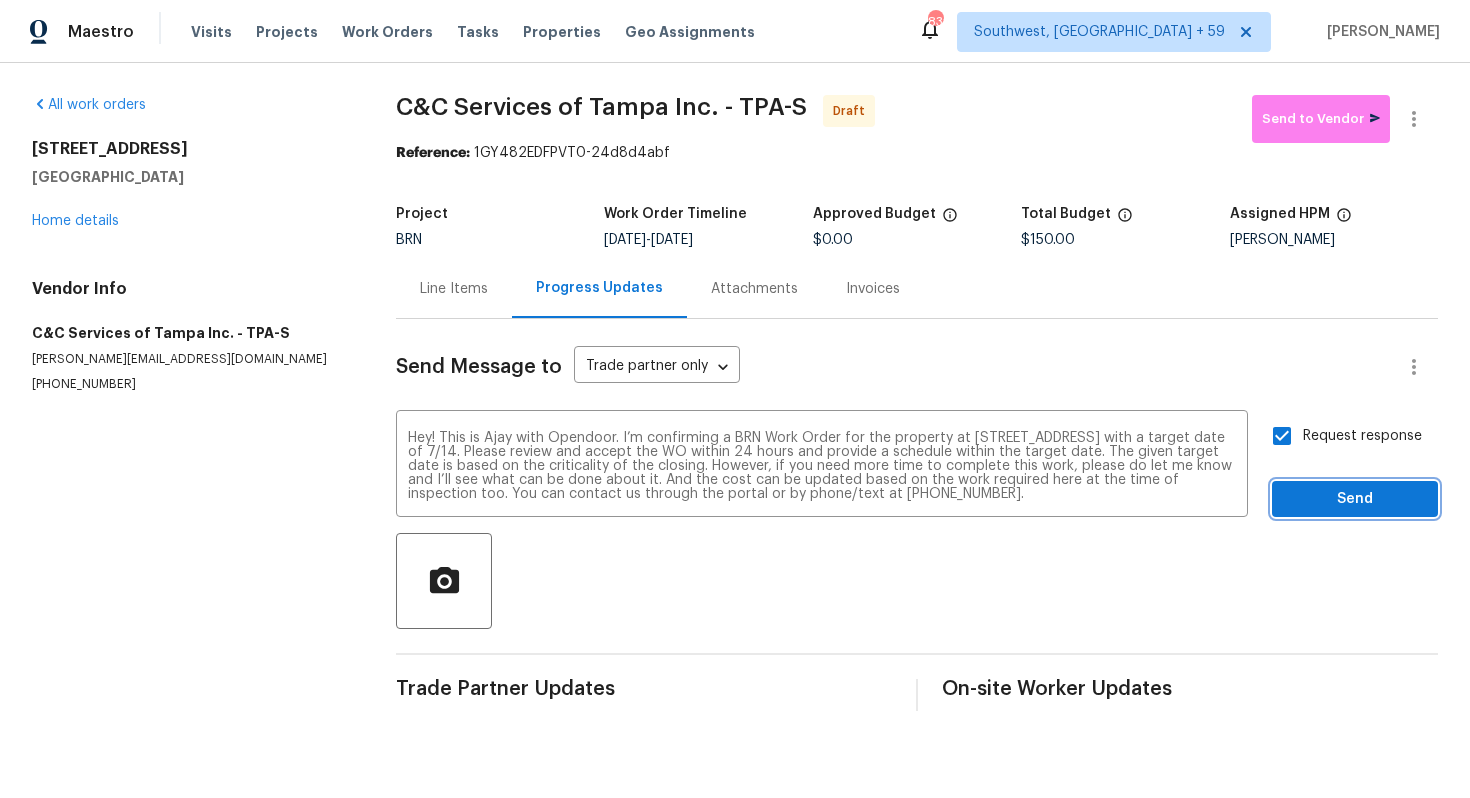 click on "Send" at bounding box center (1355, 499) 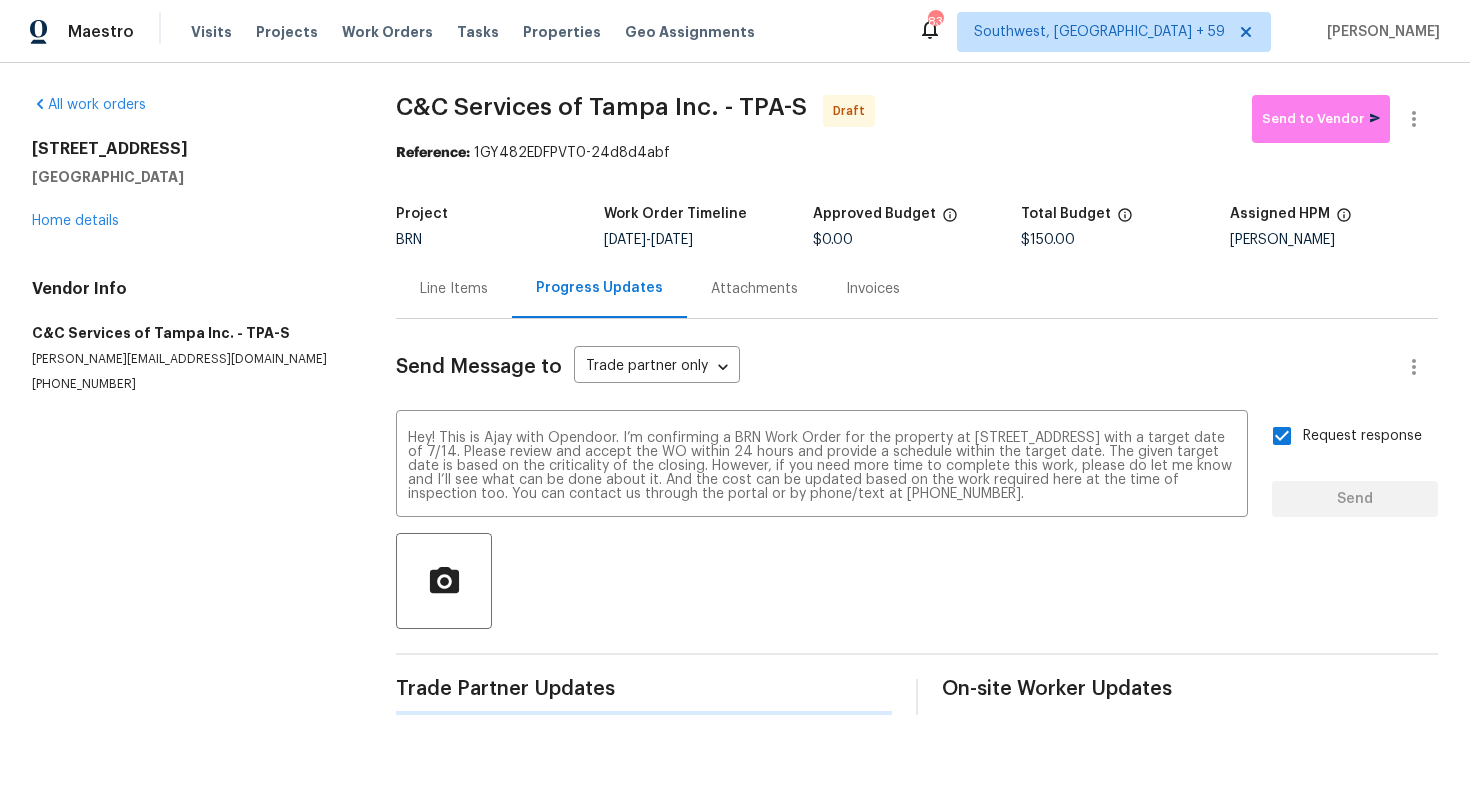 type 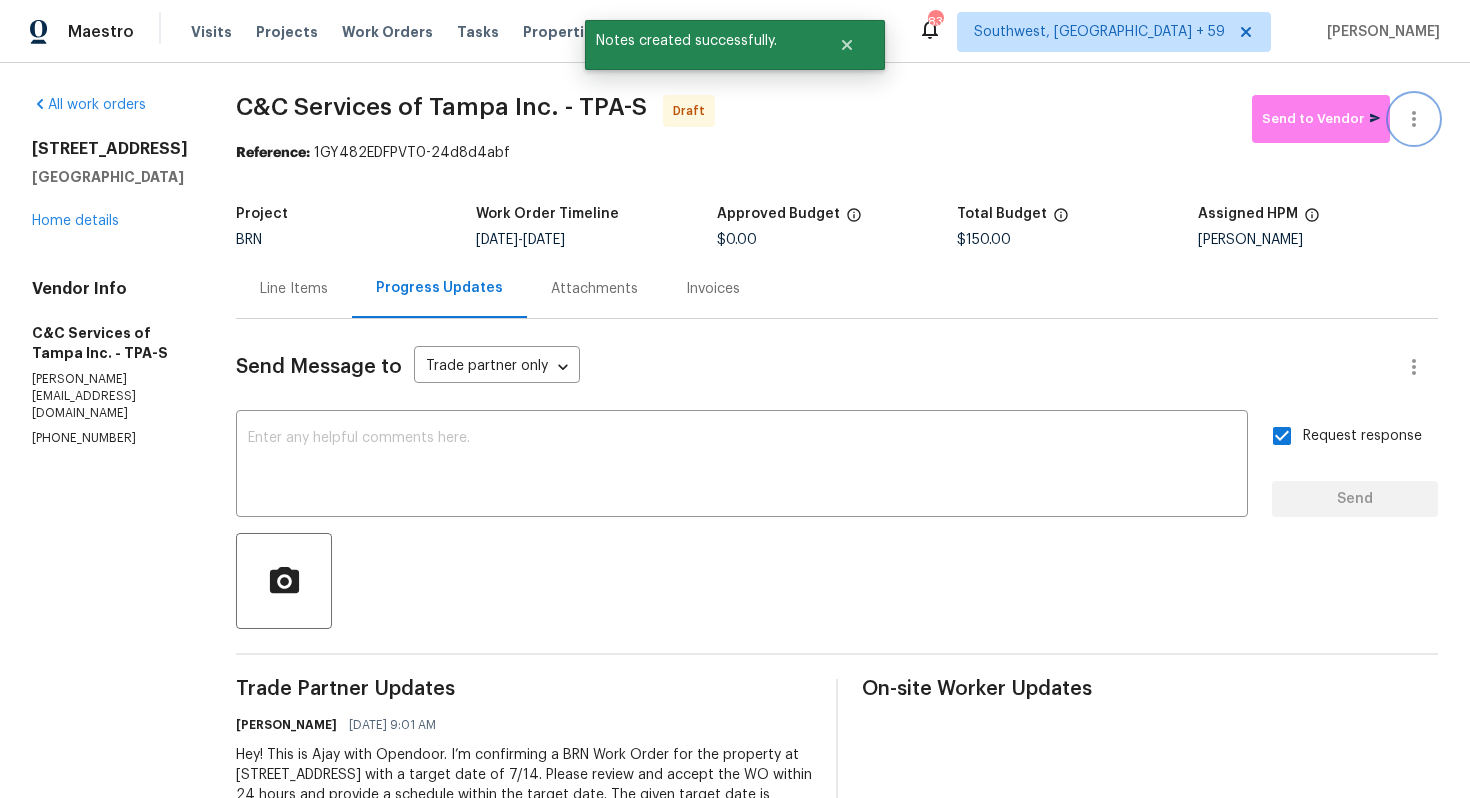 click at bounding box center (1414, 119) 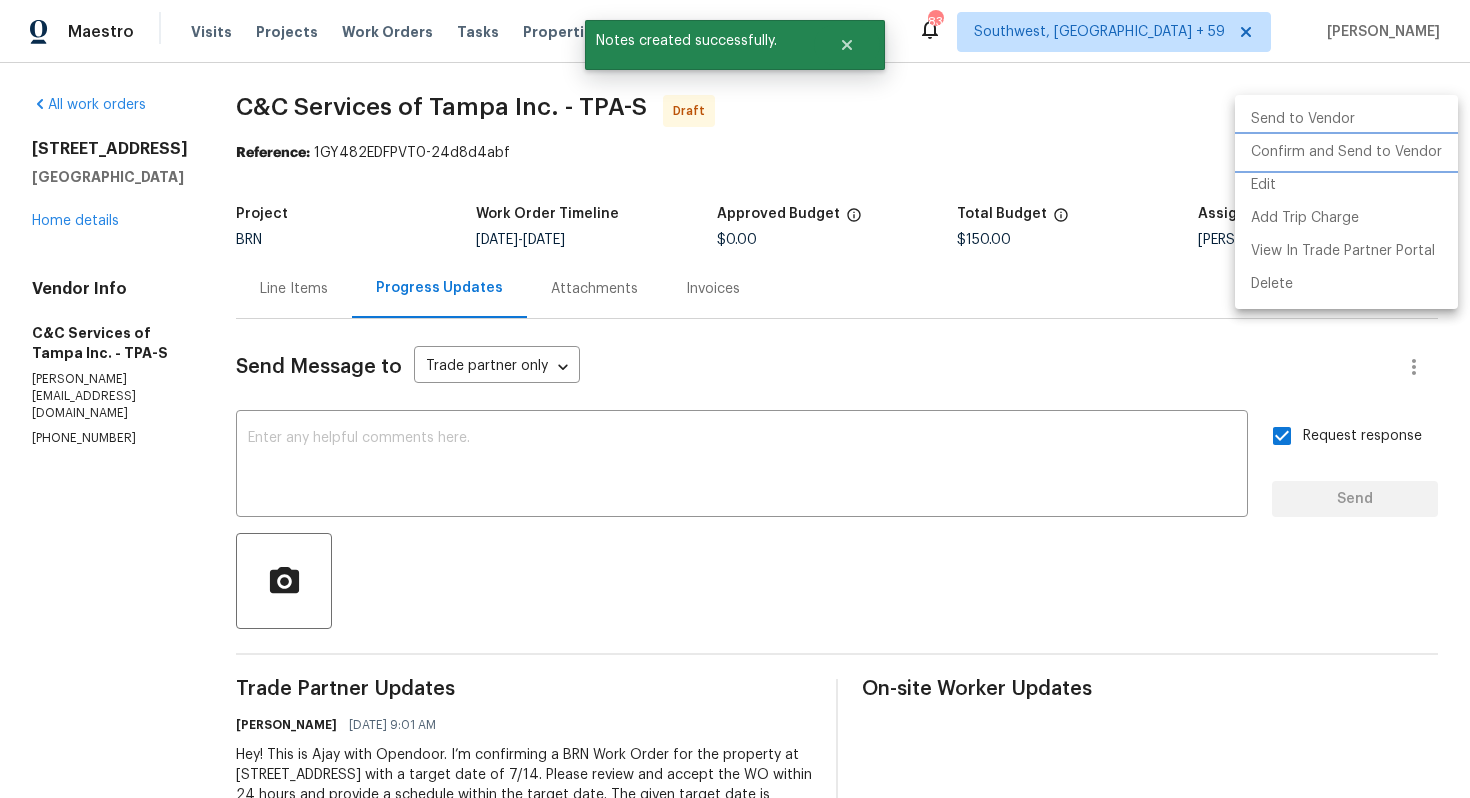 click on "Confirm and Send to Vendor" at bounding box center (1346, 152) 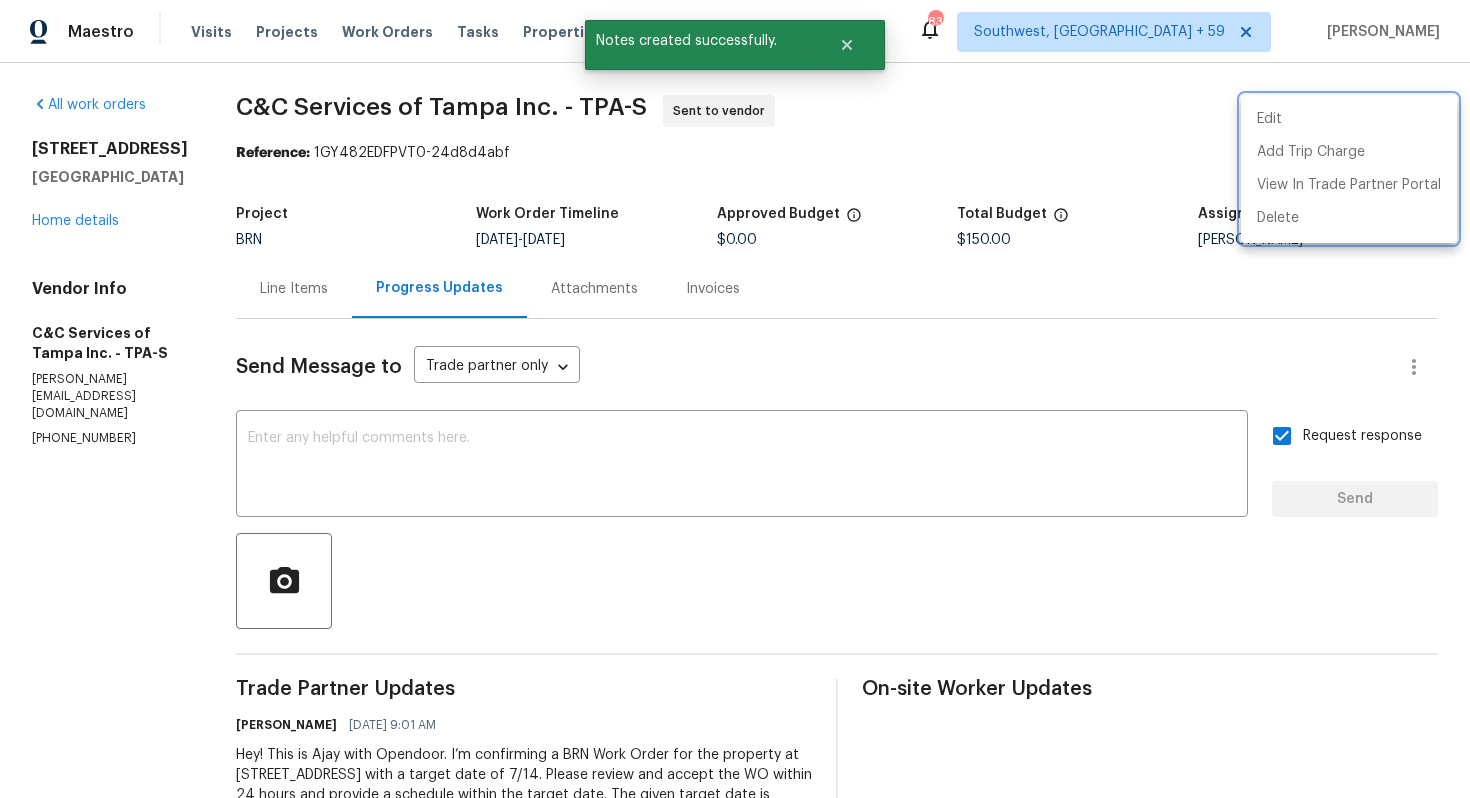 click at bounding box center [735, 399] 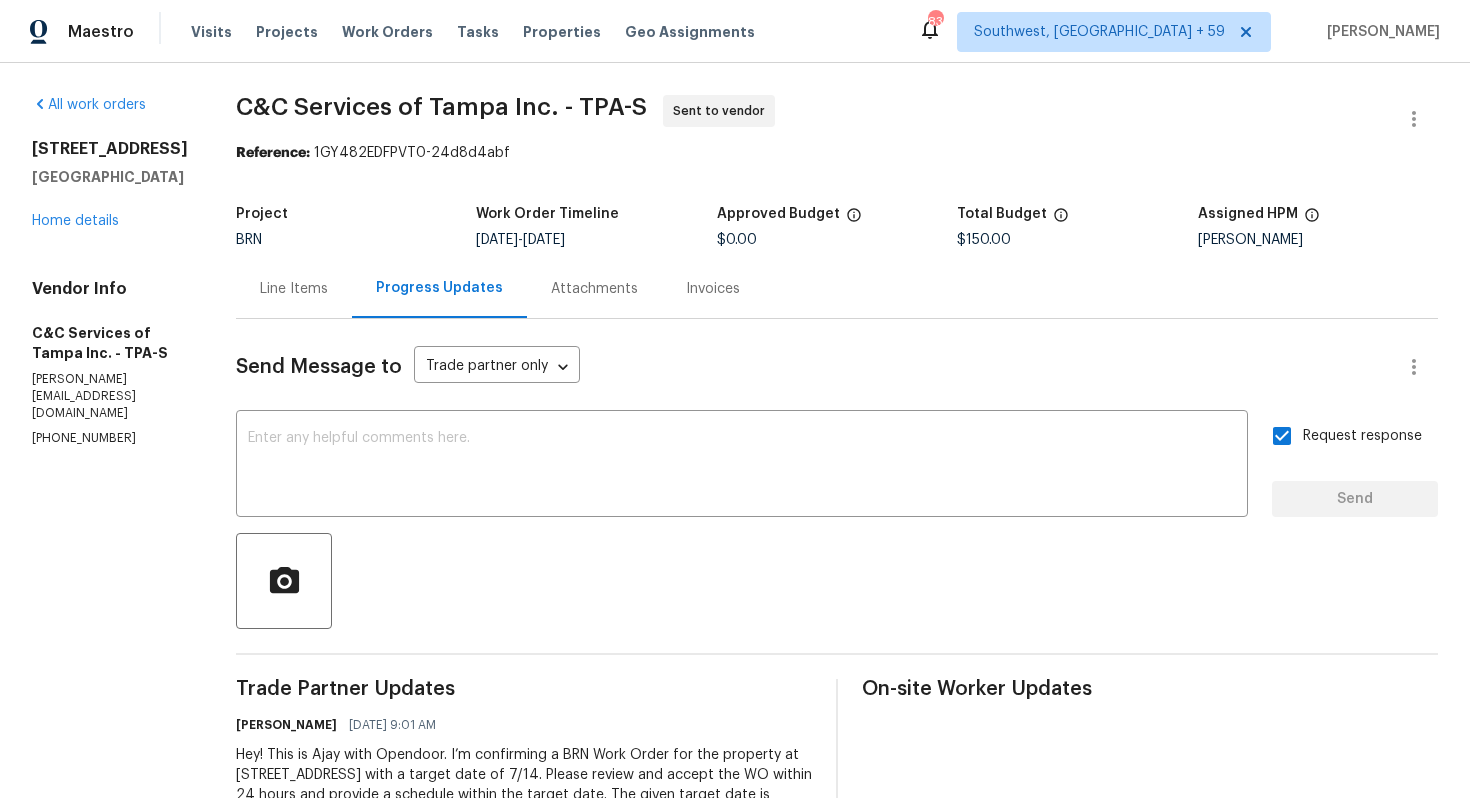 click on "Line Items" at bounding box center (294, 289) 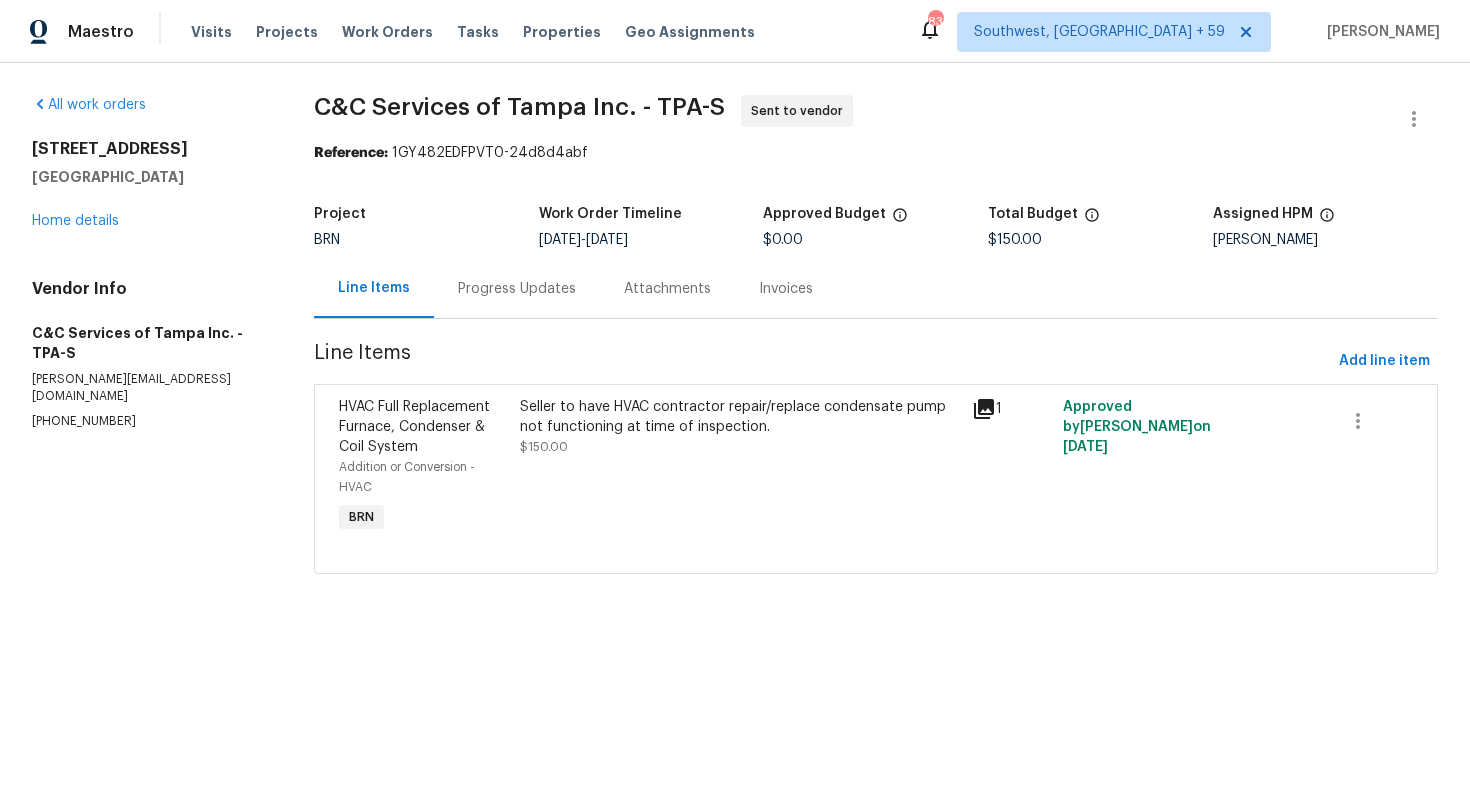 click on "C&C Services of Tampa Inc. - TPA-S" at bounding box center [519, 107] 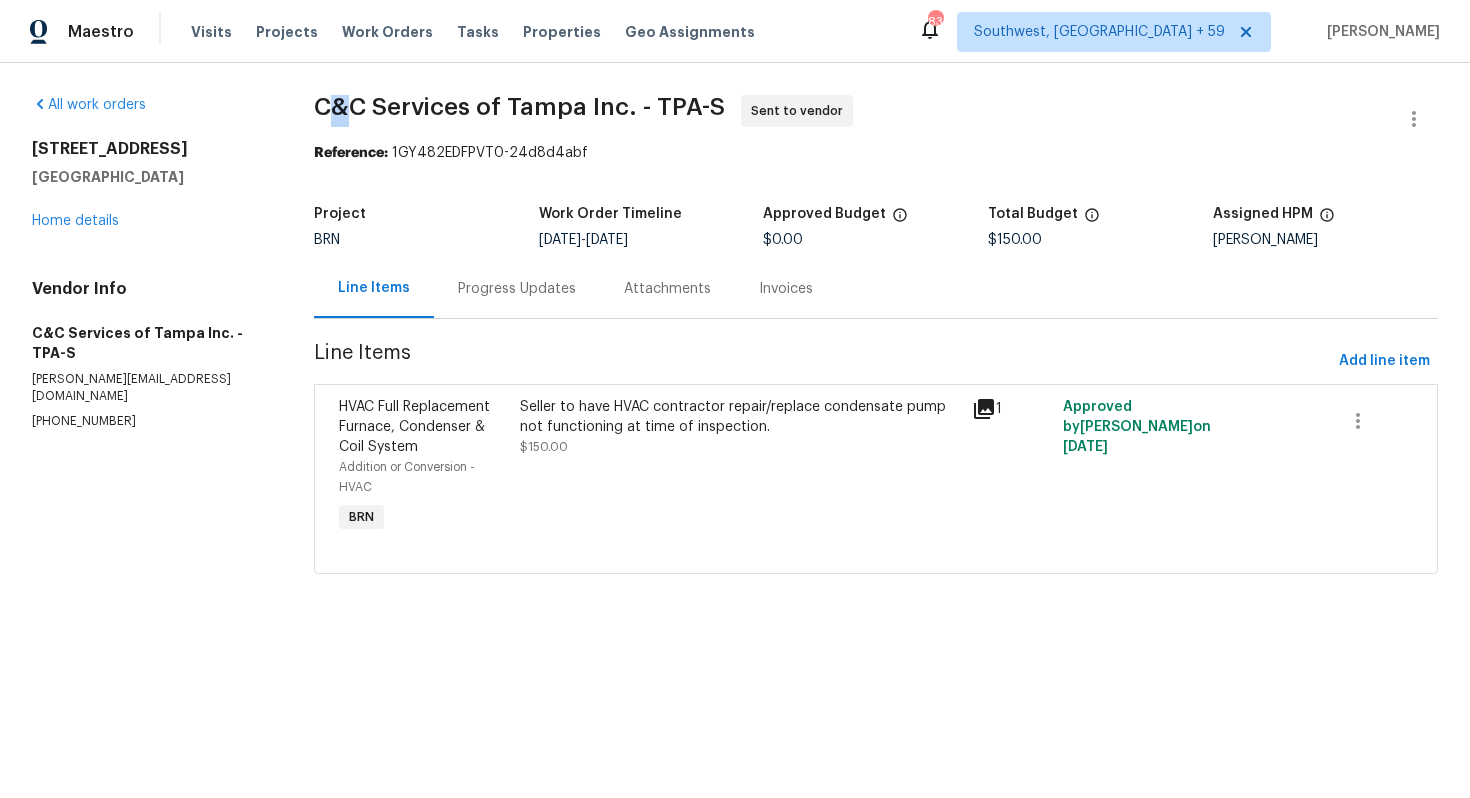 click on "C&C Services of Tampa Inc. - TPA-S" at bounding box center (519, 107) 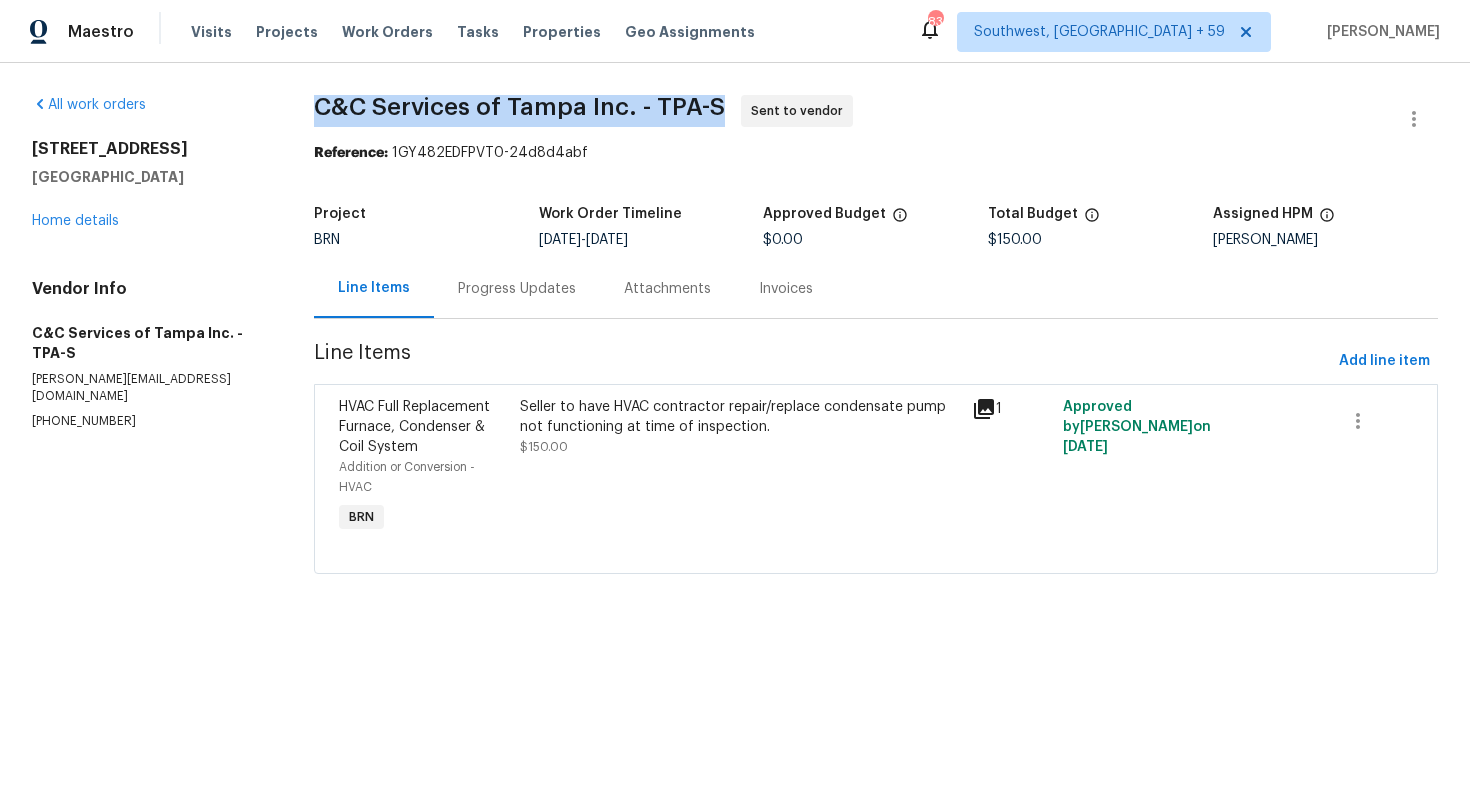 click on "C&C Services of Tampa Inc. - TPA-S" at bounding box center (519, 107) 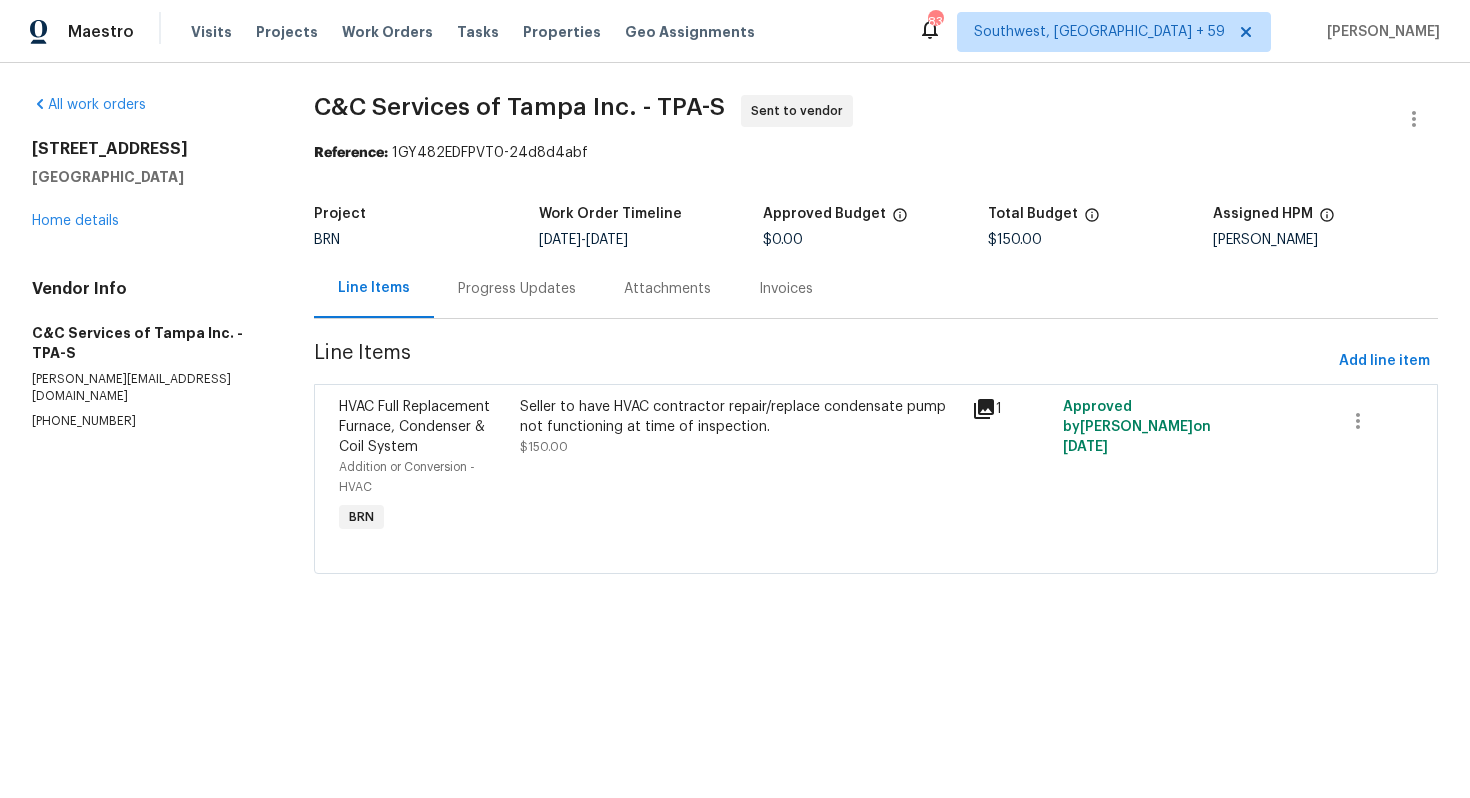 click on "All work orders [STREET_ADDRESS] Home details Vendor Info C&C Services of Tampa Inc. - TPA-S [PERSON_NAME][EMAIL_ADDRESS][DOMAIN_NAME] [PHONE_NUMBER] C&C Services of Tampa Inc. - TPA-S Sent to vendor Reference:   1GY482EDFPVT0-24d8d4abf Project BRN   Work Order Timeline [DATE]  -  [DATE] Approved Budget $0.00 Total Budget $150.00 Assigned HPM [PERSON_NAME] Line Items Progress Updates Attachments Invoices Line Items Add line item HVAC Full Replacement Furnace, Condenser & Coil System Addition or Conversion - HVAC BRN Seller to have HVAC contractor repair/replace condensate pump not functioning at time of inspection. $150.00   1 Approved by  [PERSON_NAME]  on   [DATE]" at bounding box center (735, 346) 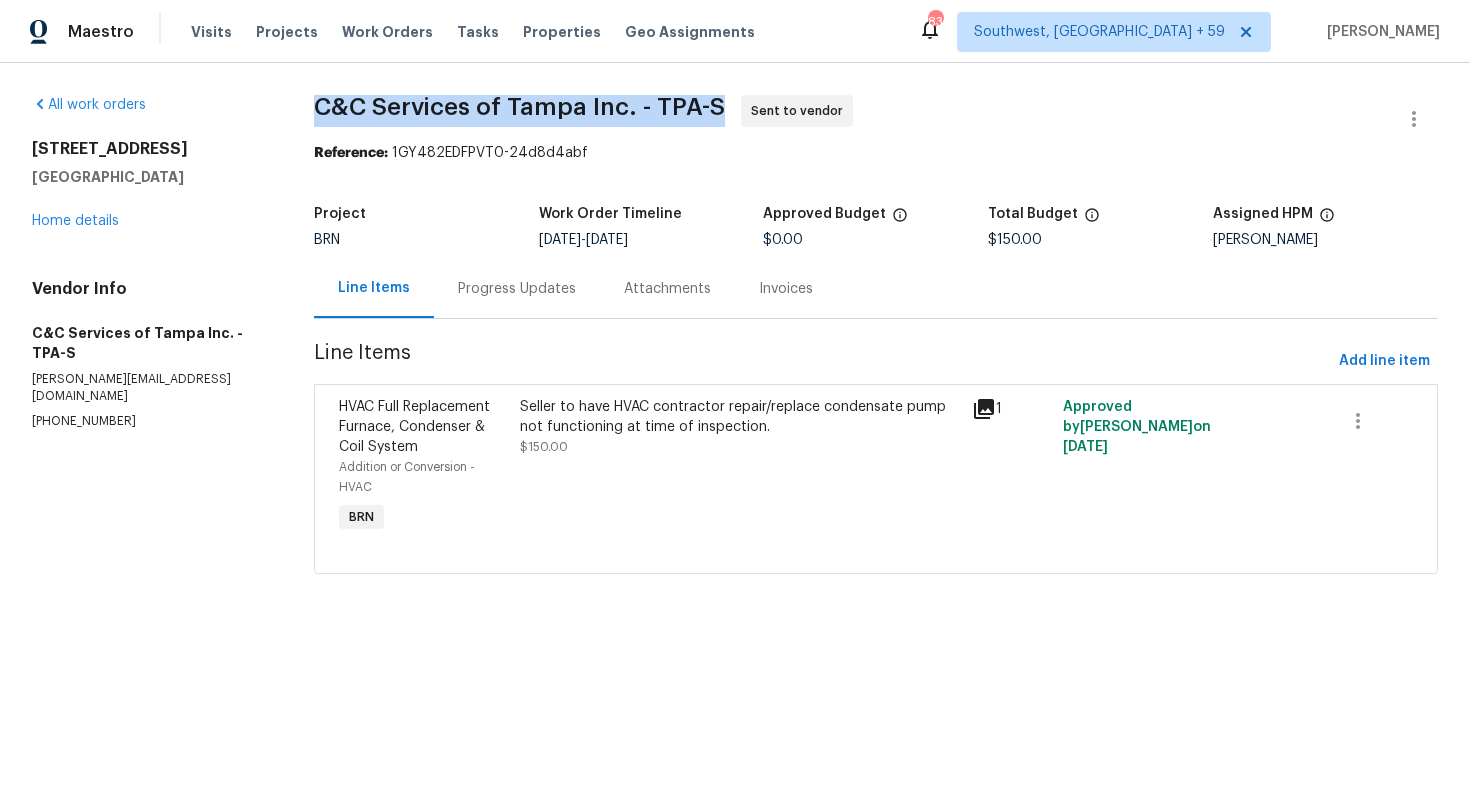 drag, startPoint x: 308, startPoint y: 109, endPoint x: 592, endPoint y: 103, distance: 284.0634 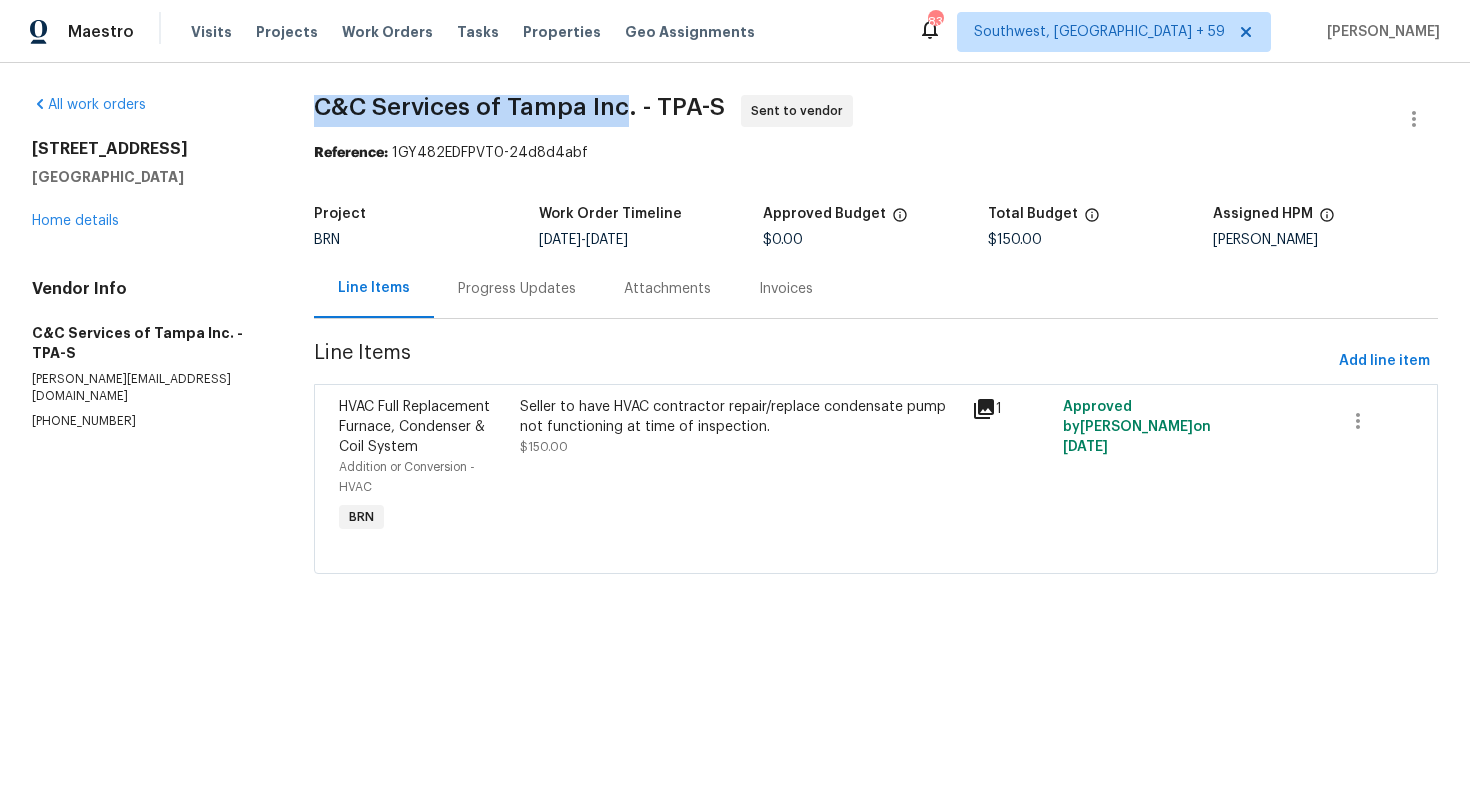 drag, startPoint x: 321, startPoint y: 101, endPoint x: 621, endPoint y: 104, distance: 300.015 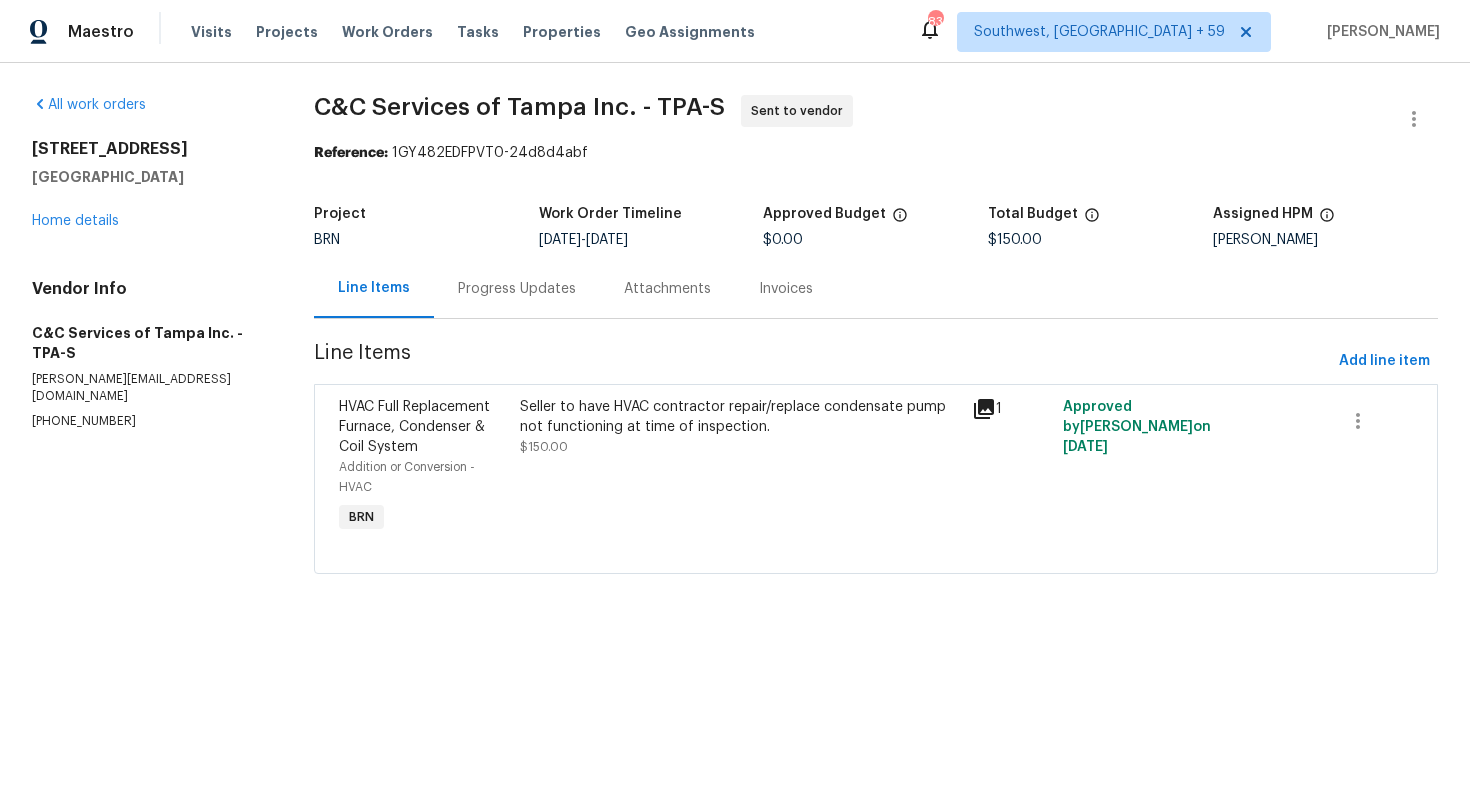 click on "All work orders [STREET_ADDRESS] Home details Vendor Info C&C Services of Tampa Inc. - TPA-S [PERSON_NAME][EMAIL_ADDRESS][DOMAIN_NAME] [PHONE_NUMBER] C&C Services of Tampa Inc. - TPA-S Sent to vendor Reference:   1GY482EDFPVT0-24d8d4abf Project BRN   Work Order Timeline [DATE]  -  [DATE] Approved Budget $0.00 Total Budget $150.00 Assigned HPM [PERSON_NAME] Line Items Progress Updates Attachments Invoices Line Items Add line item HVAC Full Replacement Furnace, Condenser & Coil System Addition or Conversion - HVAC BRN Seller to have HVAC contractor repair/replace condensate pump not functioning at time of inspection. $150.00   1 Approved by  [PERSON_NAME]  on   [DATE]" at bounding box center [735, 346] 